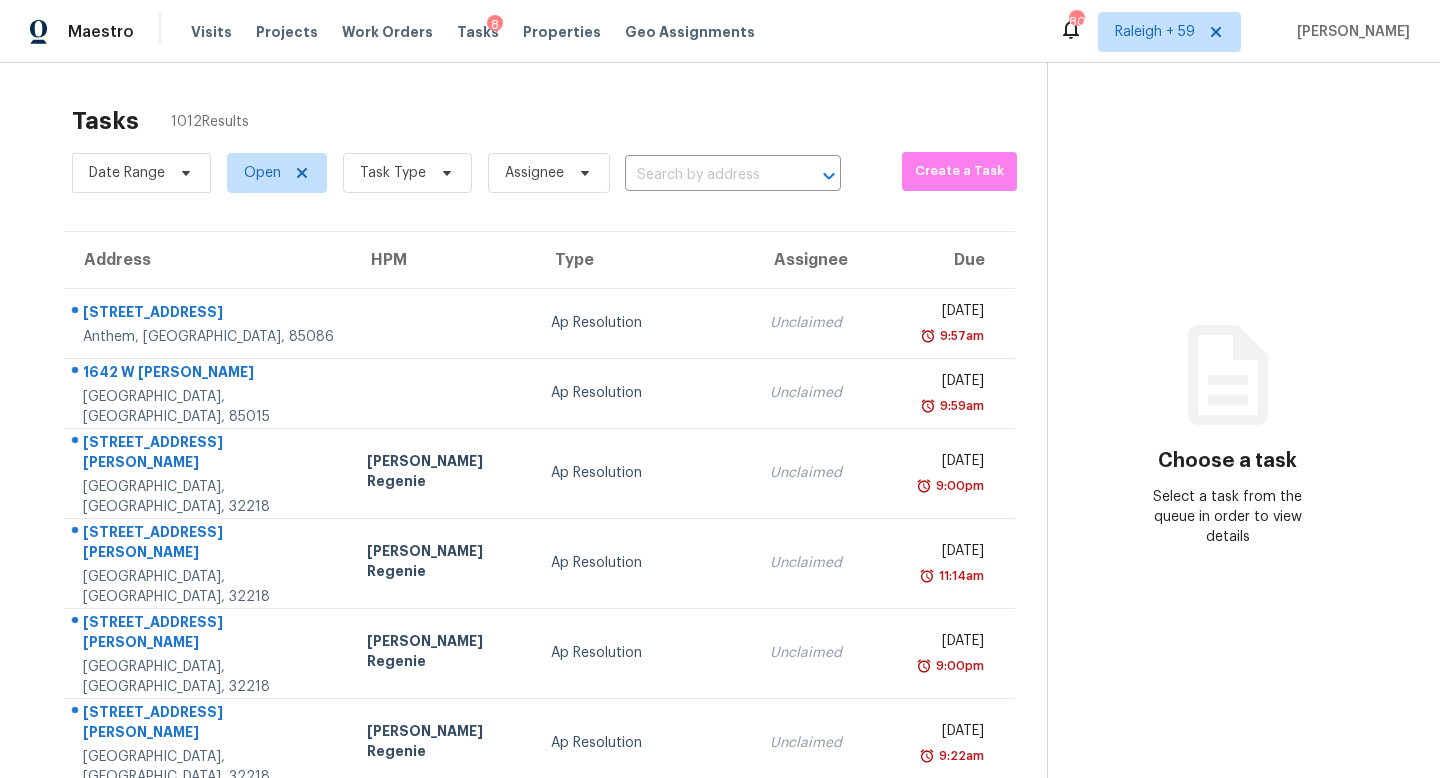 scroll, scrollTop: 0, scrollLeft: 0, axis: both 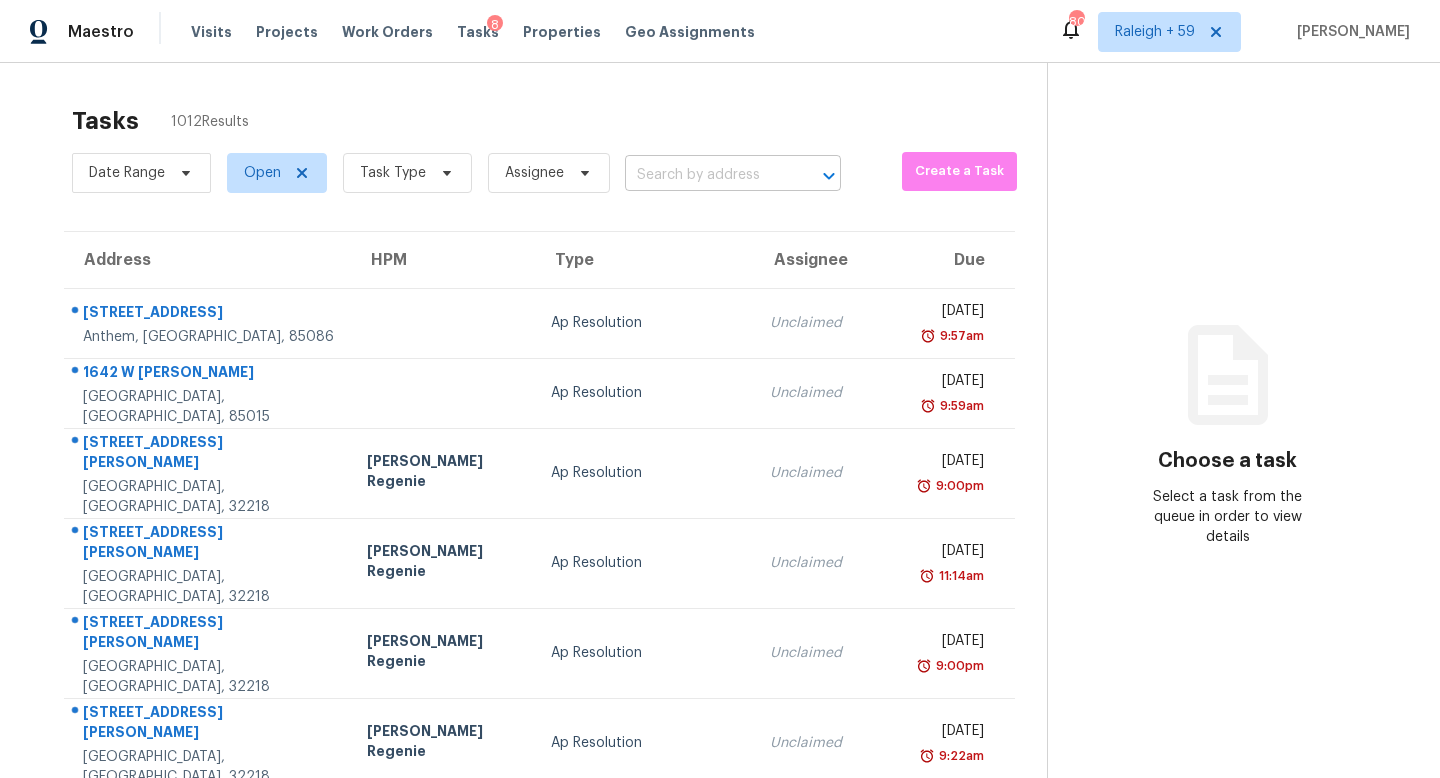click at bounding box center [705, 175] 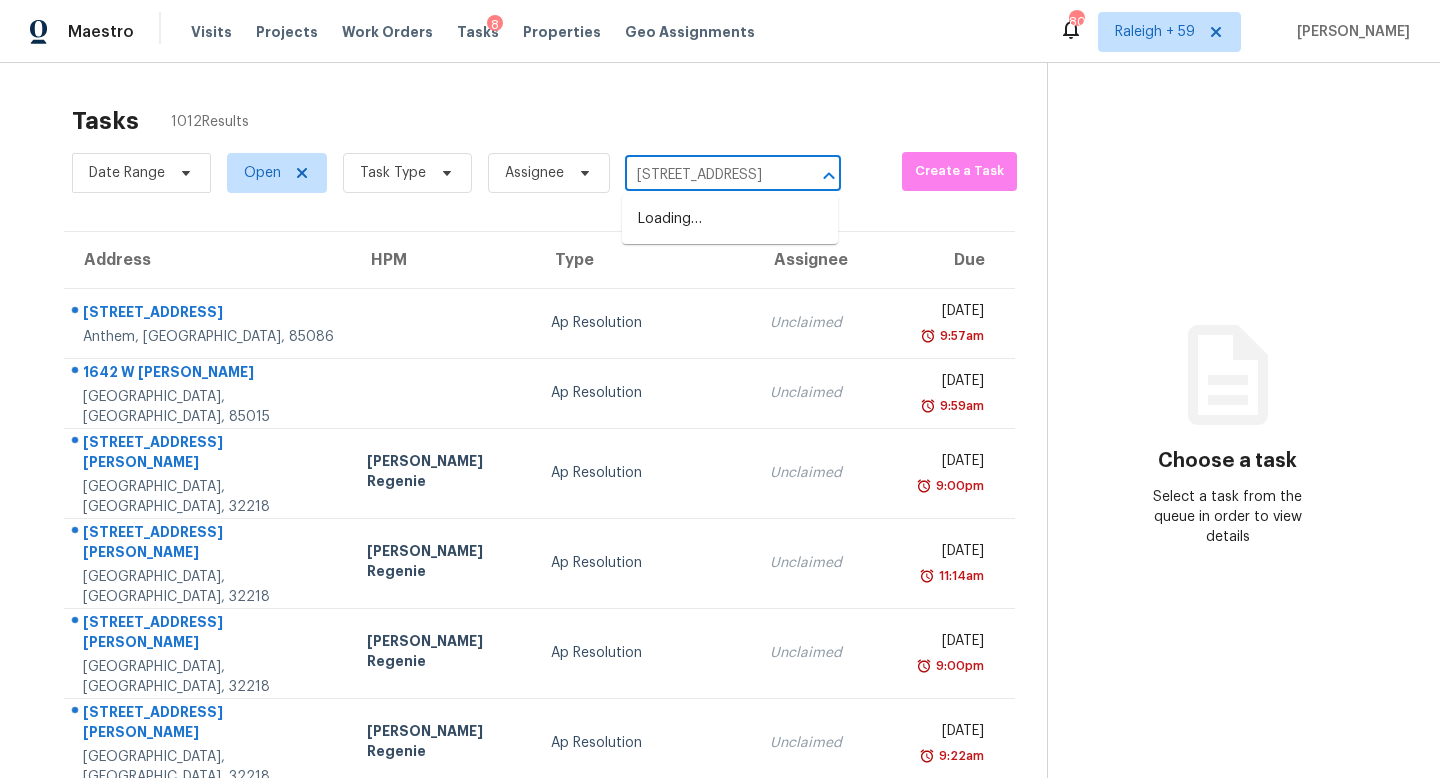 scroll, scrollTop: 0, scrollLeft: 100, axis: horizontal 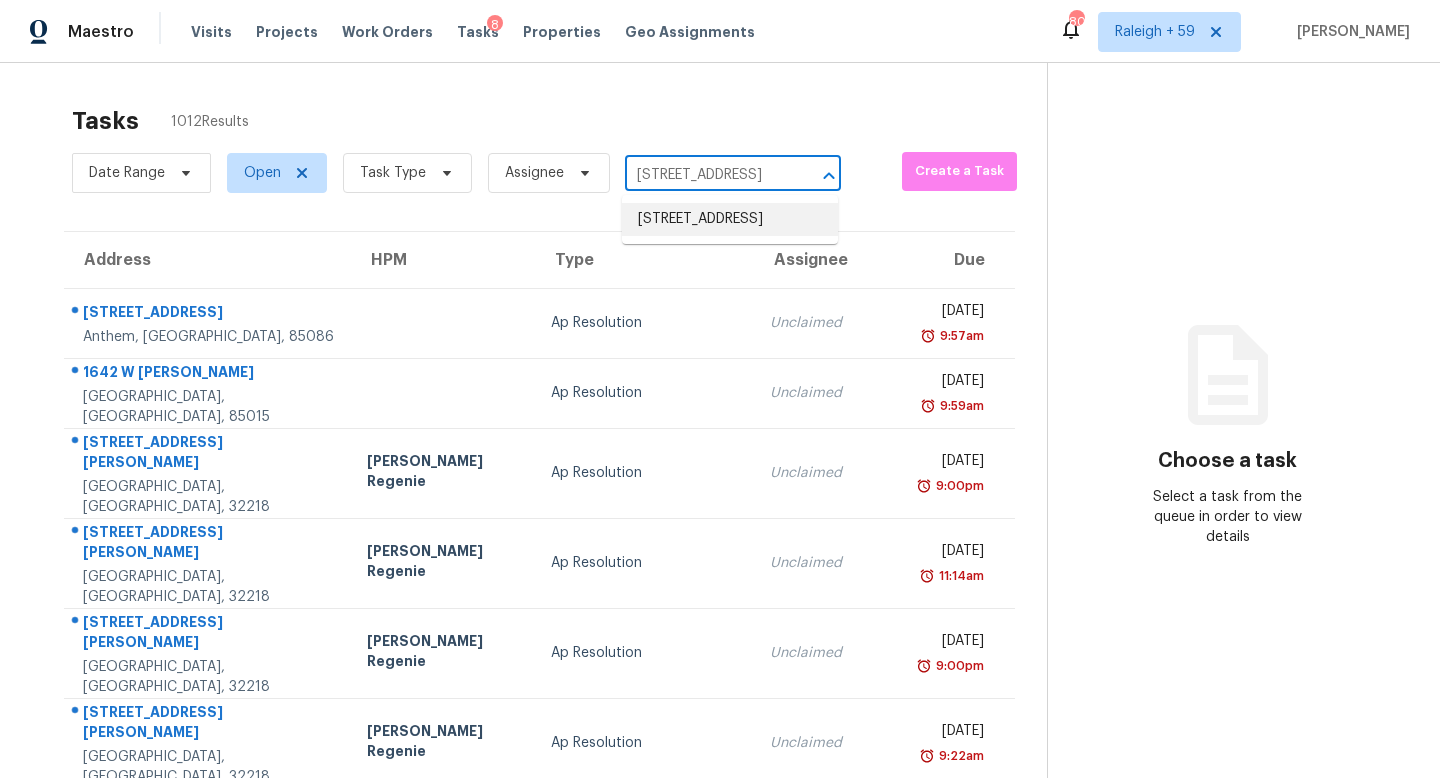 click on "[STREET_ADDRESS]" at bounding box center (730, 219) 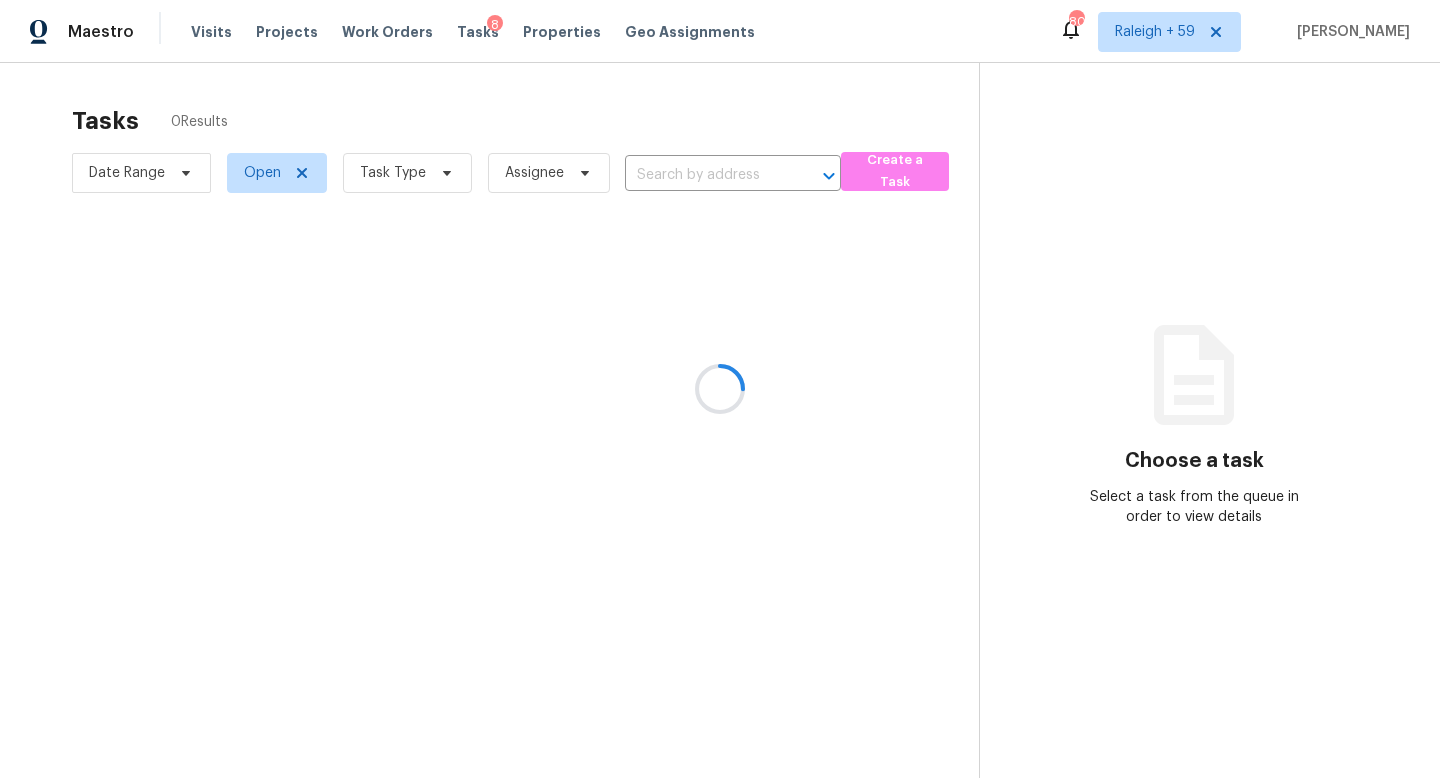 type on "[STREET_ADDRESS]" 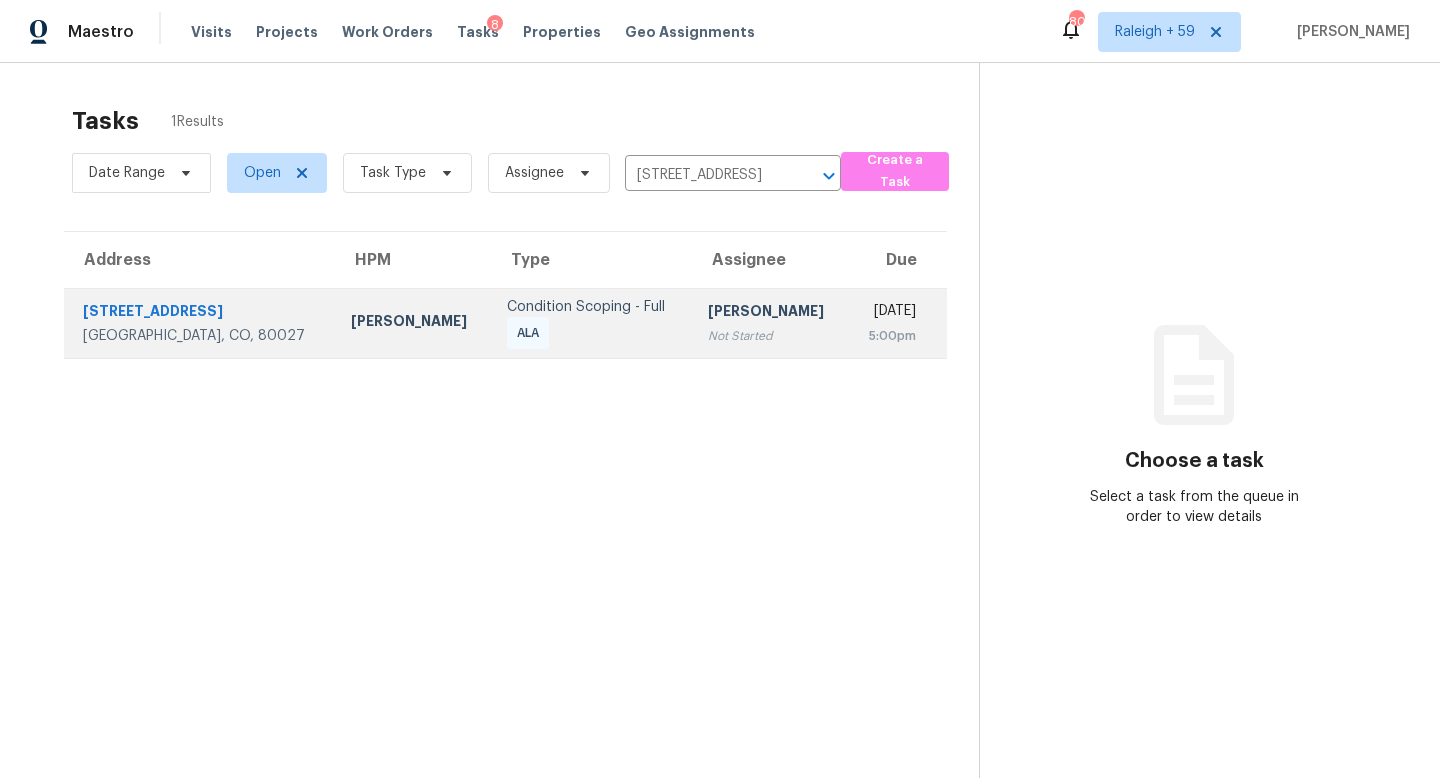 click on "Not Started" at bounding box center [770, 336] 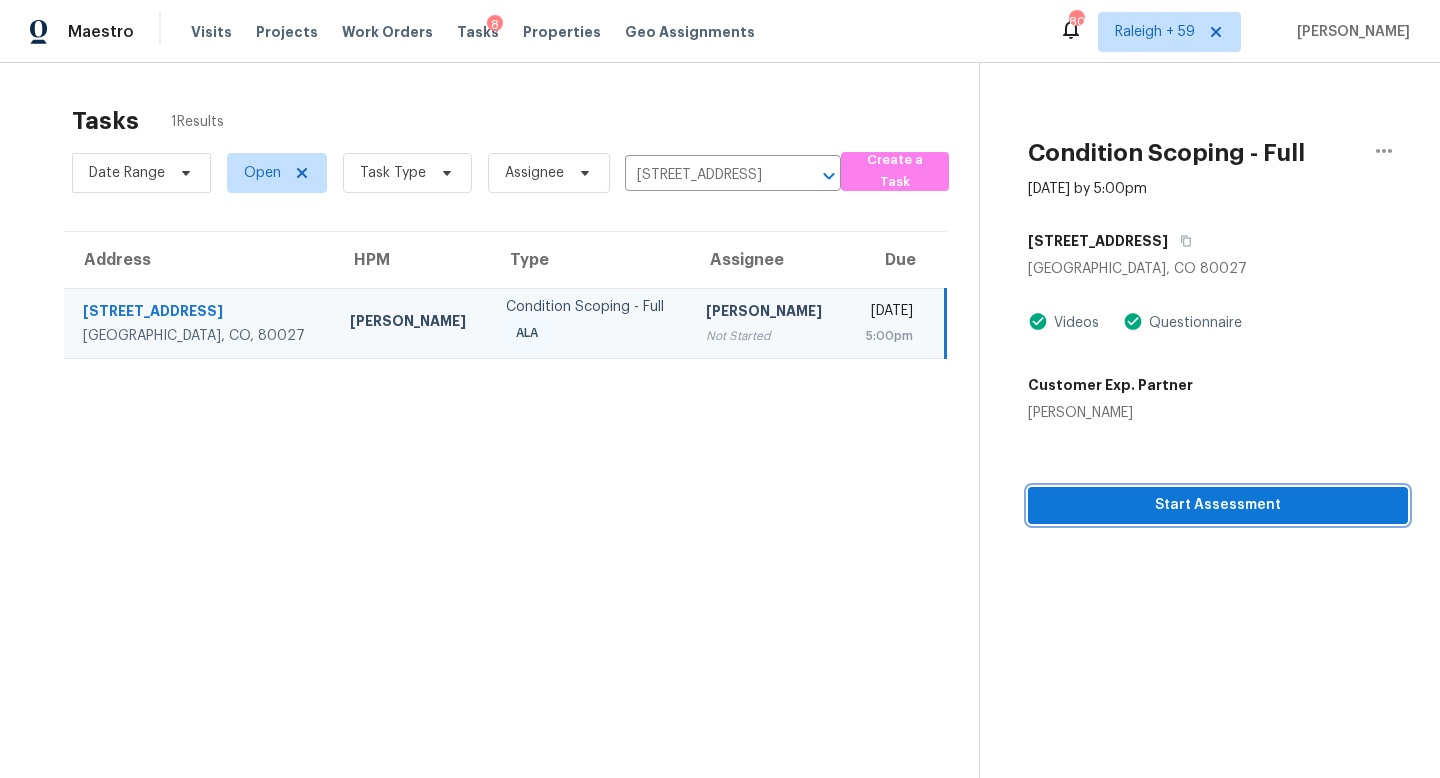 click on "Start Assessment" at bounding box center (1218, 505) 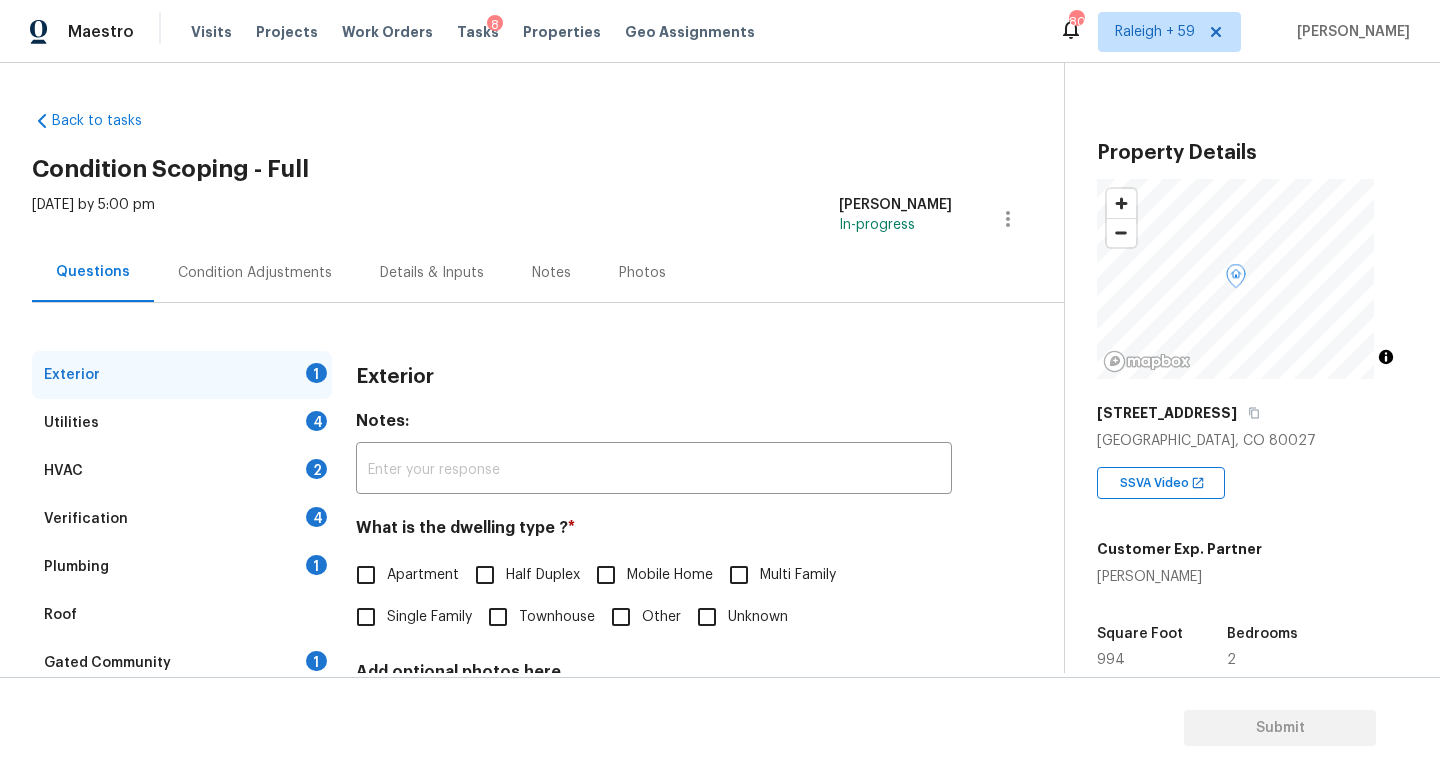 click on "Single Family" at bounding box center (429, 617) 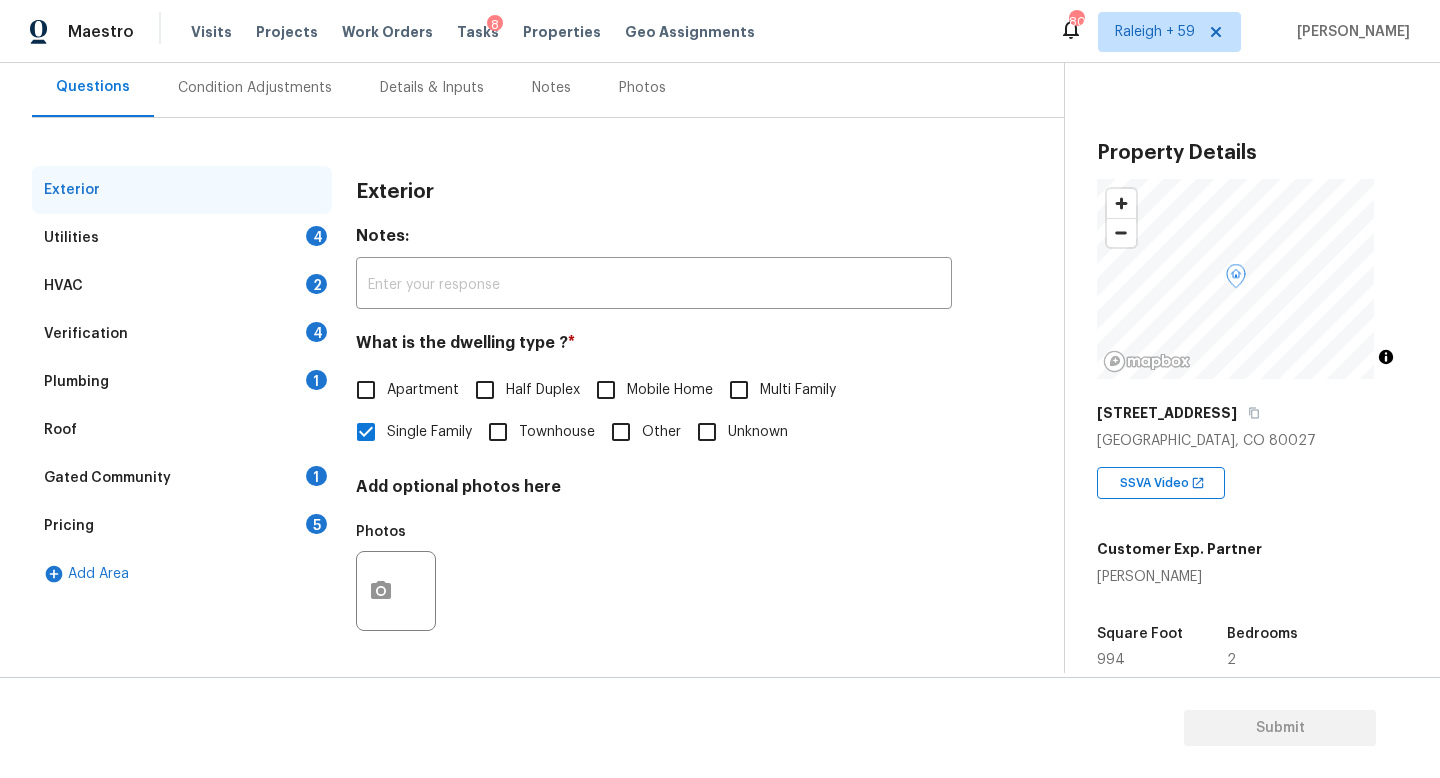 click on "Plumbing 1" at bounding box center (182, 382) 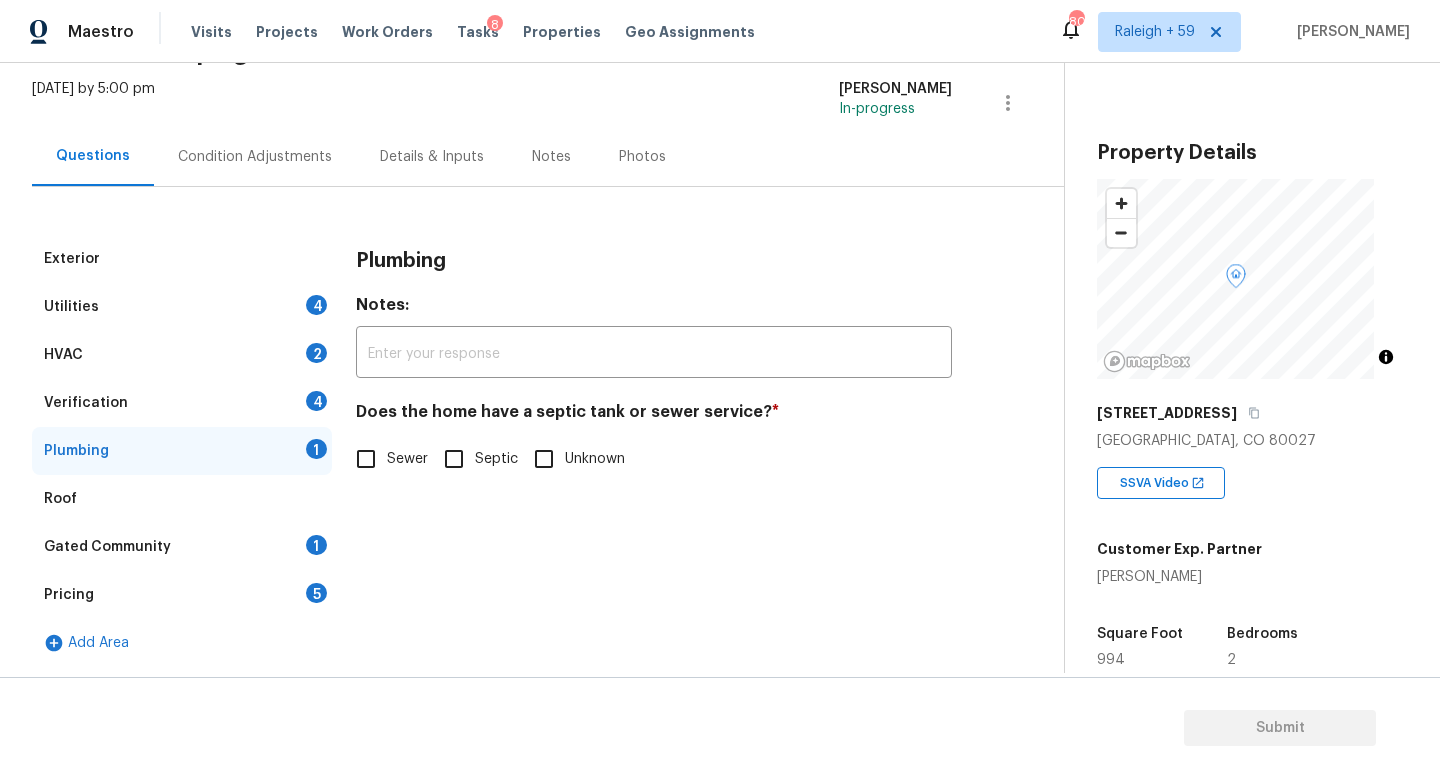 click on "Exterior Utilities 4 HVAC 2 Verification 4 Plumbing 1 Roof Gated Community 1 Pricing 5 Add Area Plumbing Notes: ​ Does the home have a septic tank or sewer service?  * Sewer Septic Unknown" at bounding box center [524, 427] 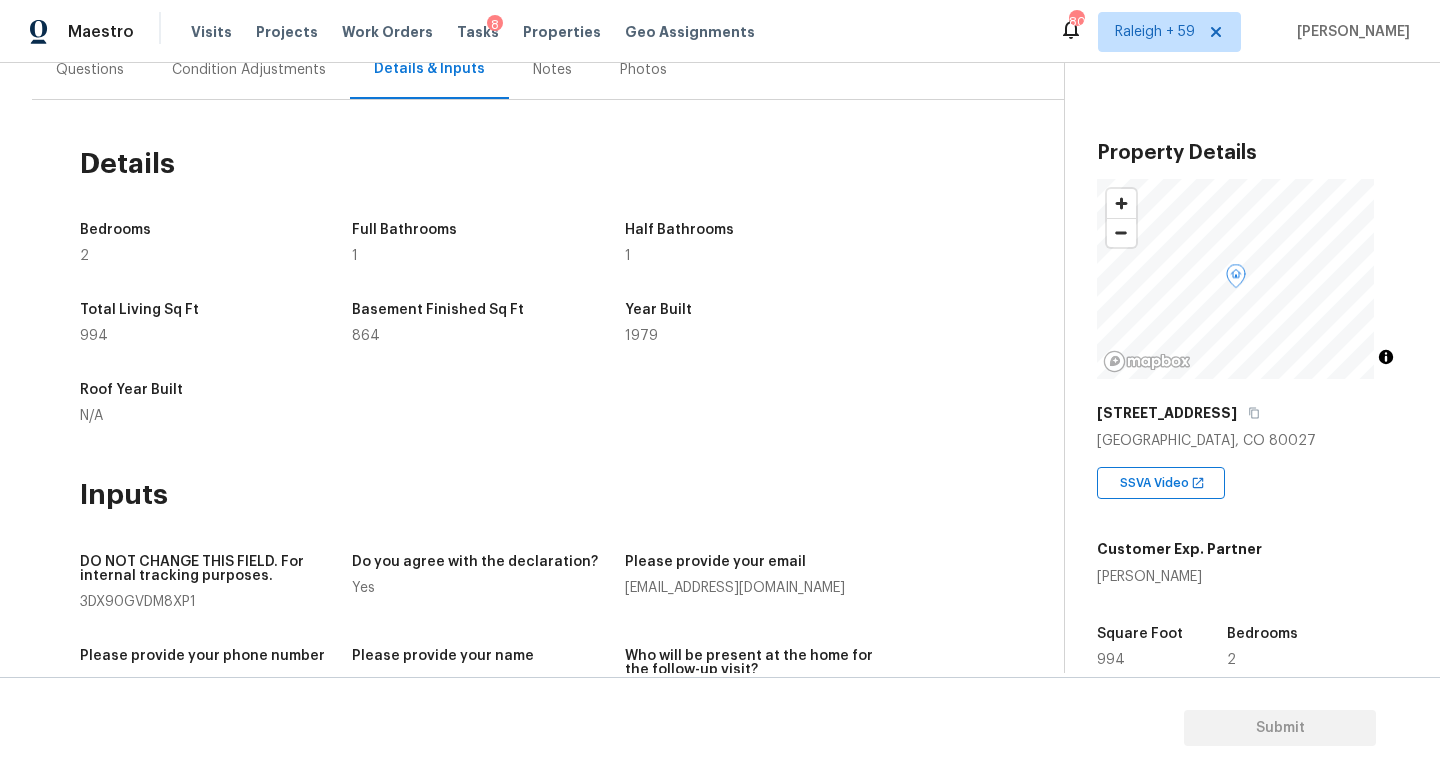 scroll, scrollTop: 0, scrollLeft: 0, axis: both 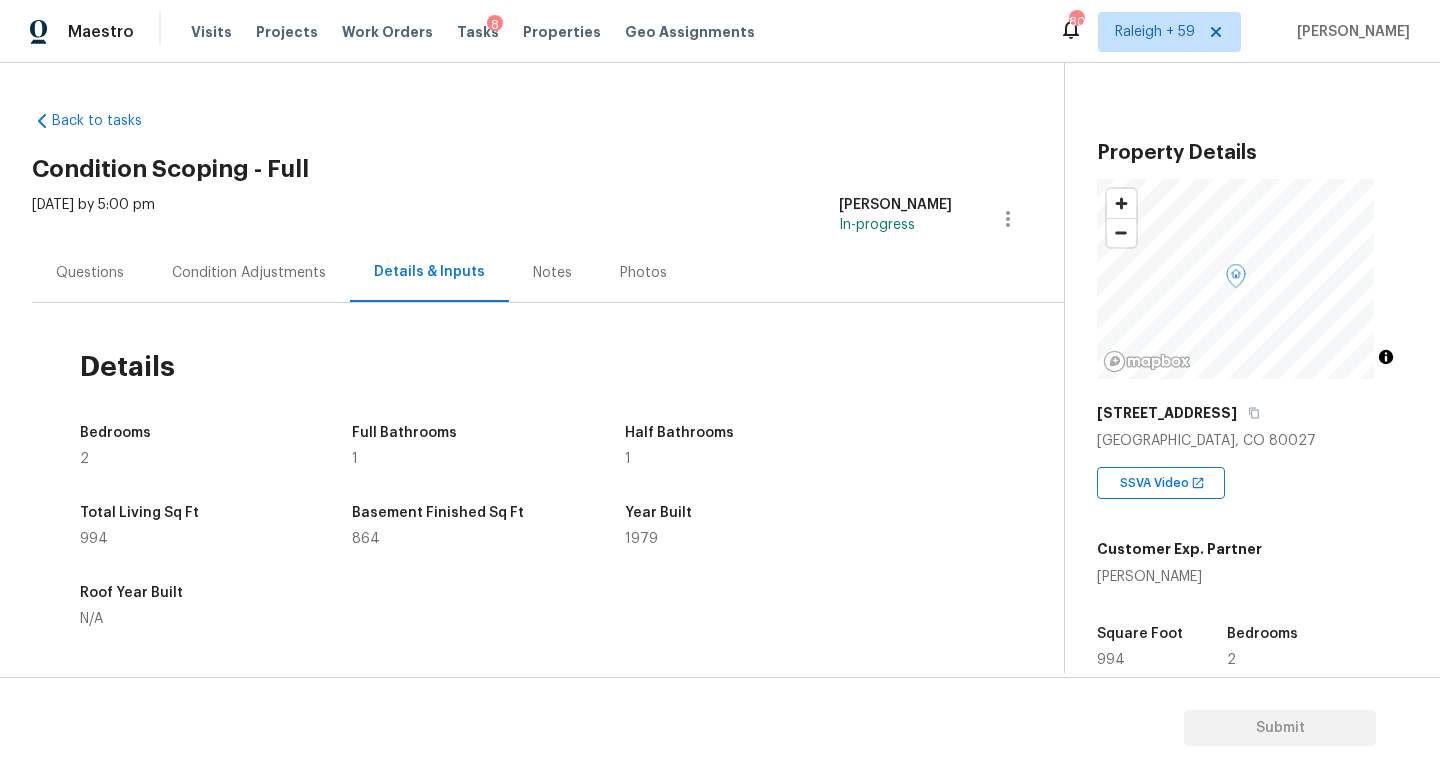 click on "Questions" at bounding box center [90, 272] 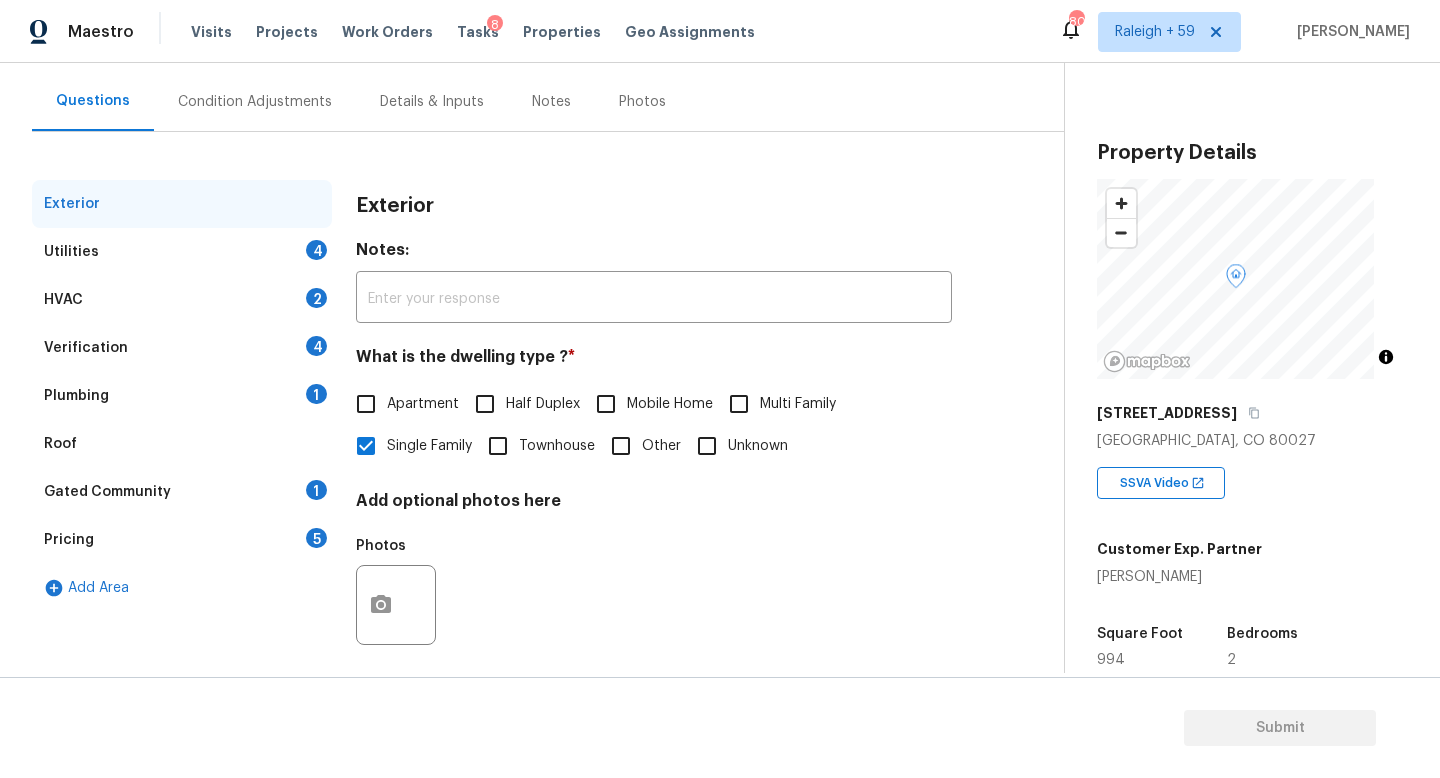 scroll, scrollTop: 200, scrollLeft: 0, axis: vertical 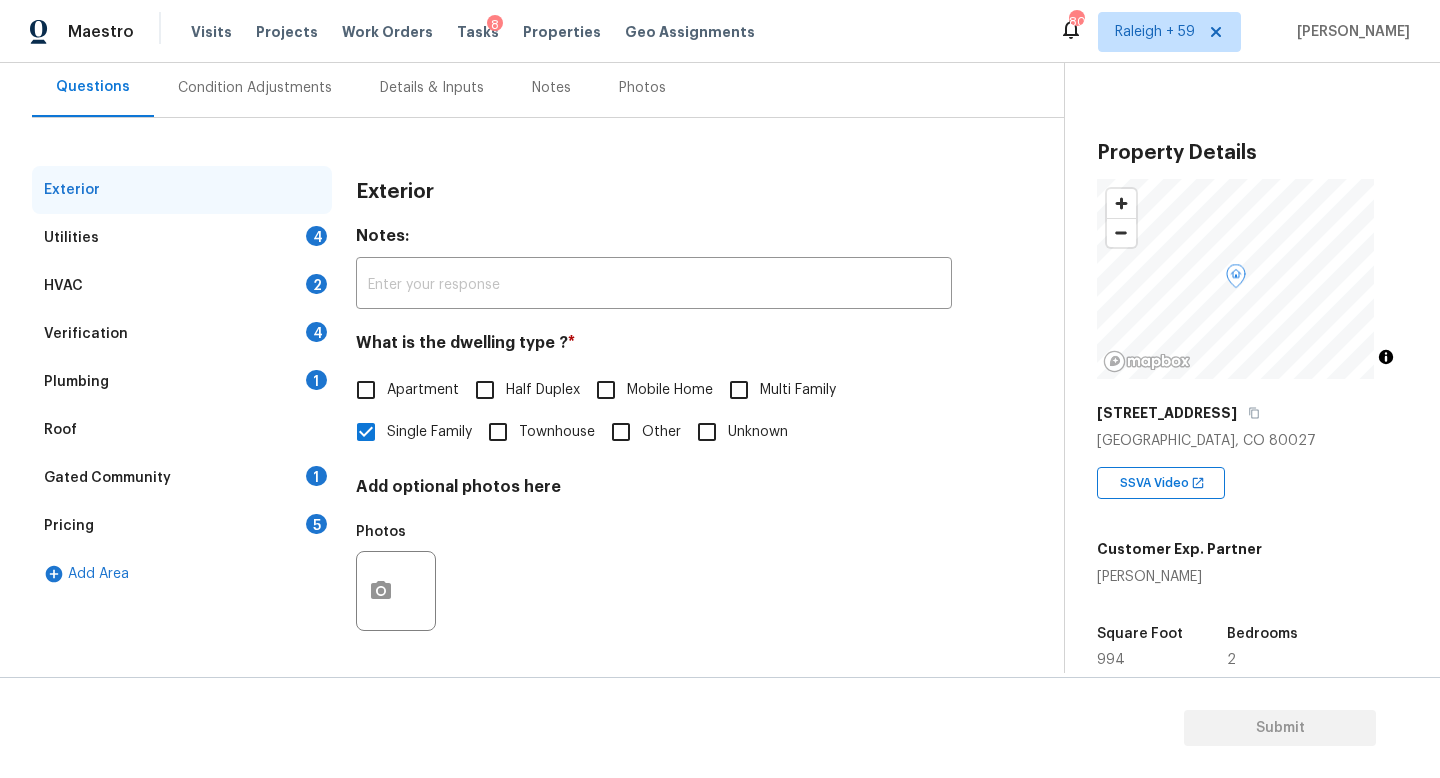 click on "Plumbing 1" at bounding box center [182, 382] 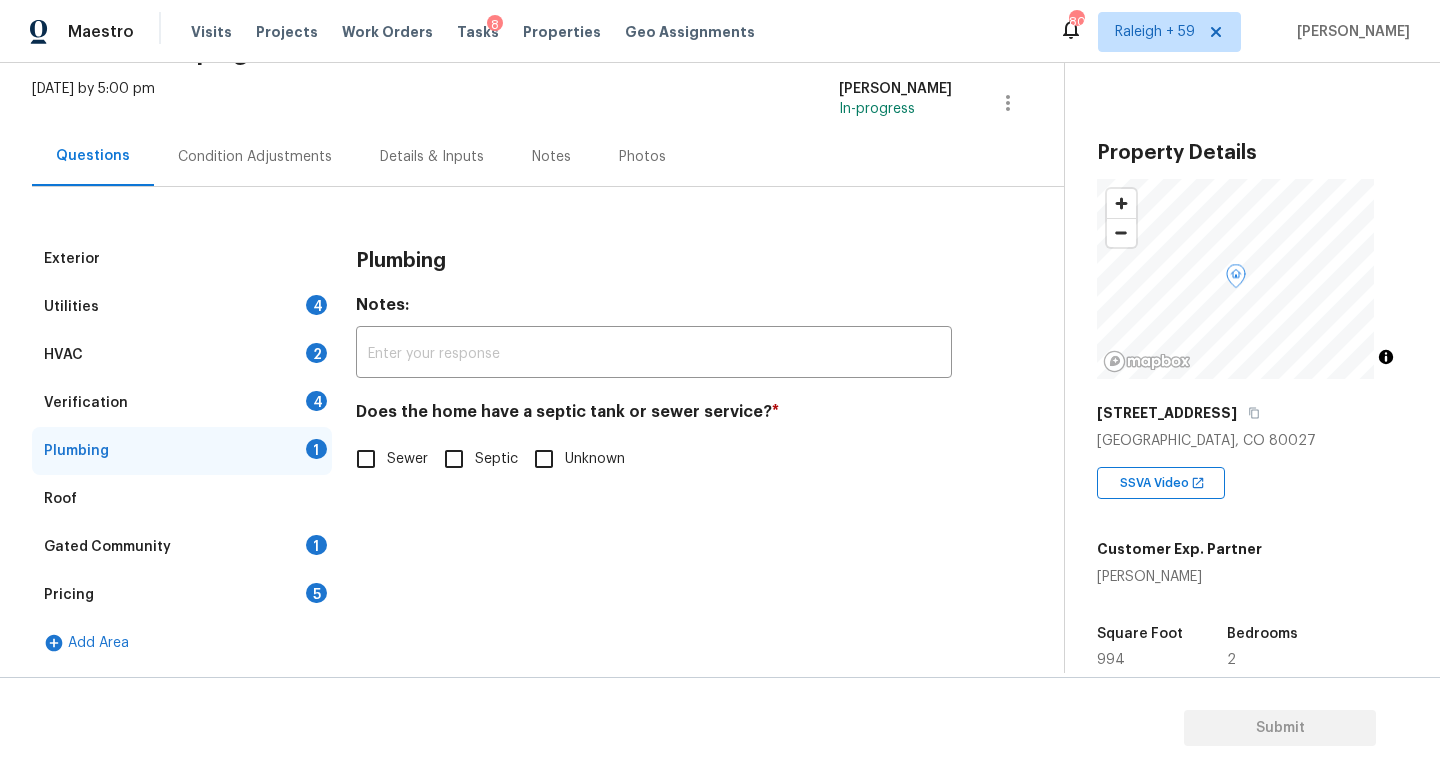 scroll, scrollTop: 131, scrollLeft: 0, axis: vertical 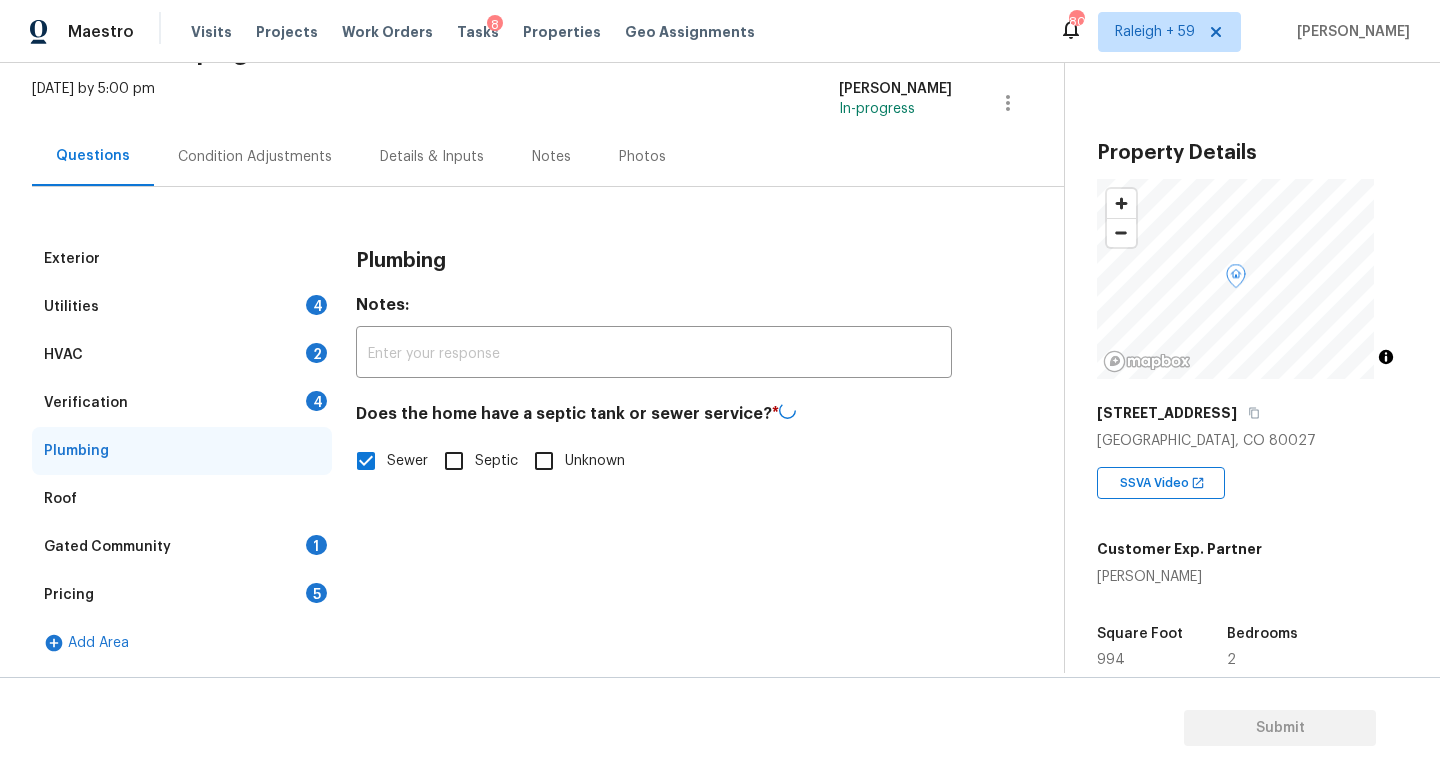 click on "Gated Community 1" at bounding box center [182, 547] 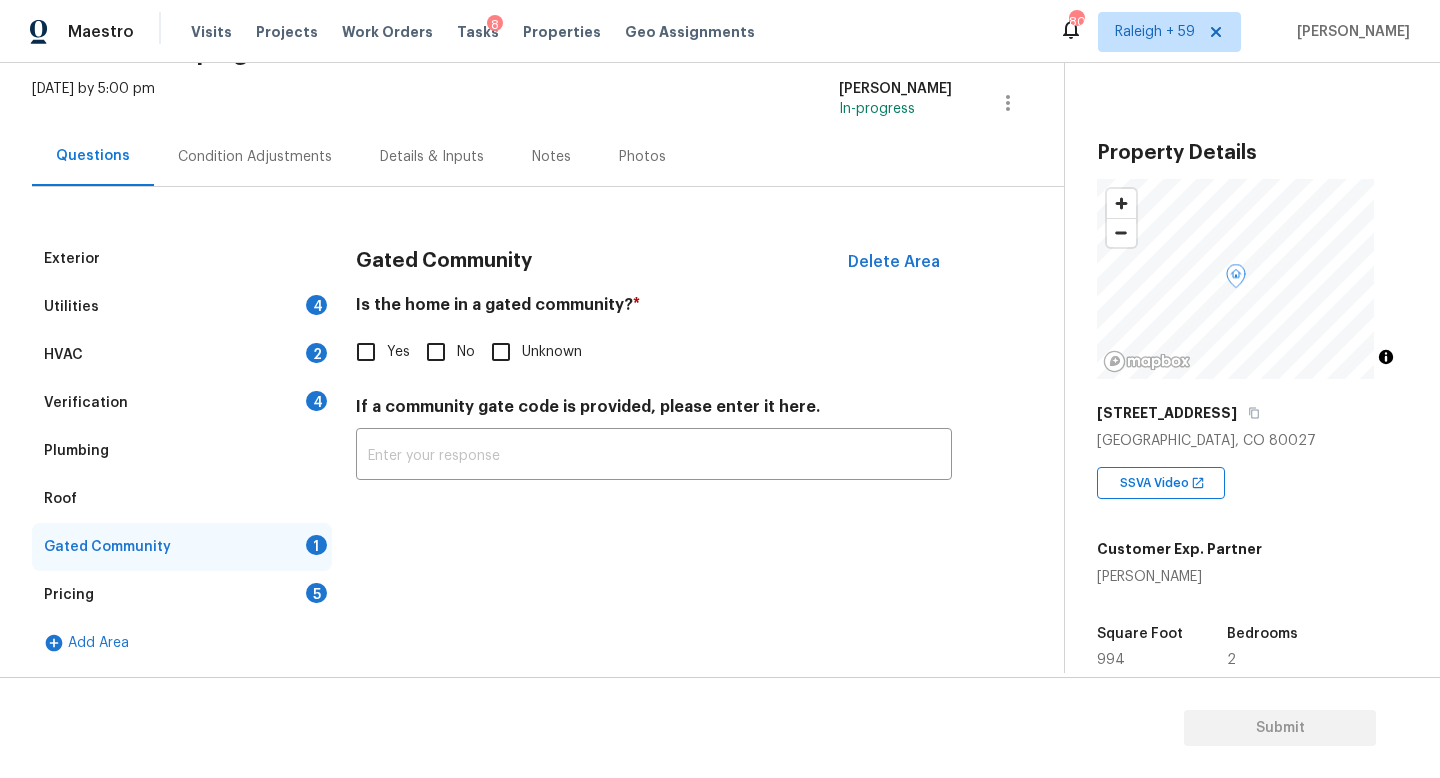 click on "No" at bounding box center [436, 352] 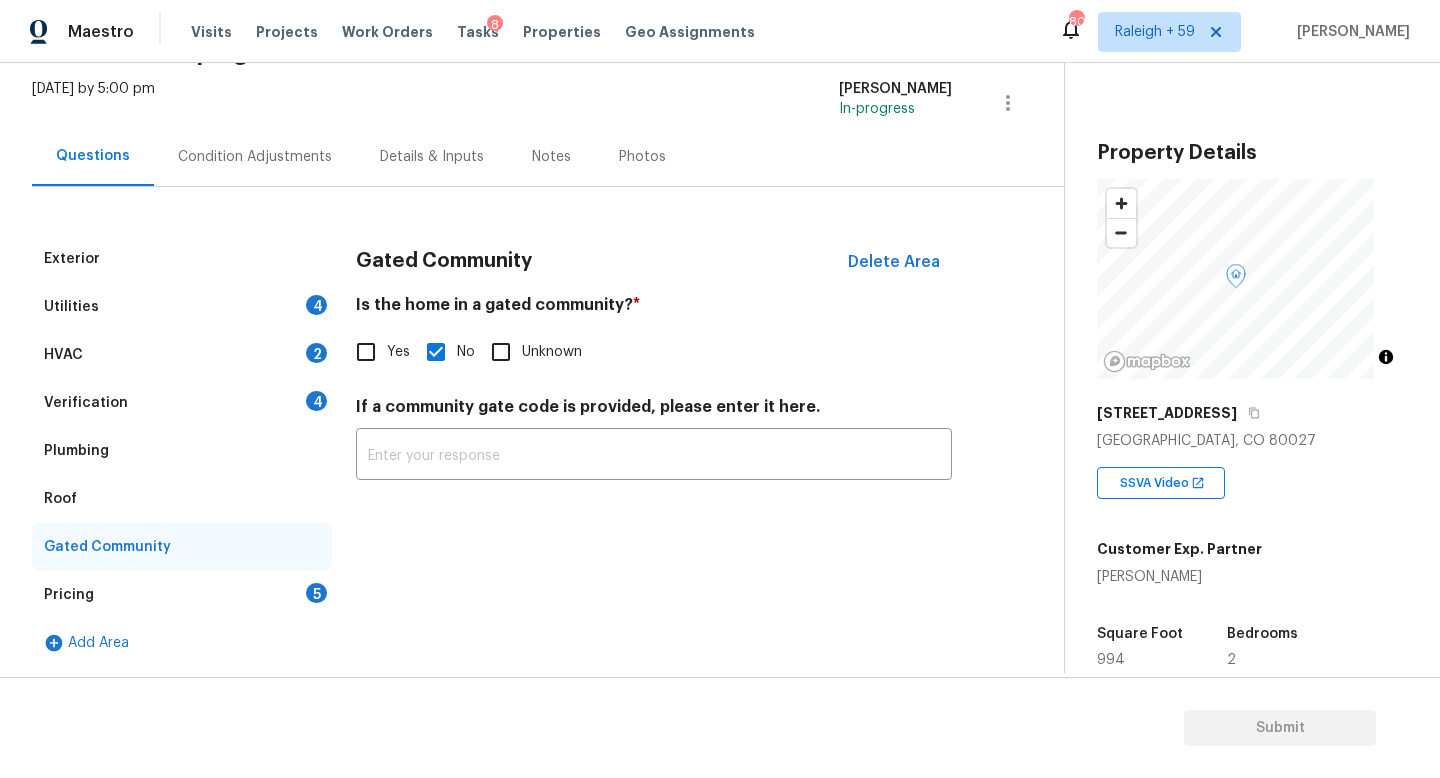 click on "Verification 4" at bounding box center (182, 403) 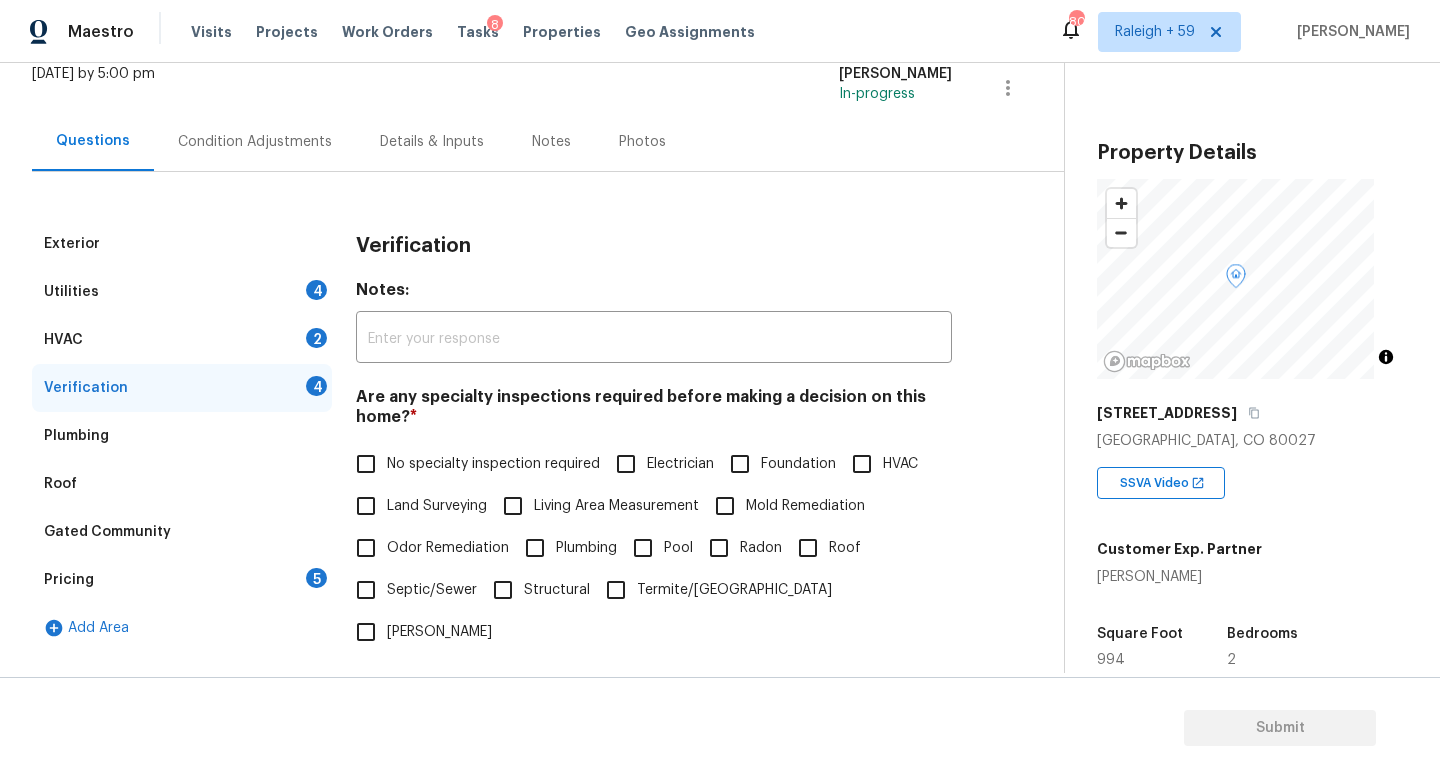 click on "No specialty inspection required" at bounding box center [493, 464] 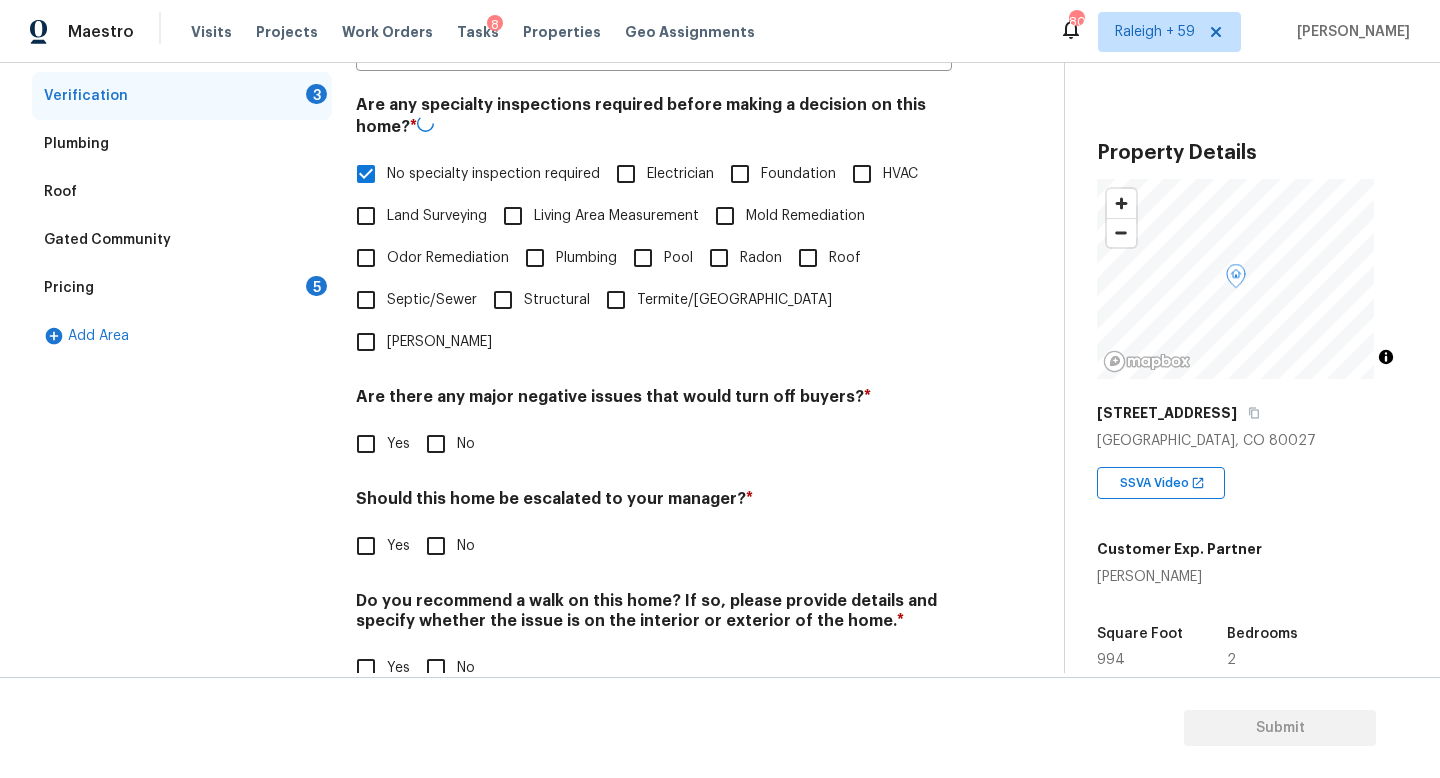 scroll, scrollTop: 482, scrollLeft: 0, axis: vertical 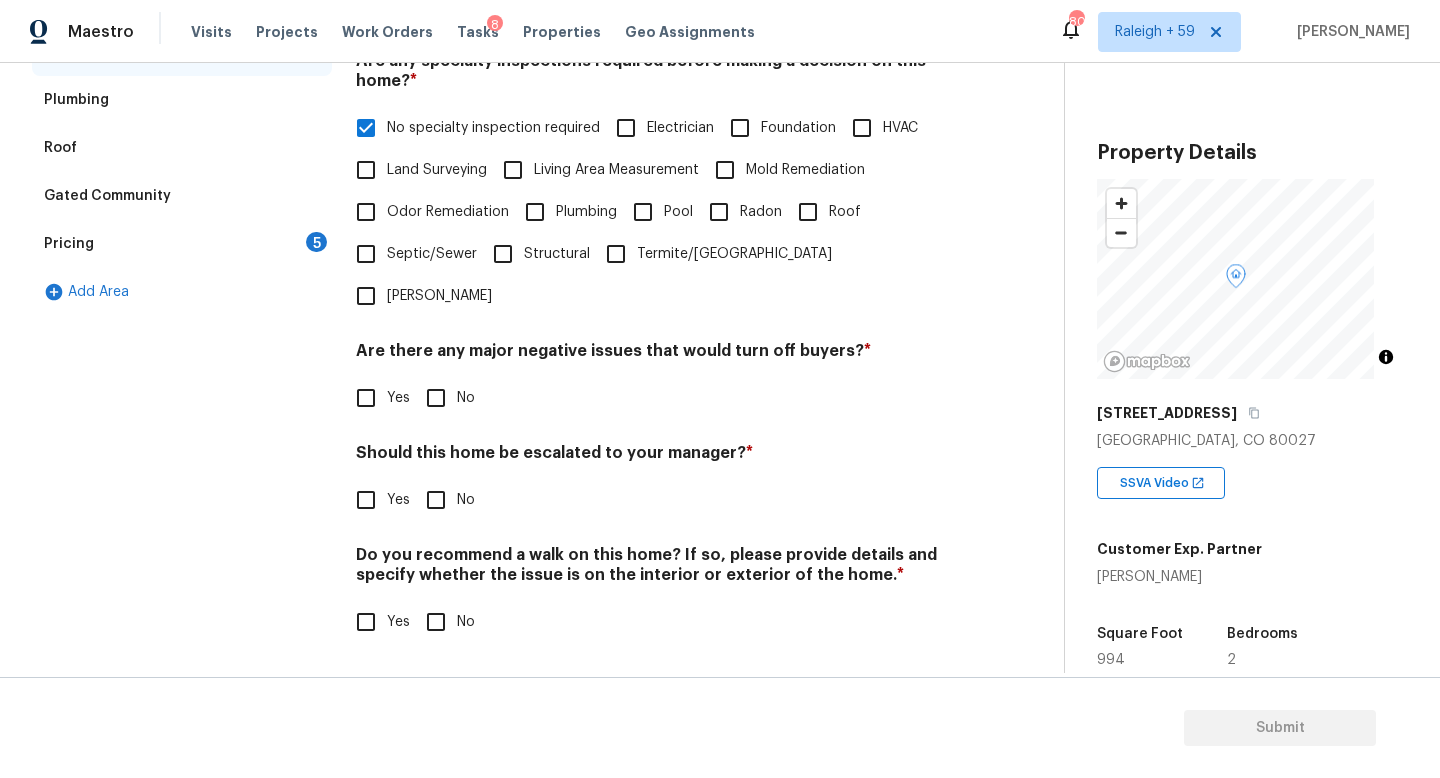 click on "No" at bounding box center [436, 398] 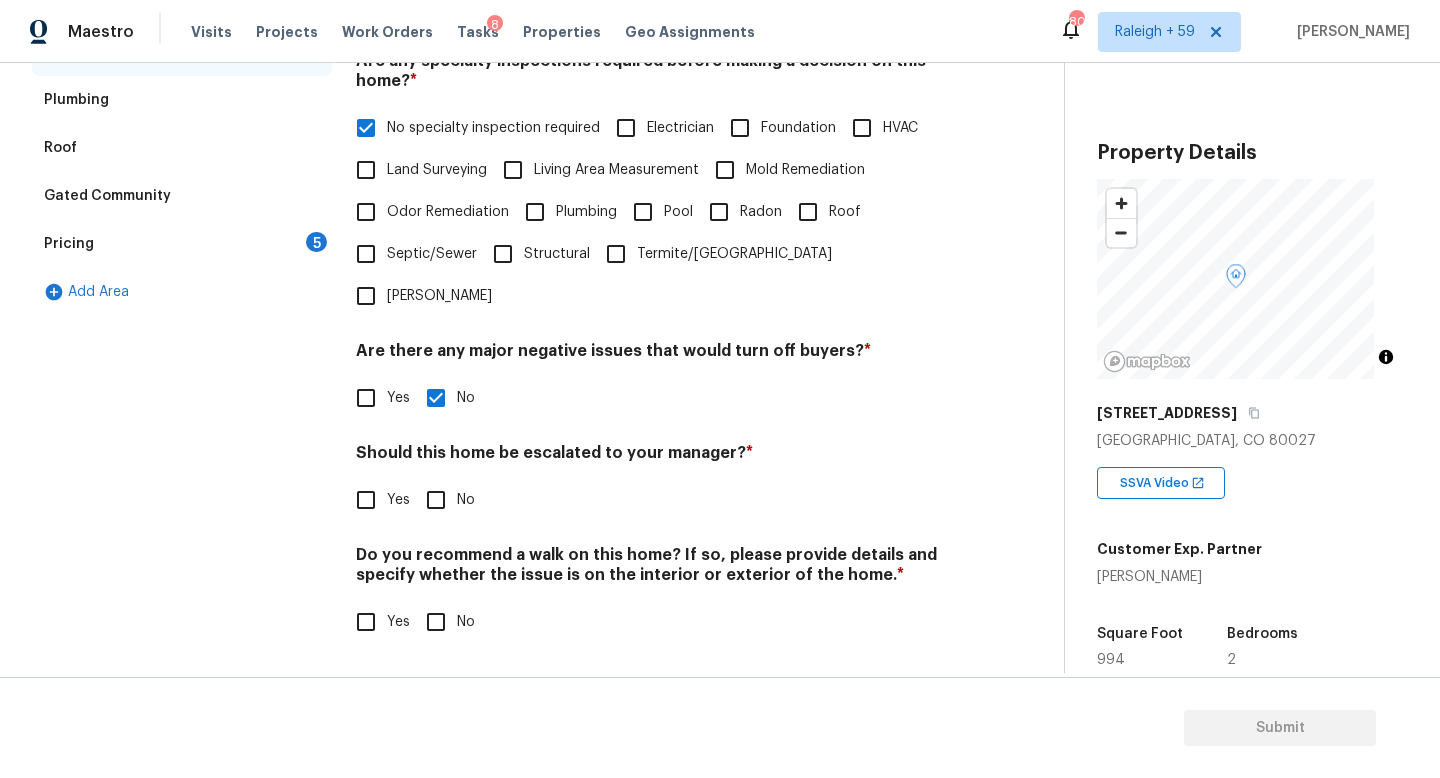 click on "Yes" at bounding box center (366, 500) 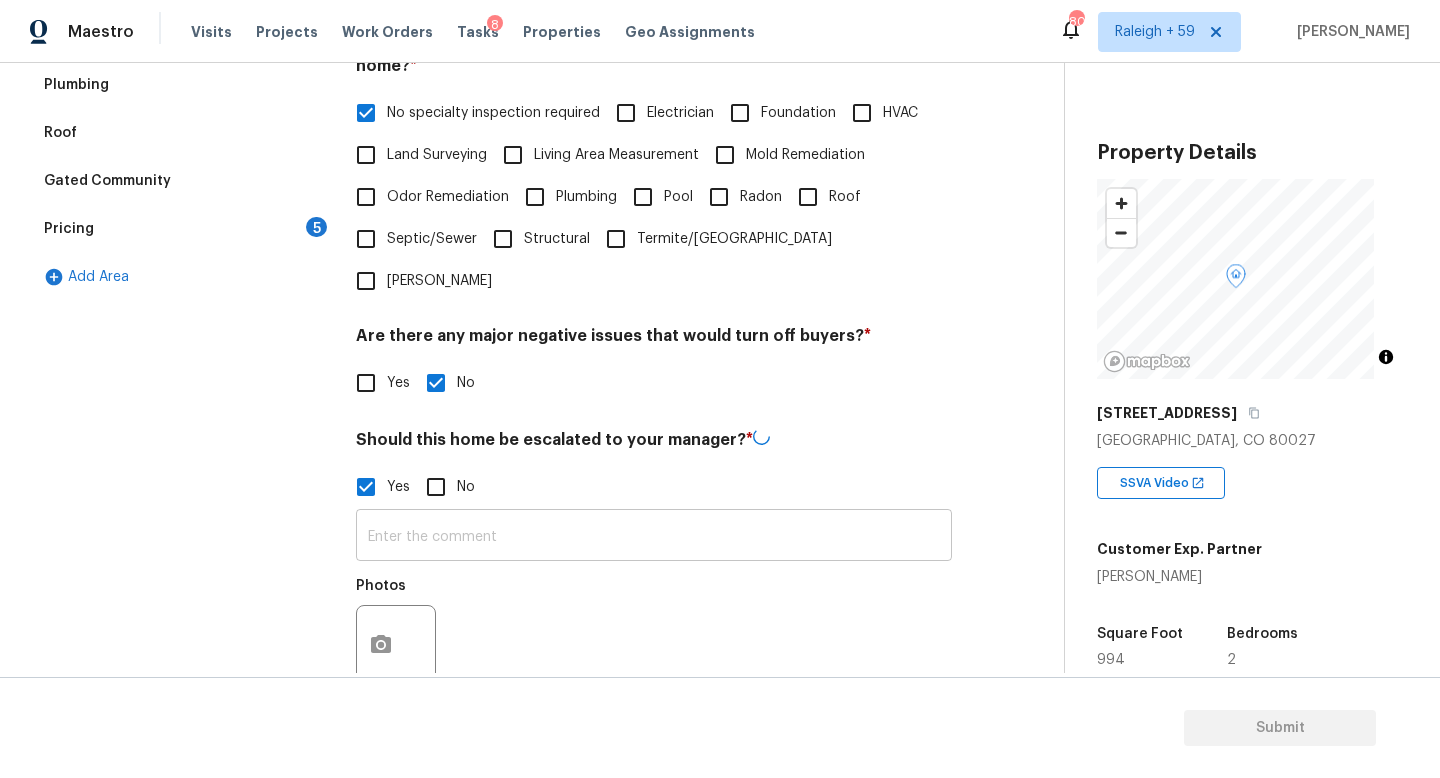 click at bounding box center [654, 537] 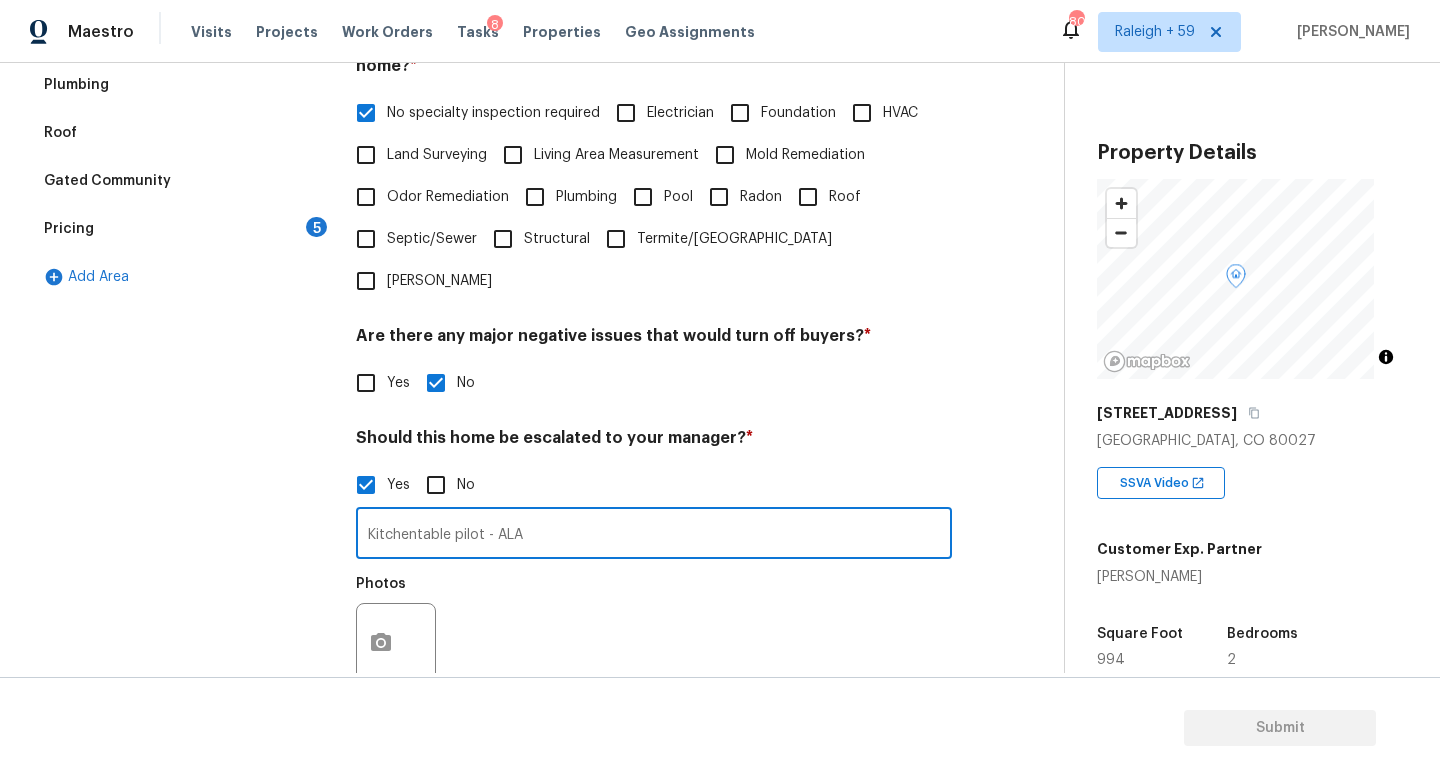 scroll, scrollTop: 518, scrollLeft: 0, axis: vertical 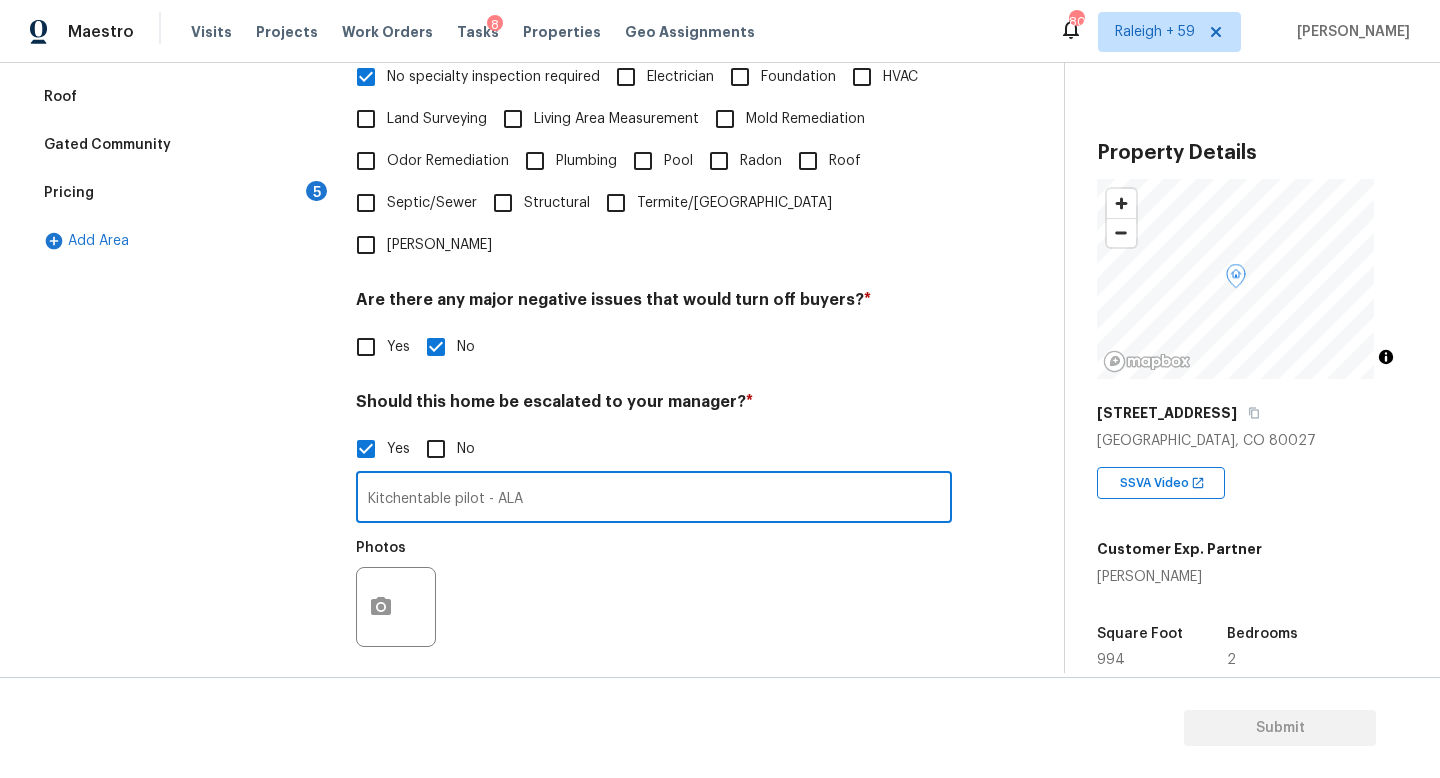 type on "Kitchentable pilot - ALA" 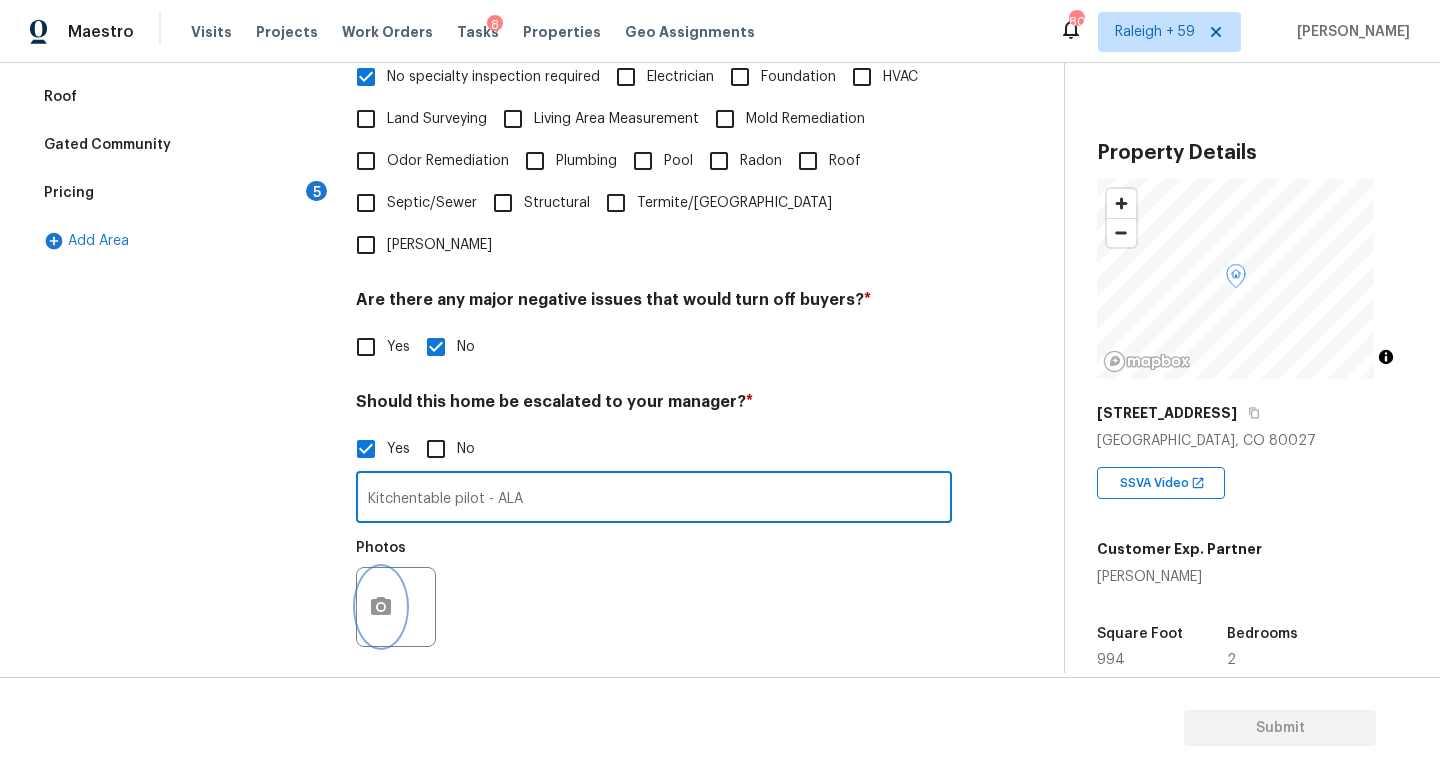 click at bounding box center (381, 607) 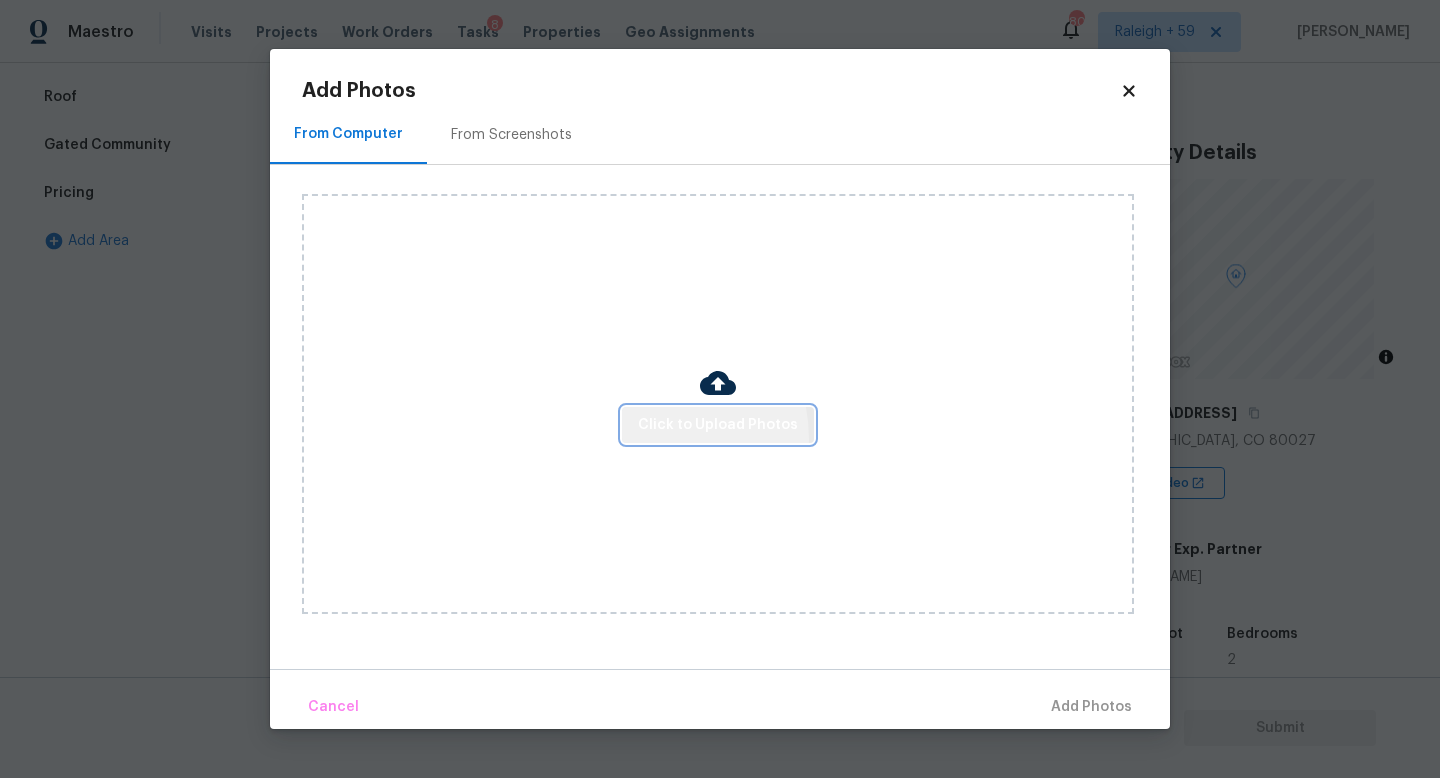 click on "Click to Upload Photos" at bounding box center [718, 425] 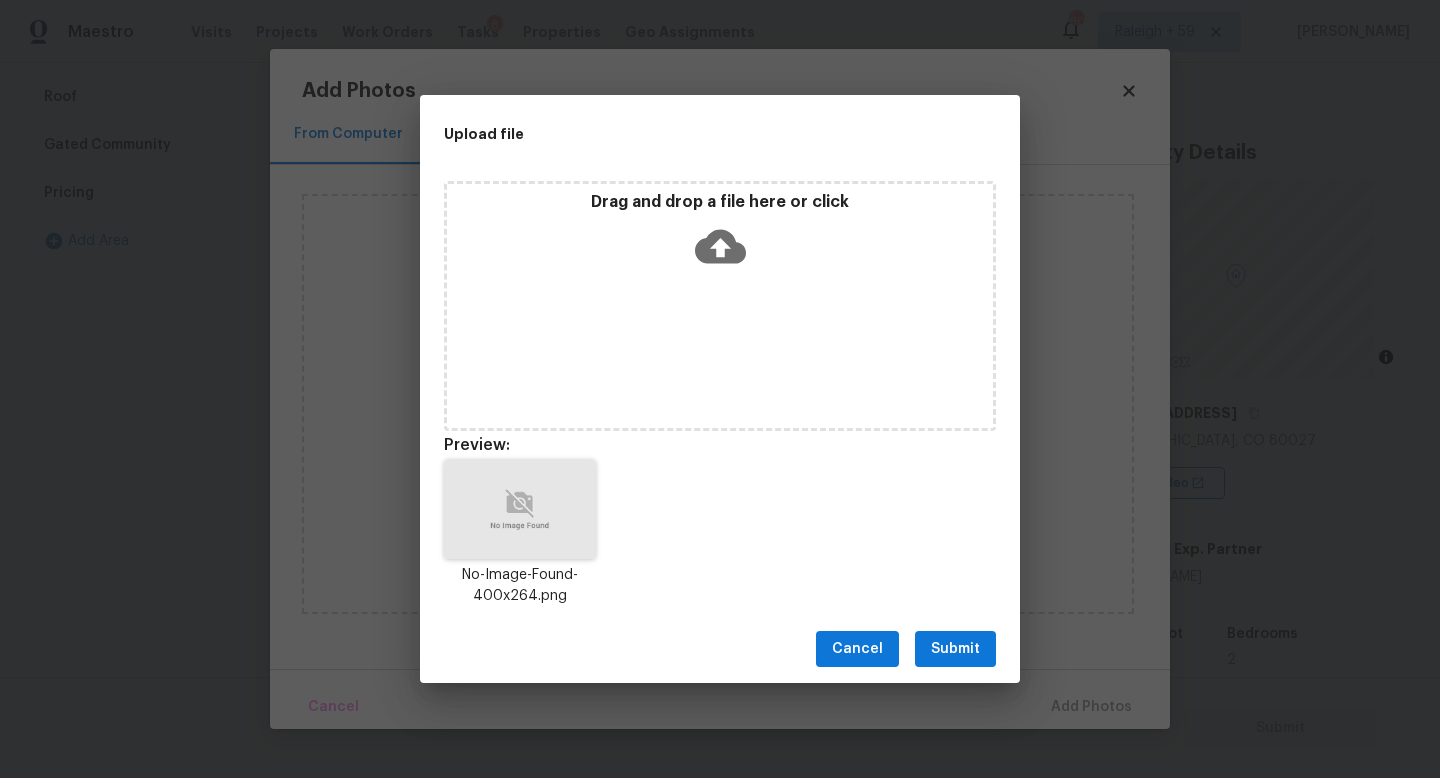 click on "Submit" at bounding box center (955, 649) 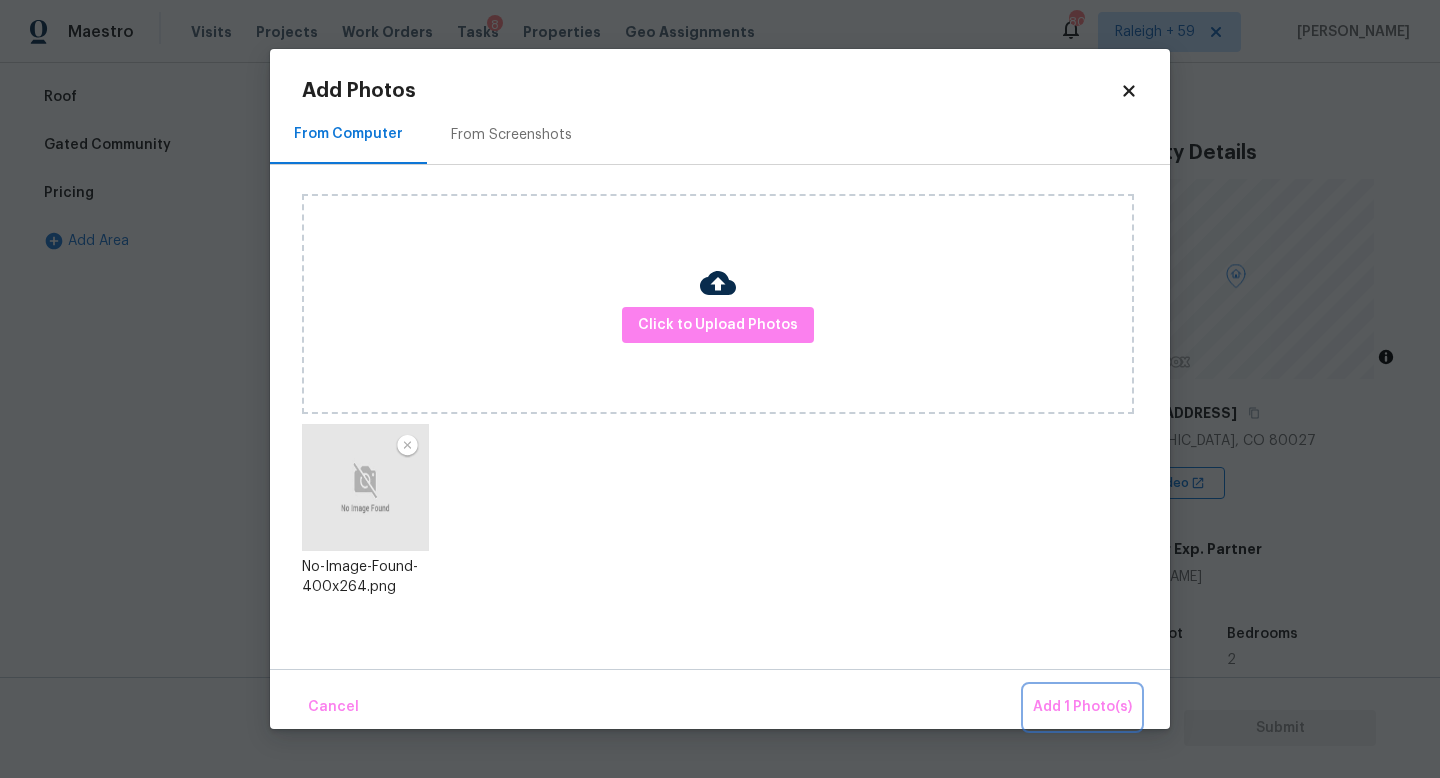 click on "Add 1 Photo(s)" at bounding box center (1082, 707) 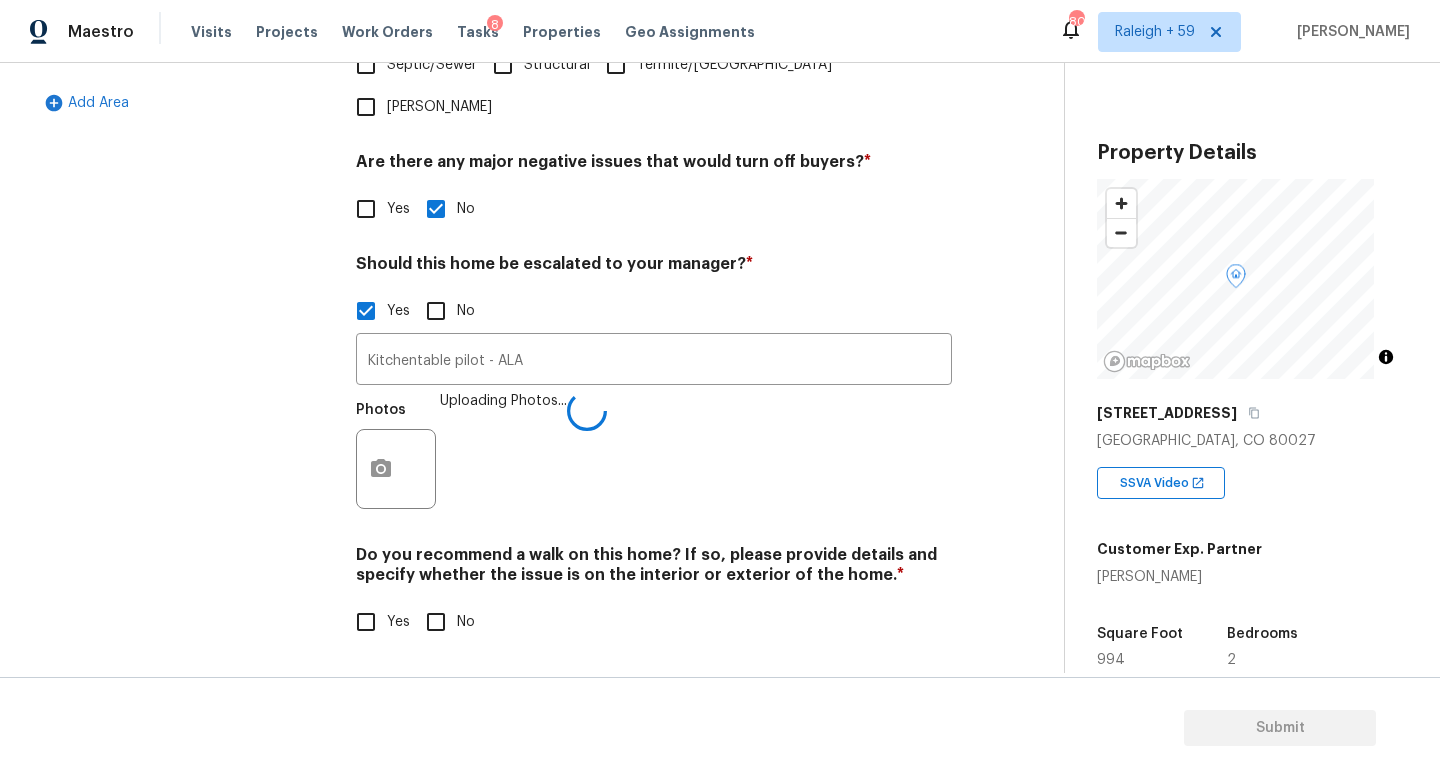 click on "No" at bounding box center (445, 622) 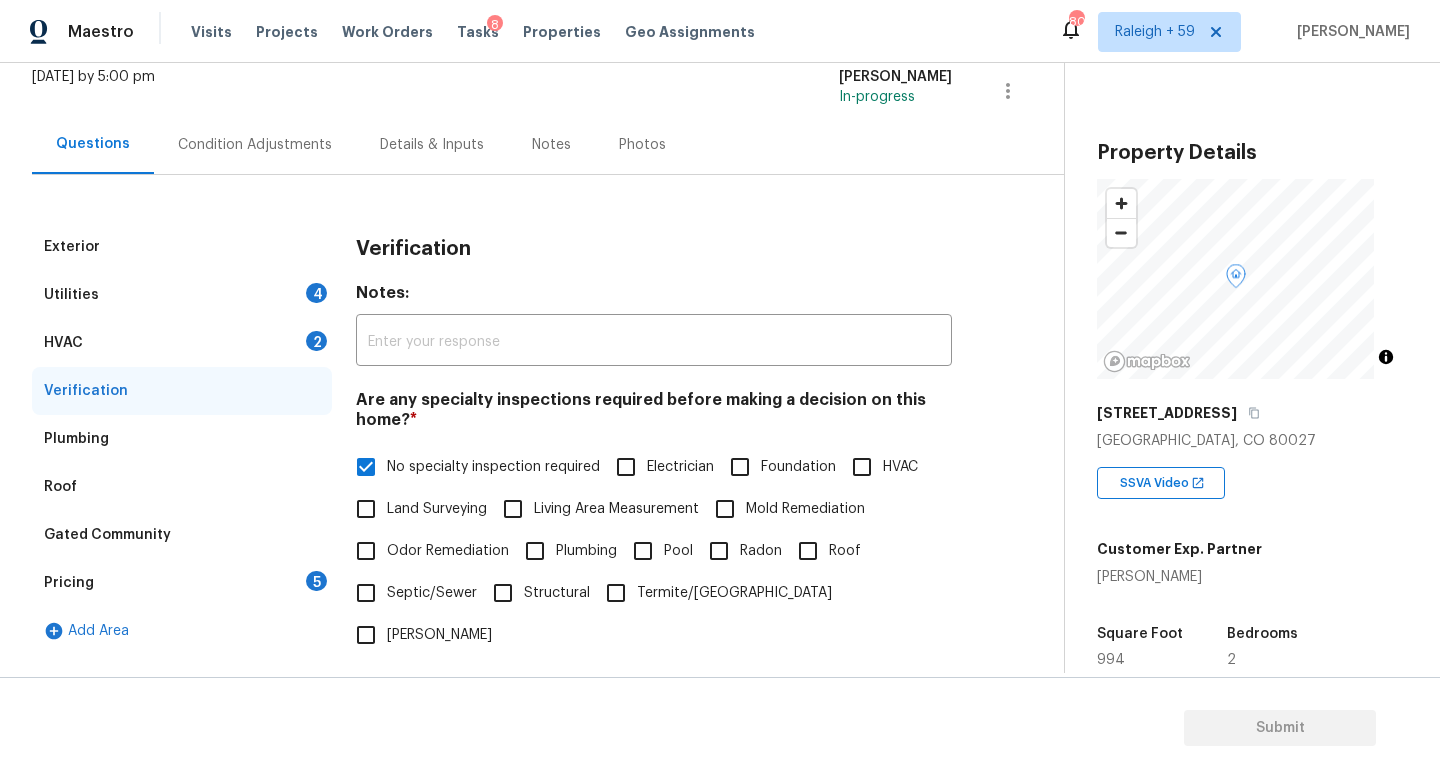 scroll, scrollTop: 55, scrollLeft: 0, axis: vertical 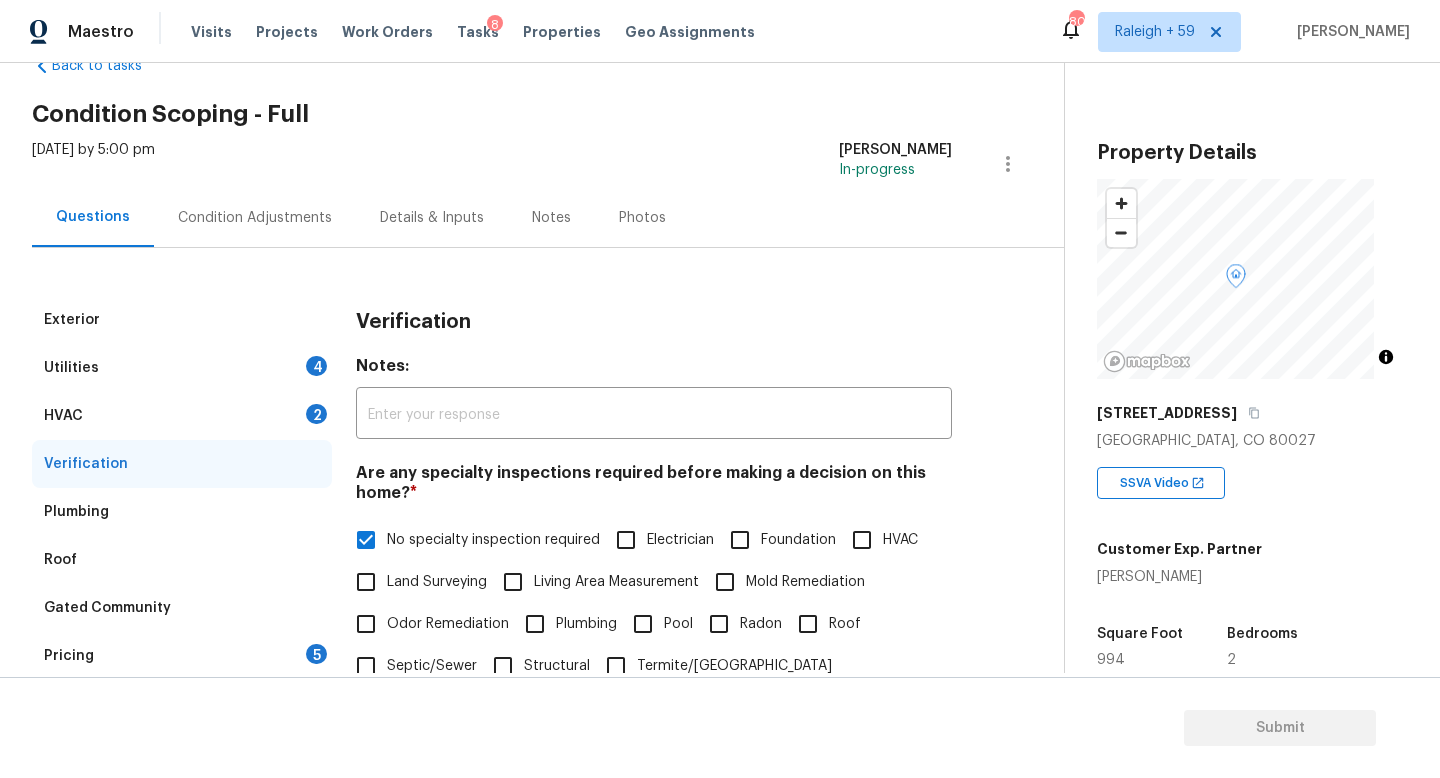 click on "HVAC 2" at bounding box center (182, 416) 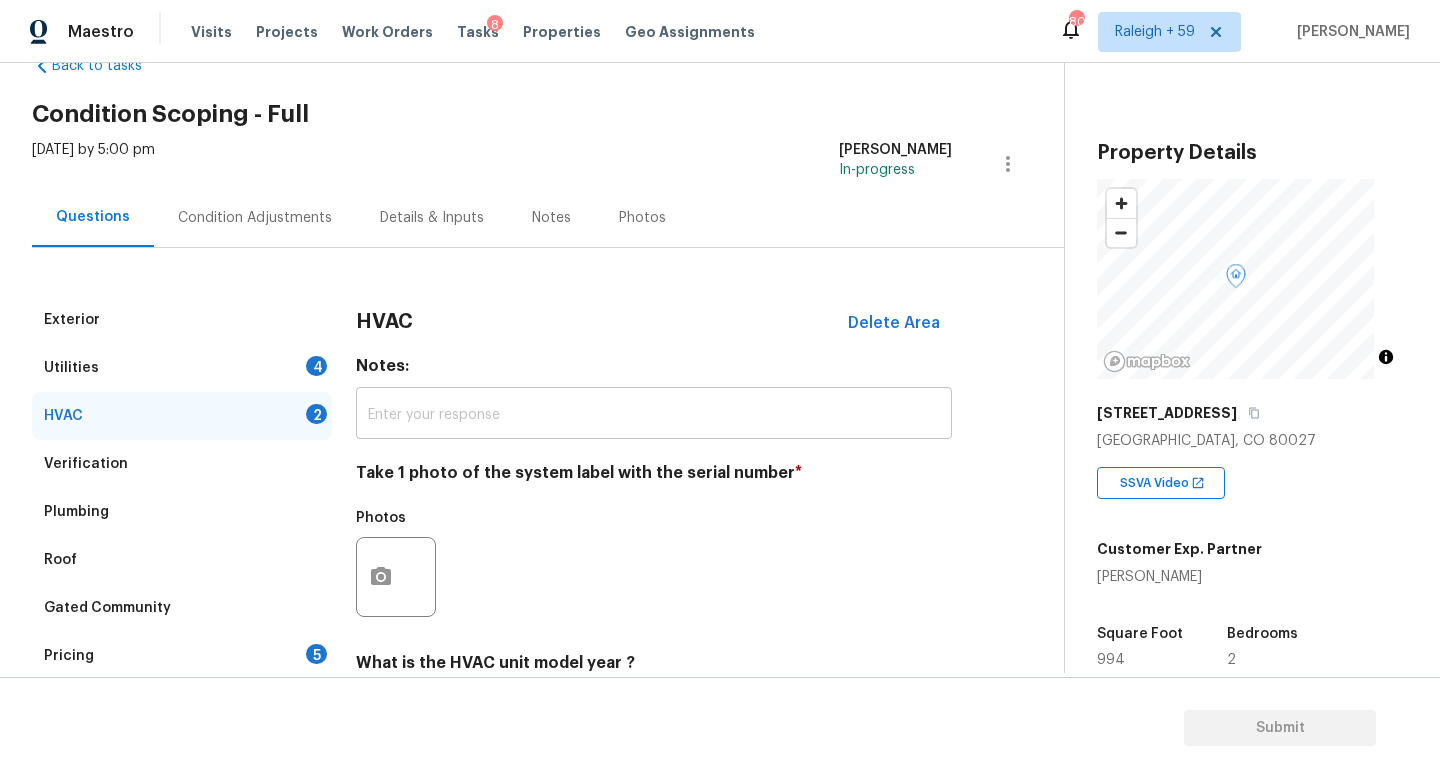scroll, scrollTop: 266, scrollLeft: 0, axis: vertical 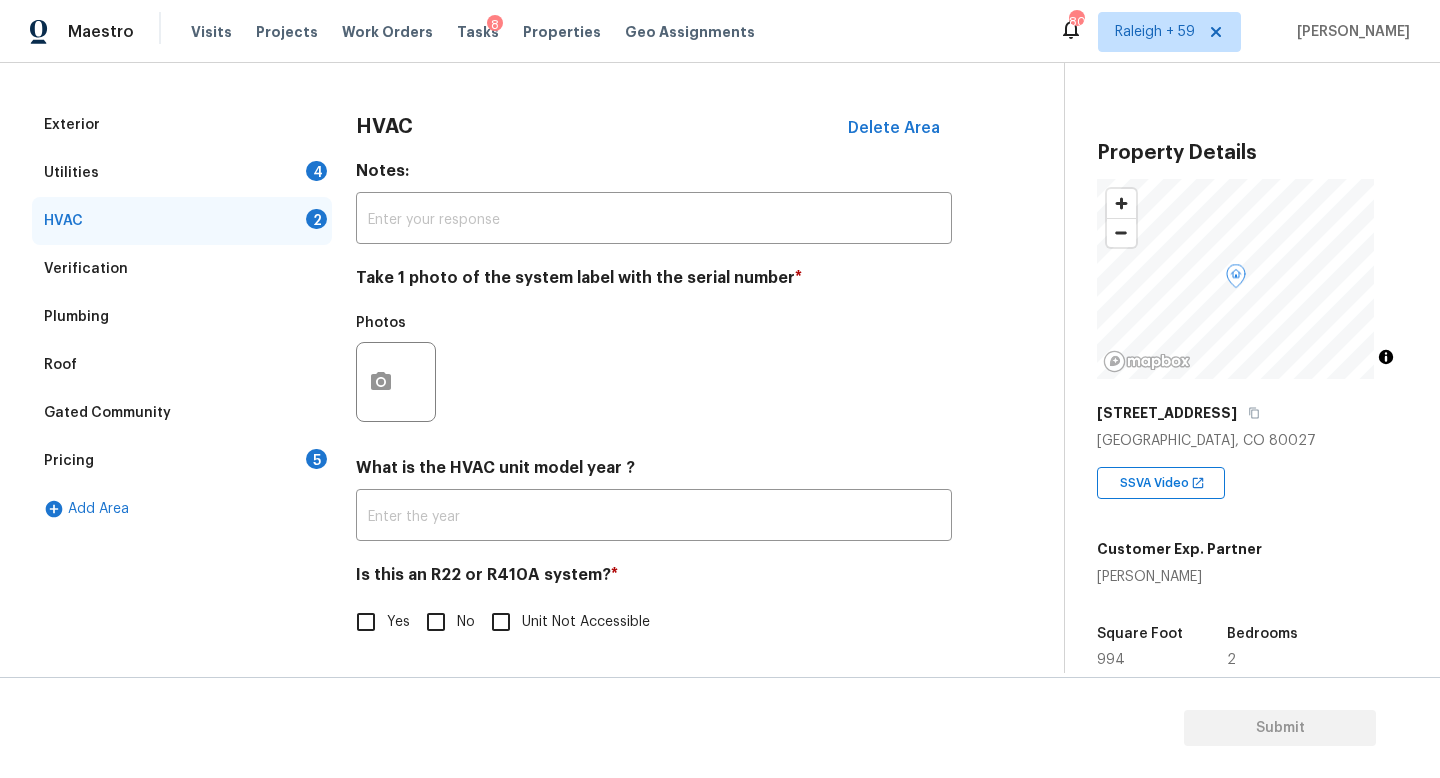 click on "No" at bounding box center (436, 622) 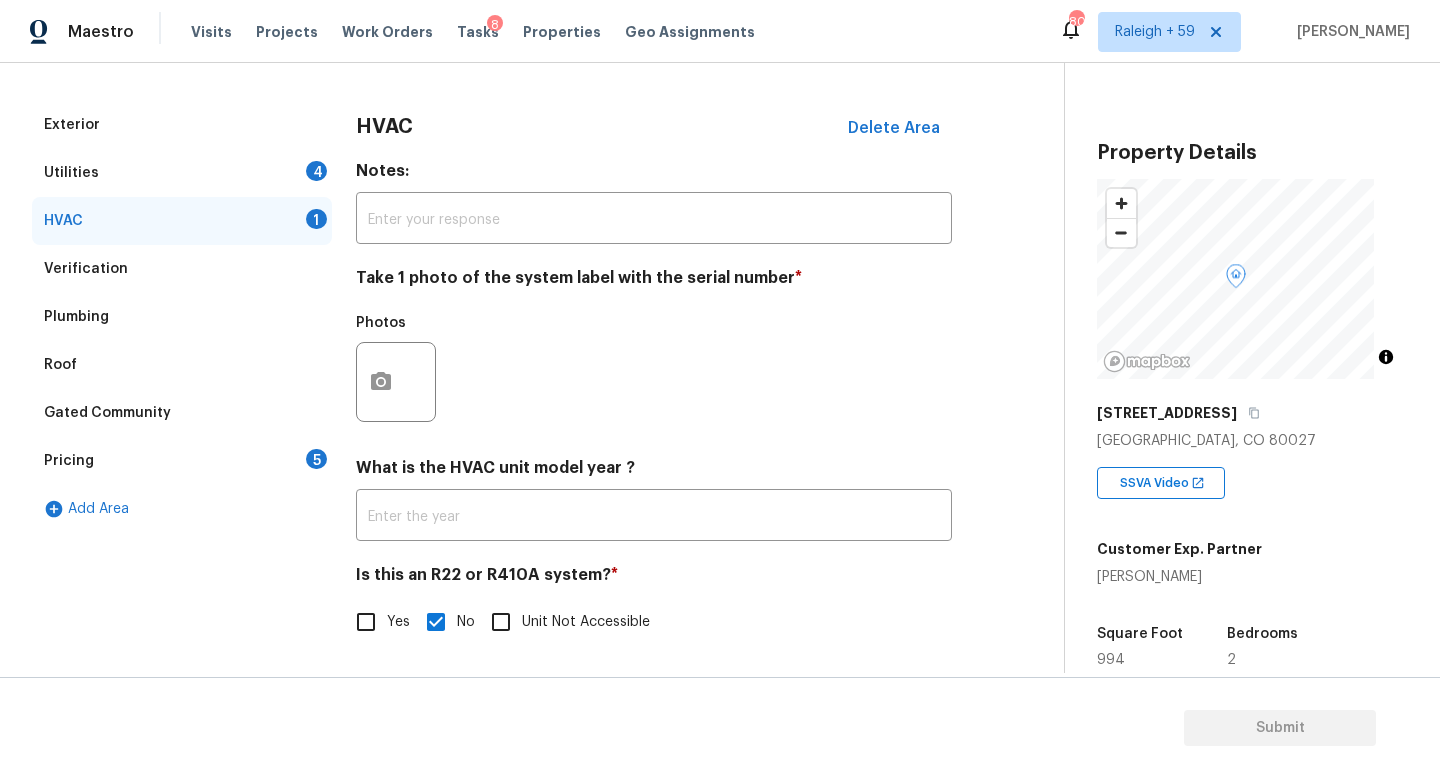 scroll, scrollTop: 266, scrollLeft: 0, axis: vertical 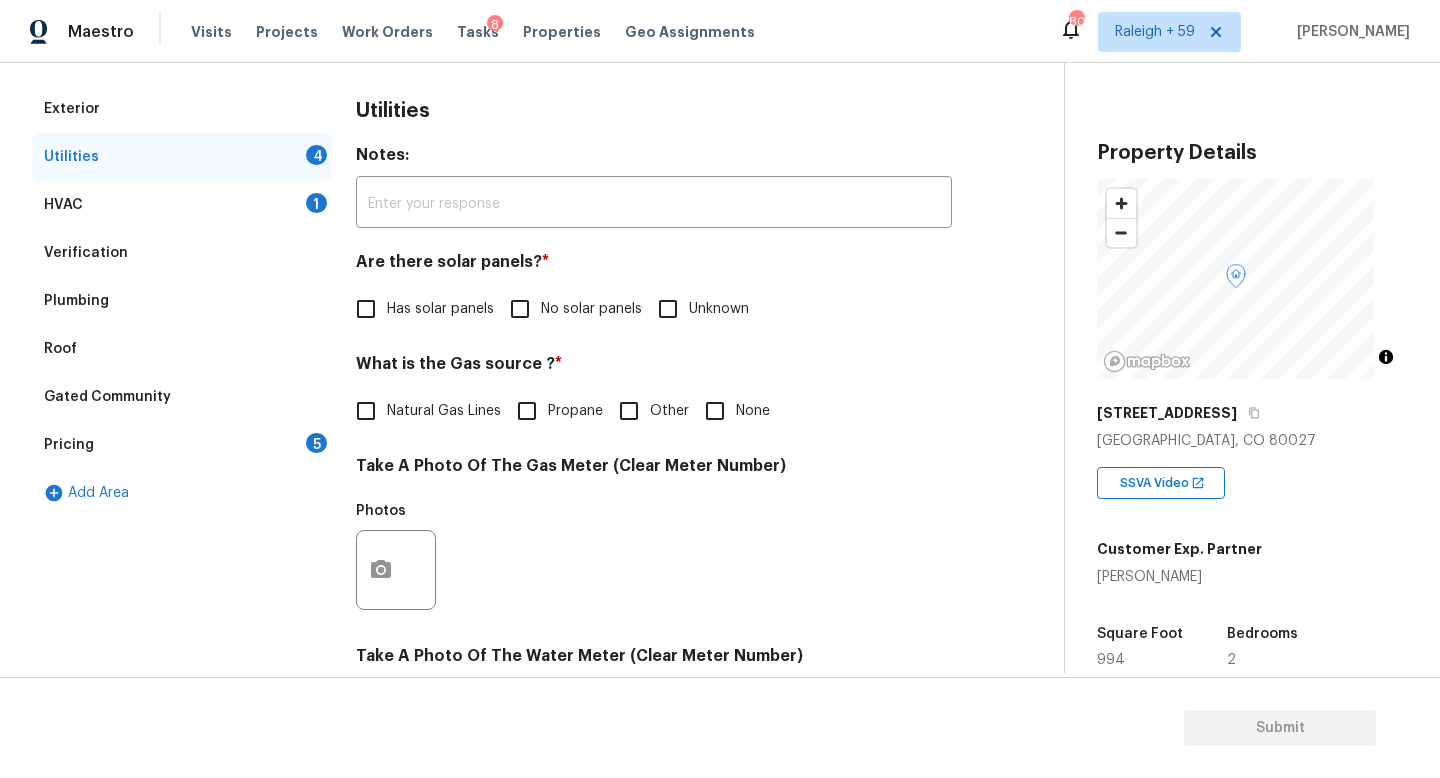 click on "No solar panels" at bounding box center [570, 309] 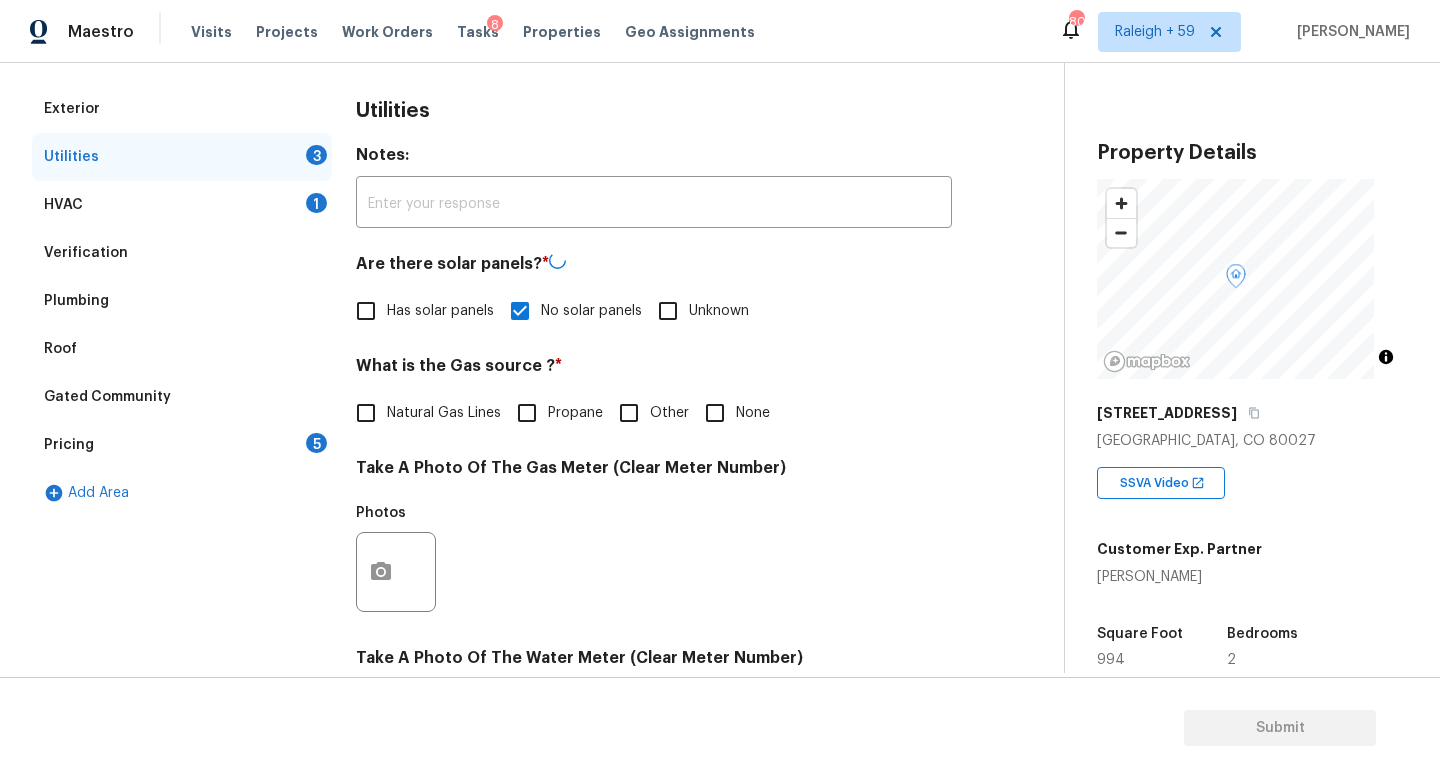 click on "Natural Gas Lines" at bounding box center (444, 413) 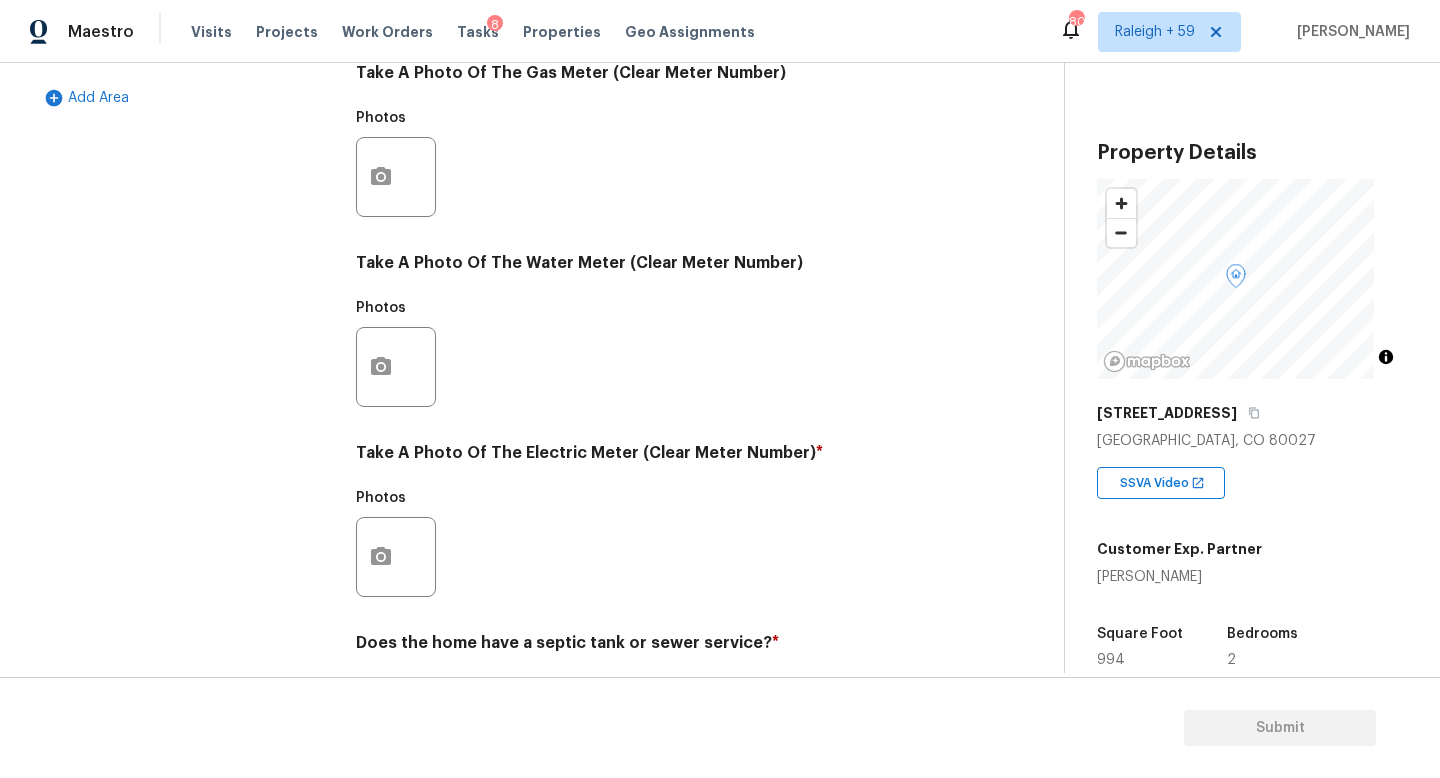 scroll, scrollTop: 742, scrollLeft: 0, axis: vertical 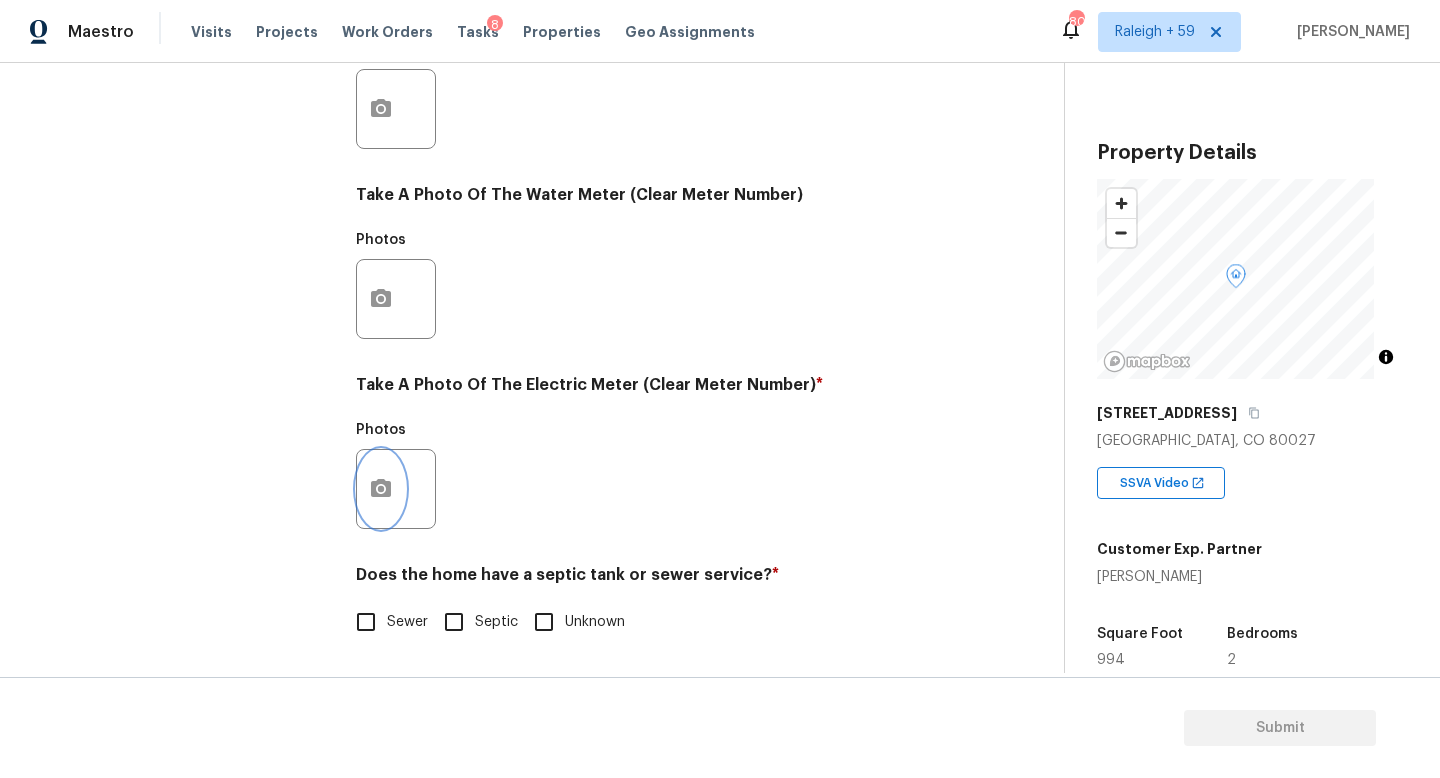 click at bounding box center [381, 489] 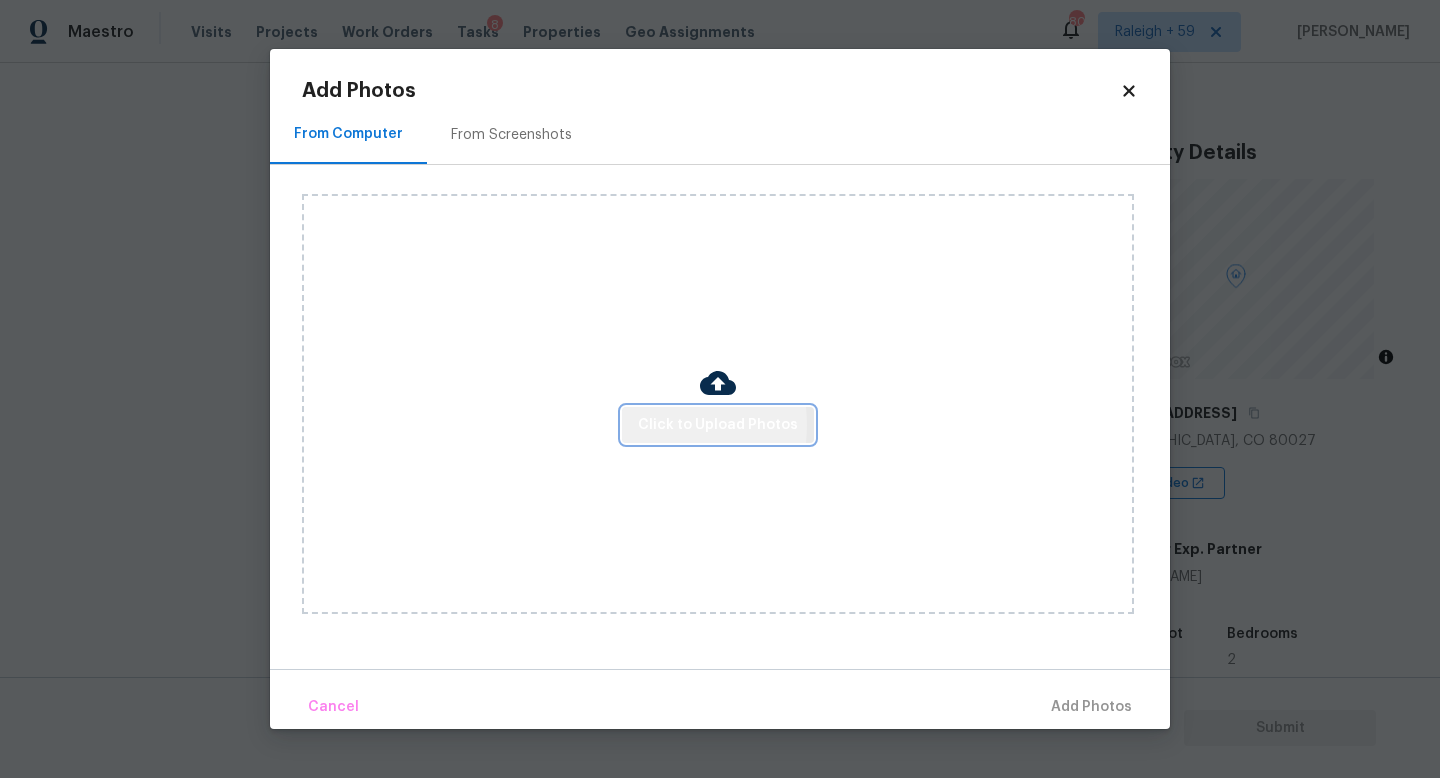 click on "Click to Upload Photos" at bounding box center (718, 425) 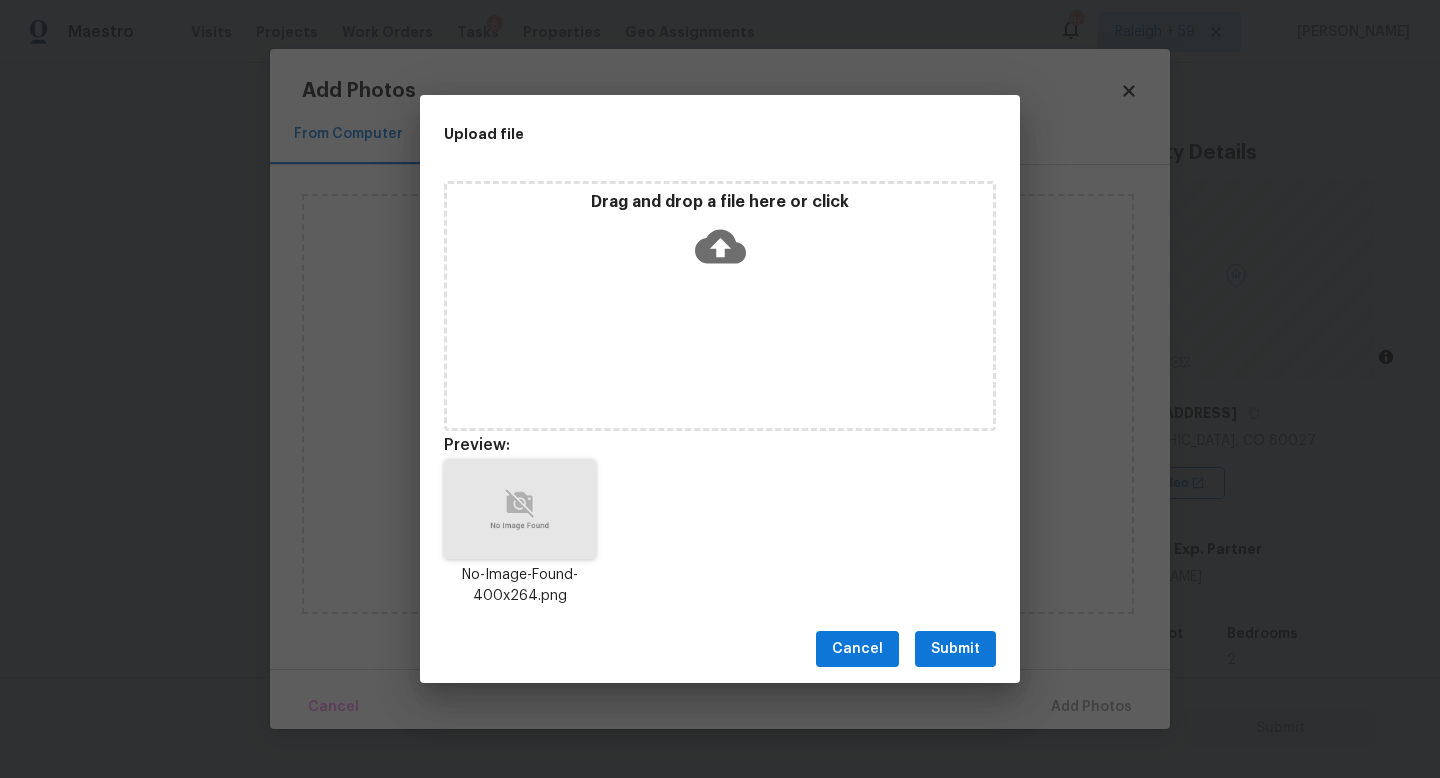 click on "Submit" at bounding box center [955, 649] 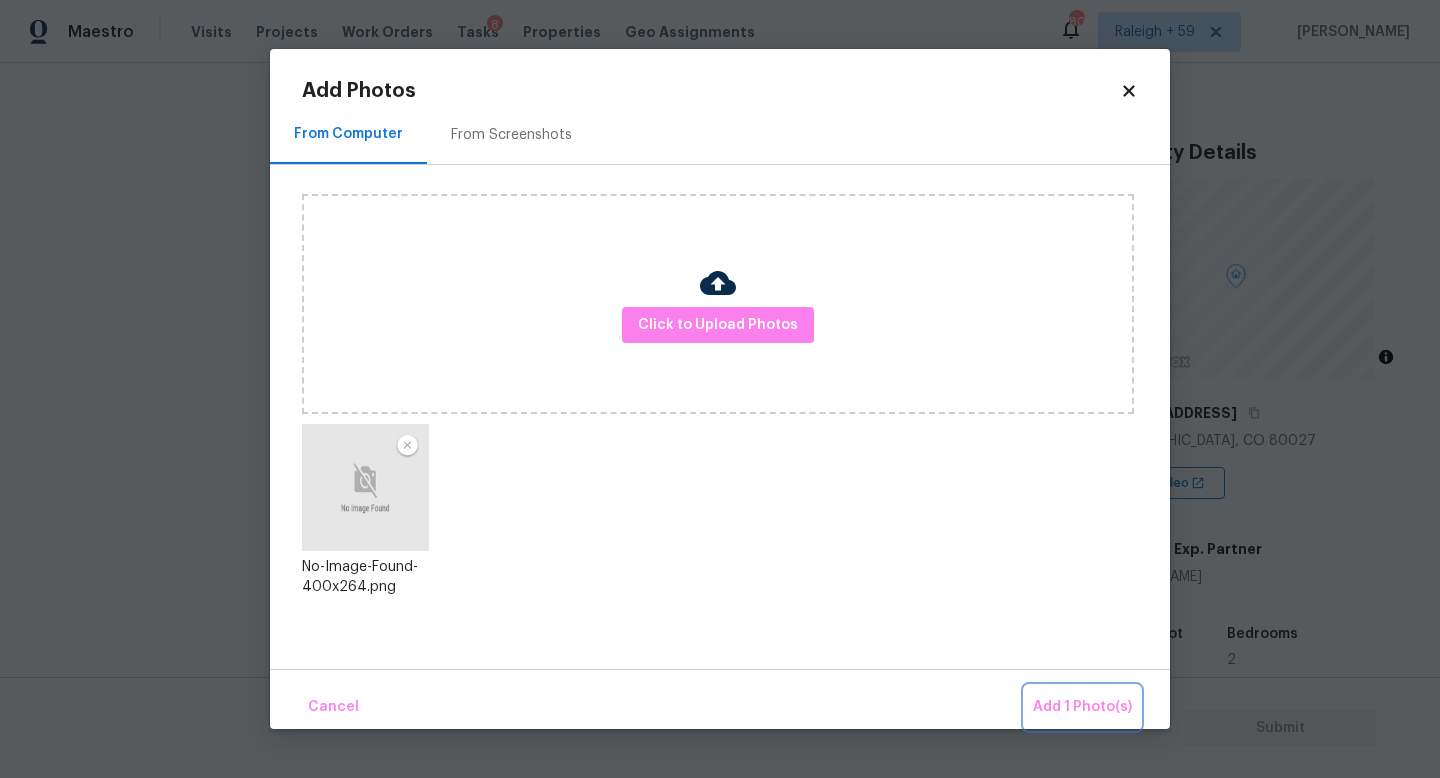 click on "Add 1 Photo(s)" at bounding box center (1082, 707) 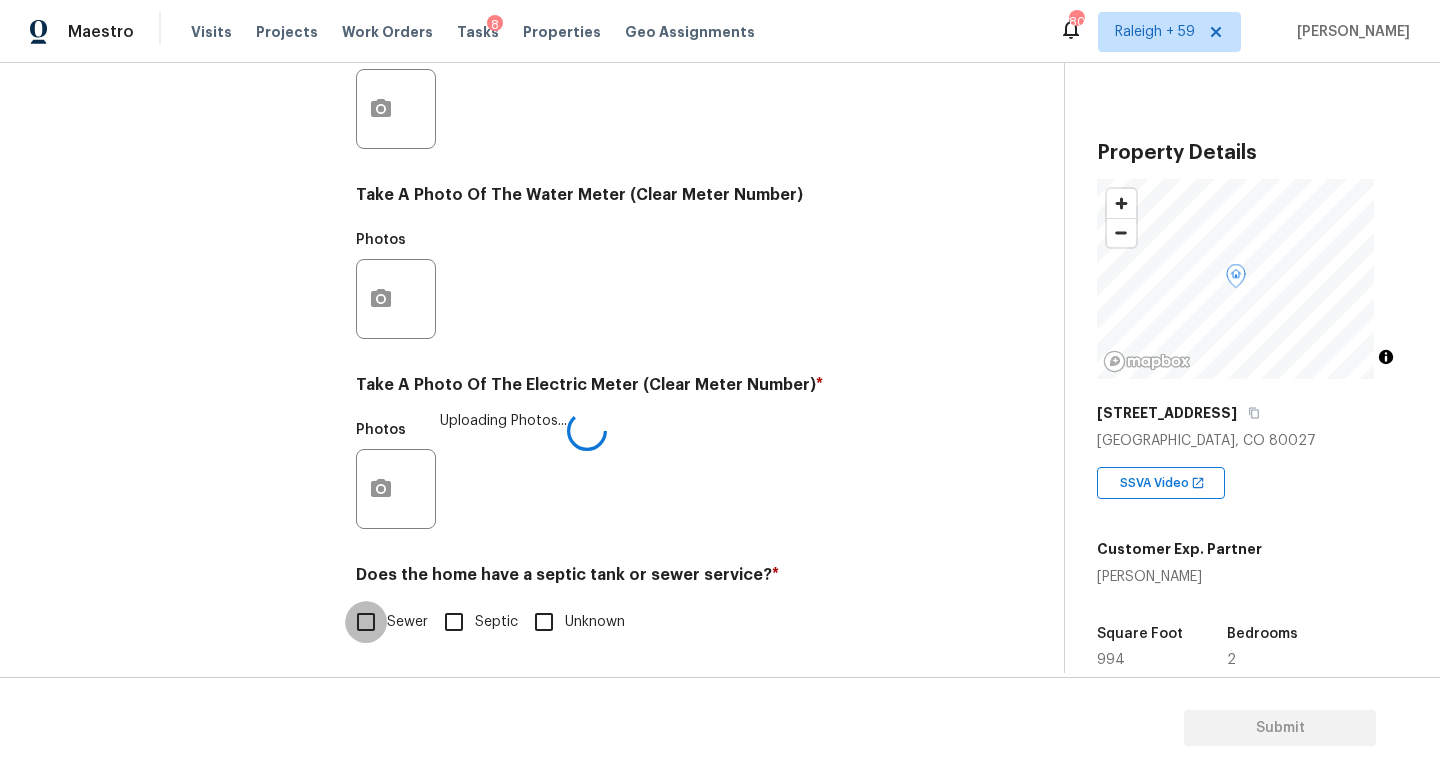 click on "Sewer" at bounding box center (366, 622) 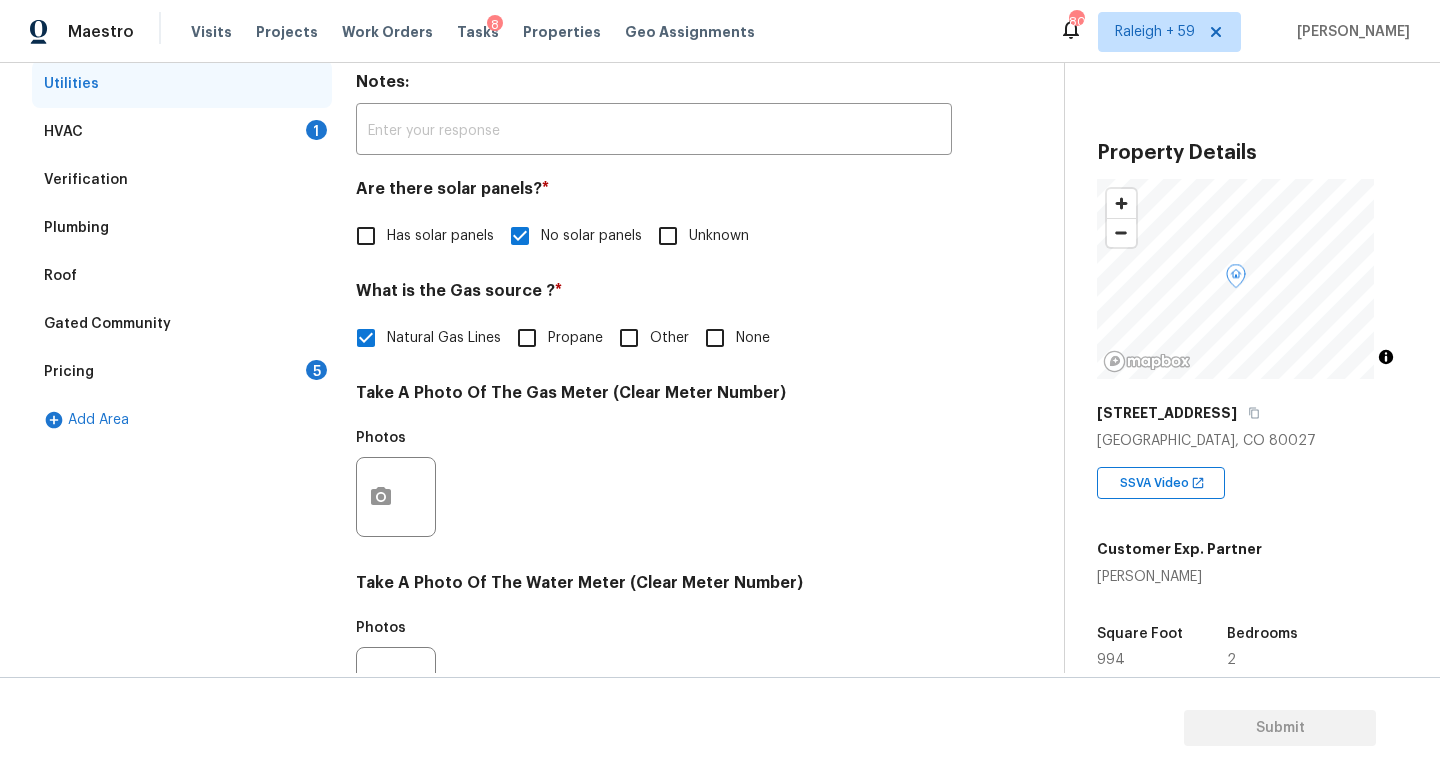 scroll, scrollTop: 230, scrollLeft: 0, axis: vertical 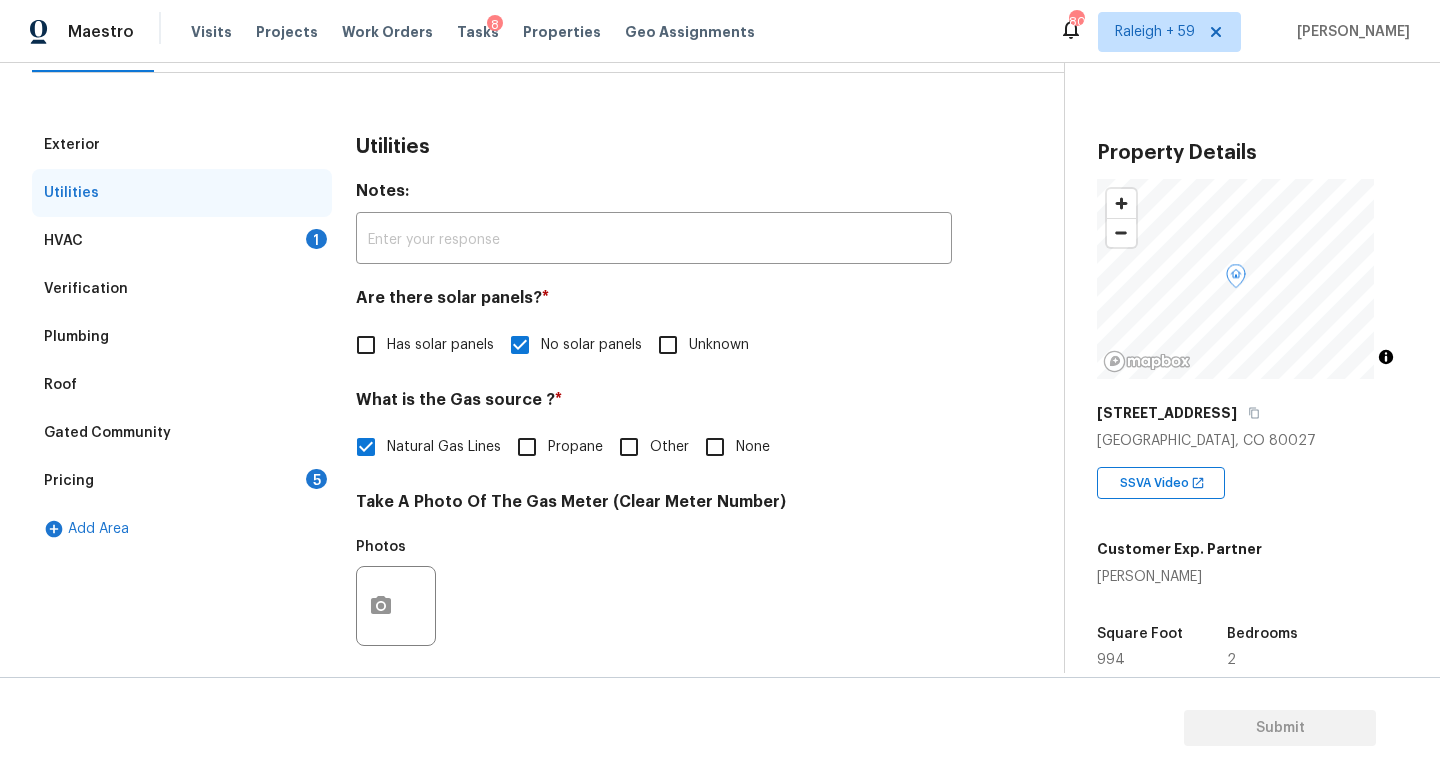 click on "HVAC 1" at bounding box center (182, 241) 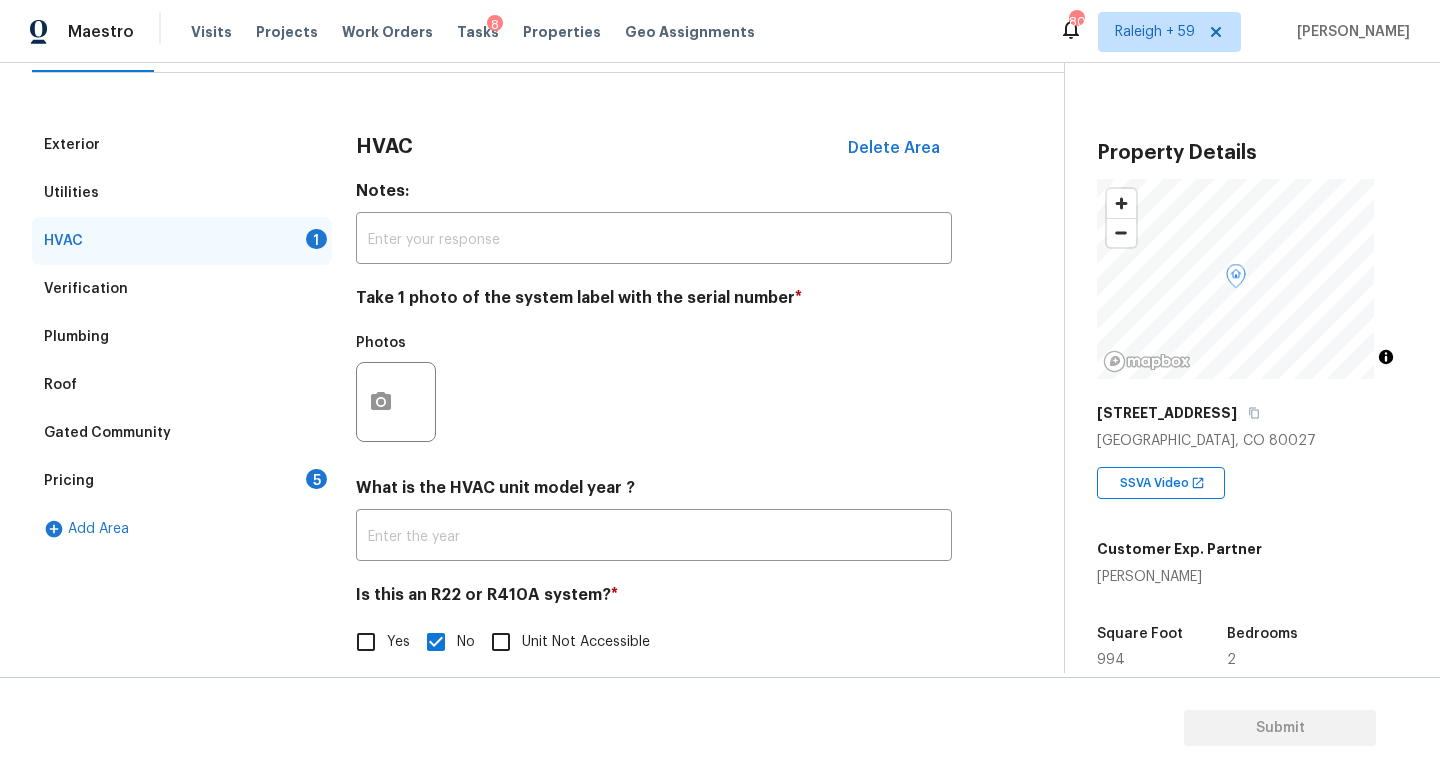 click on "Pricing 5" at bounding box center (182, 481) 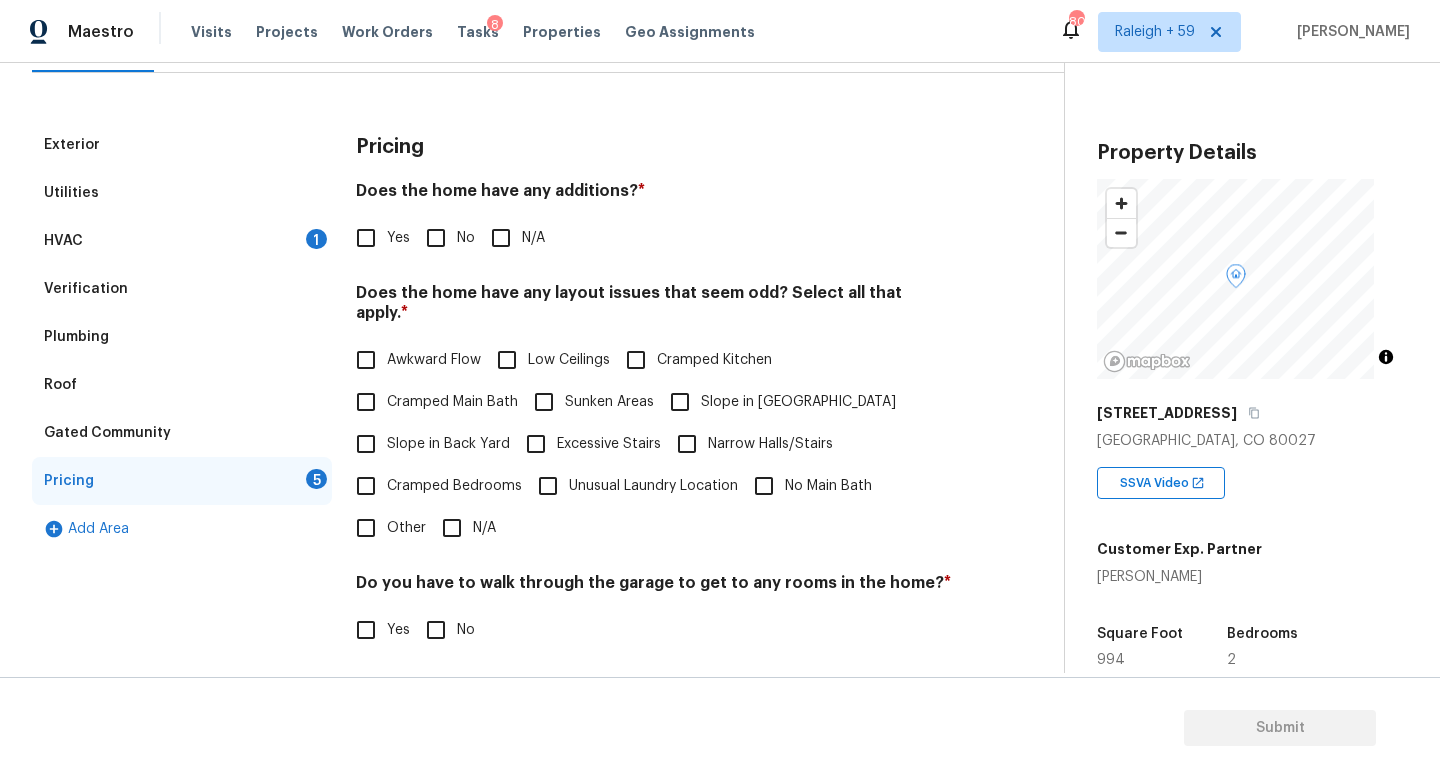 click on "No" at bounding box center (436, 238) 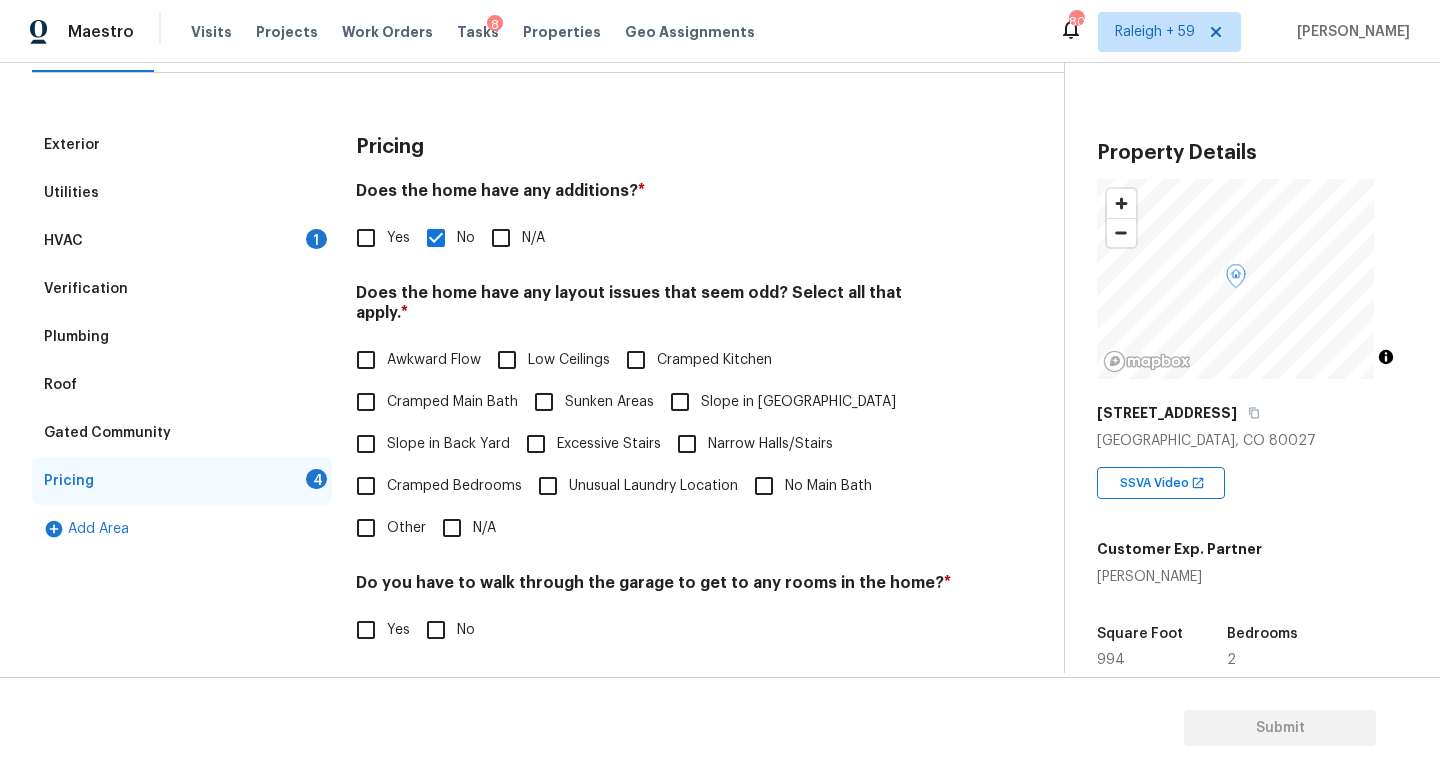 click on "N/A" at bounding box center [452, 528] 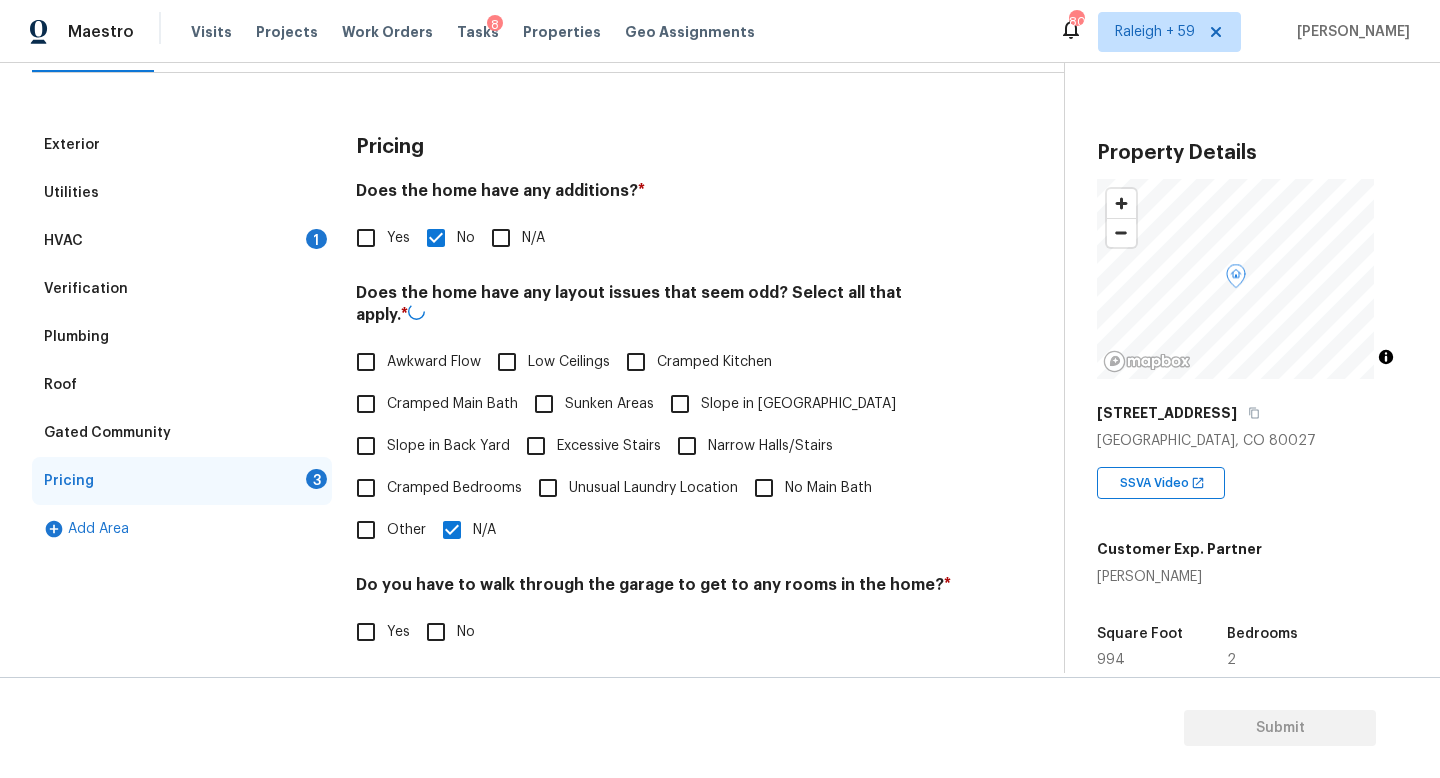 click on "No" at bounding box center (436, 632) 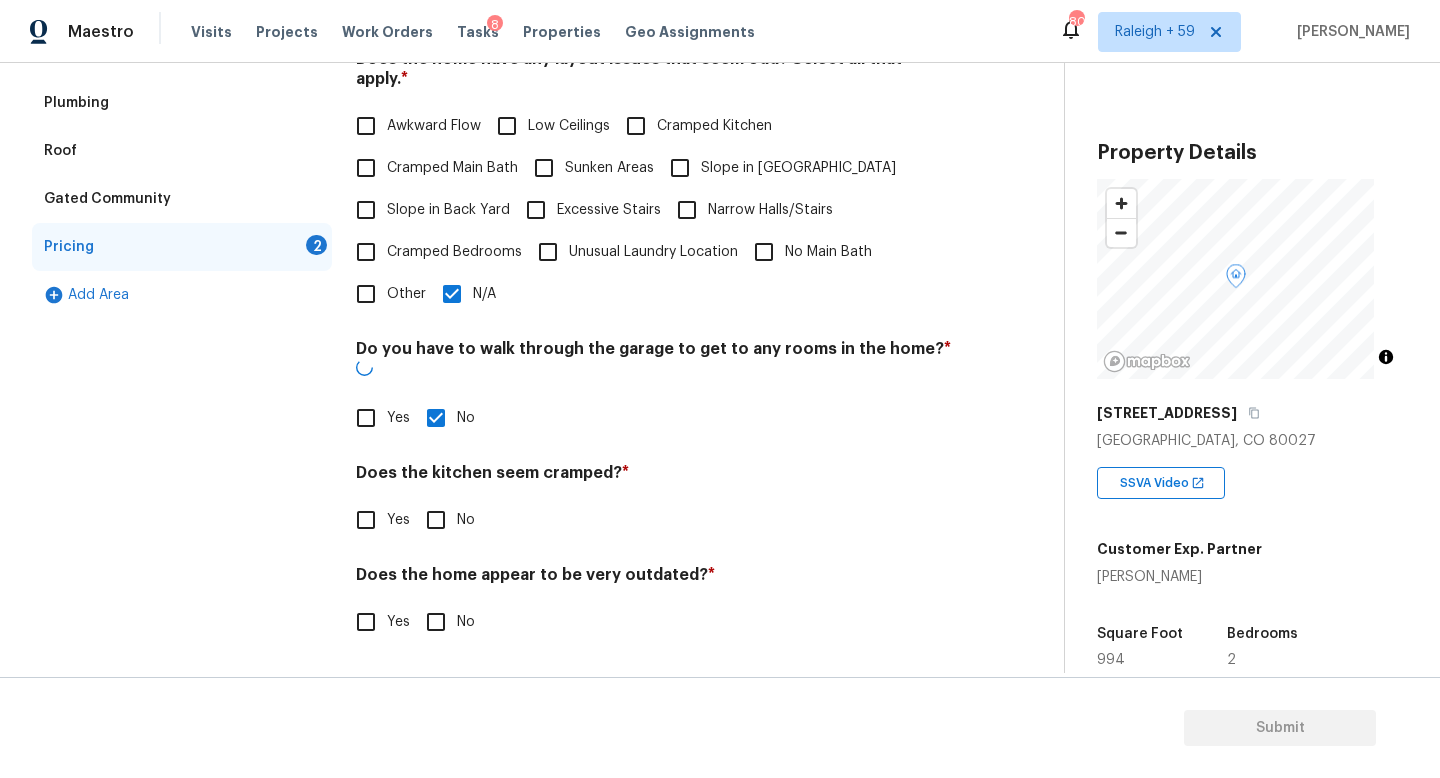 scroll, scrollTop: 457, scrollLeft: 0, axis: vertical 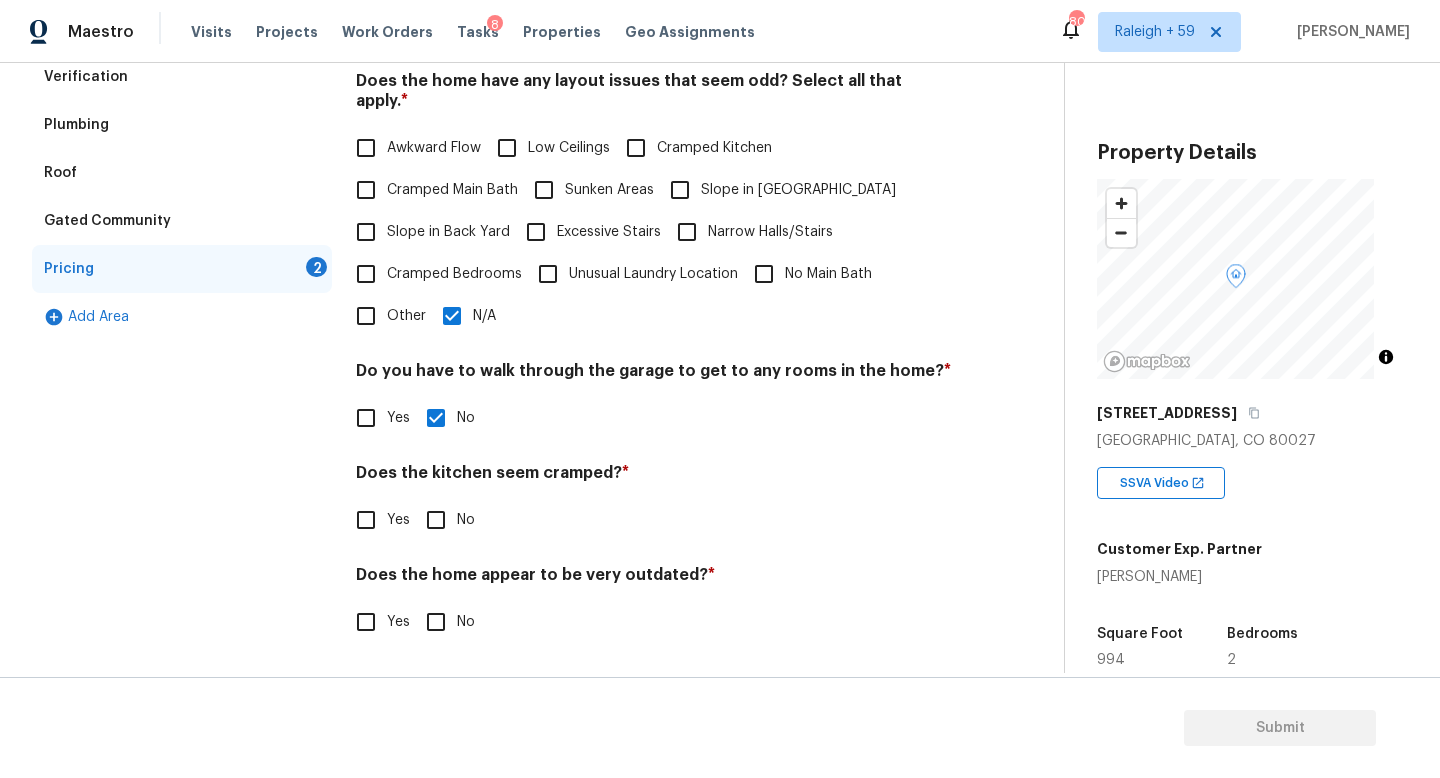 click on "No" at bounding box center (436, 520) 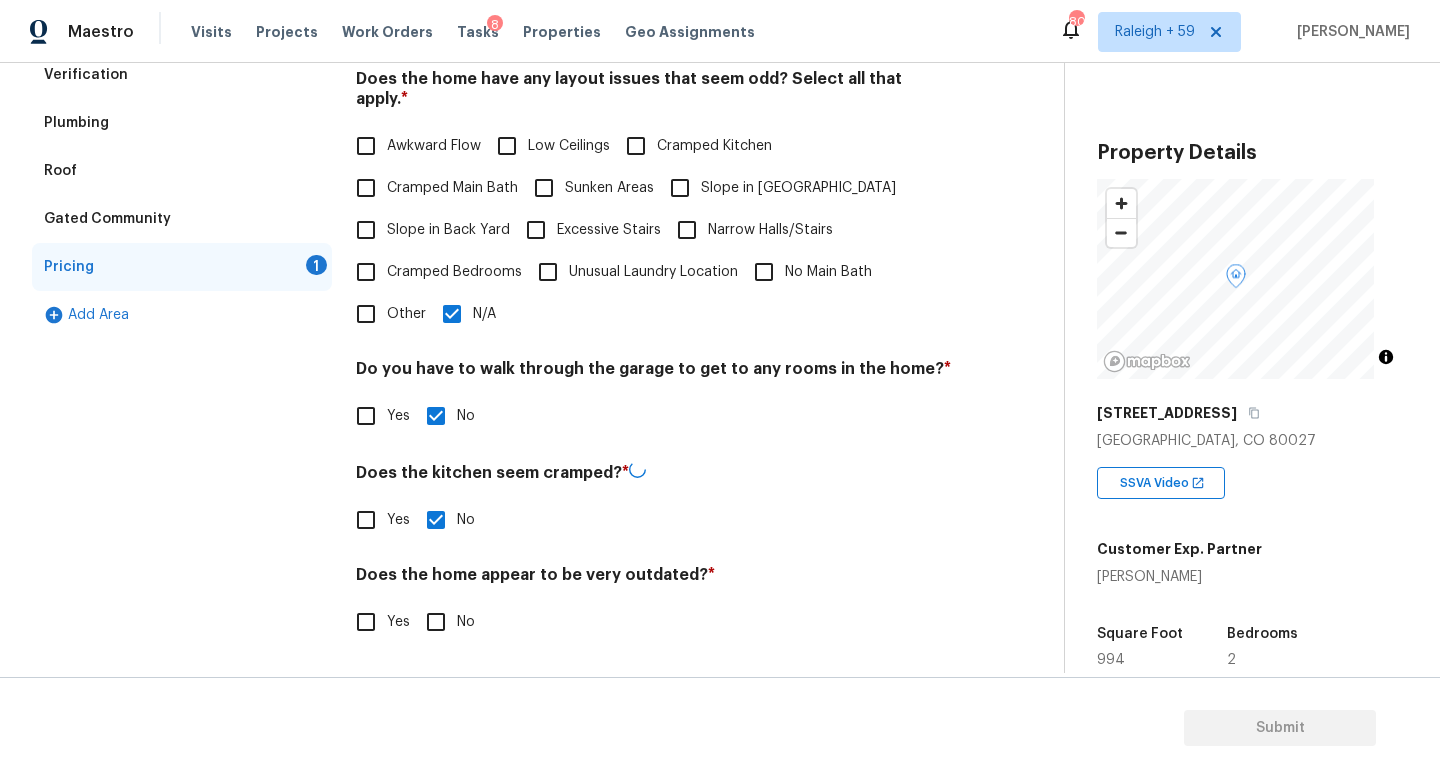 click on "No" at bounding box center (436, 622) 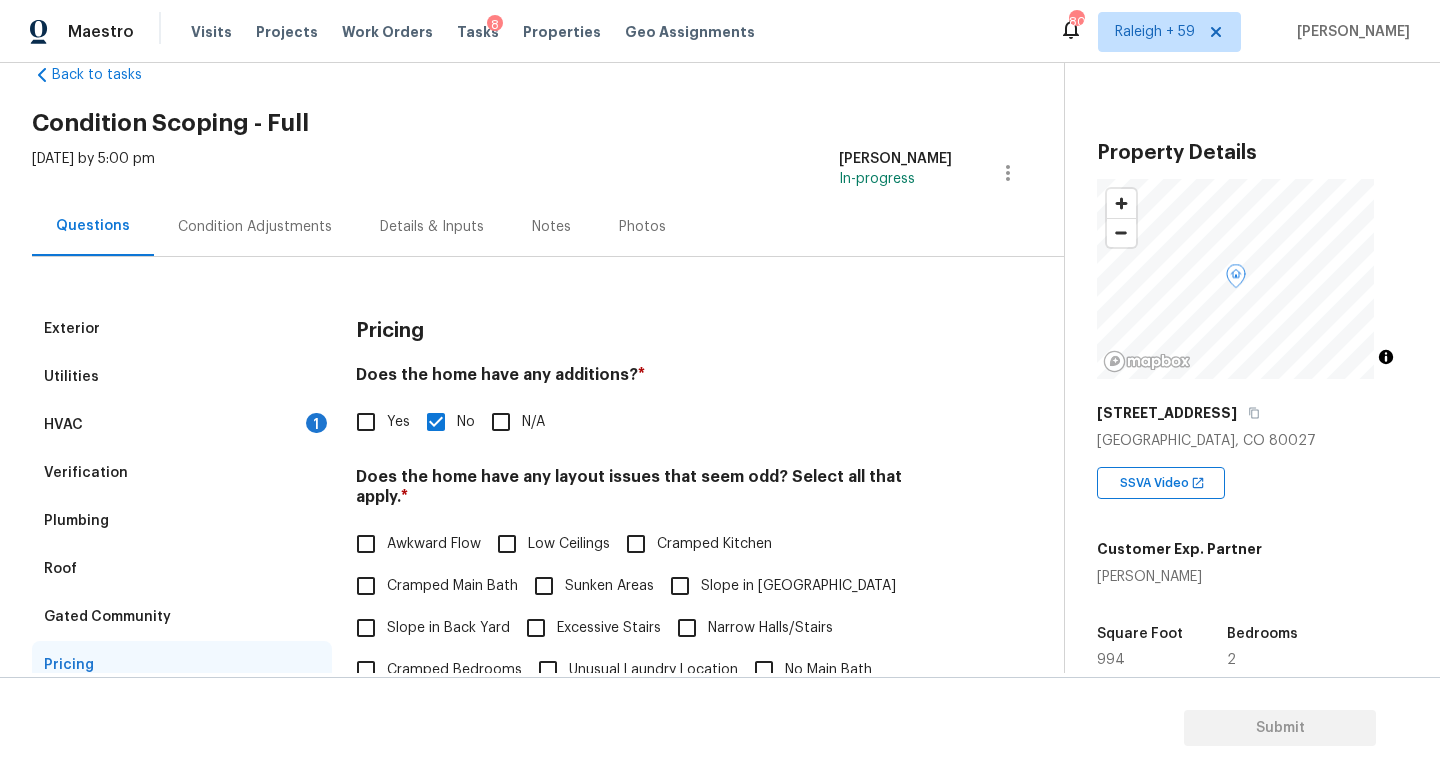 scroll, scrollTop: 0, scrollLeft: 0, axis: both 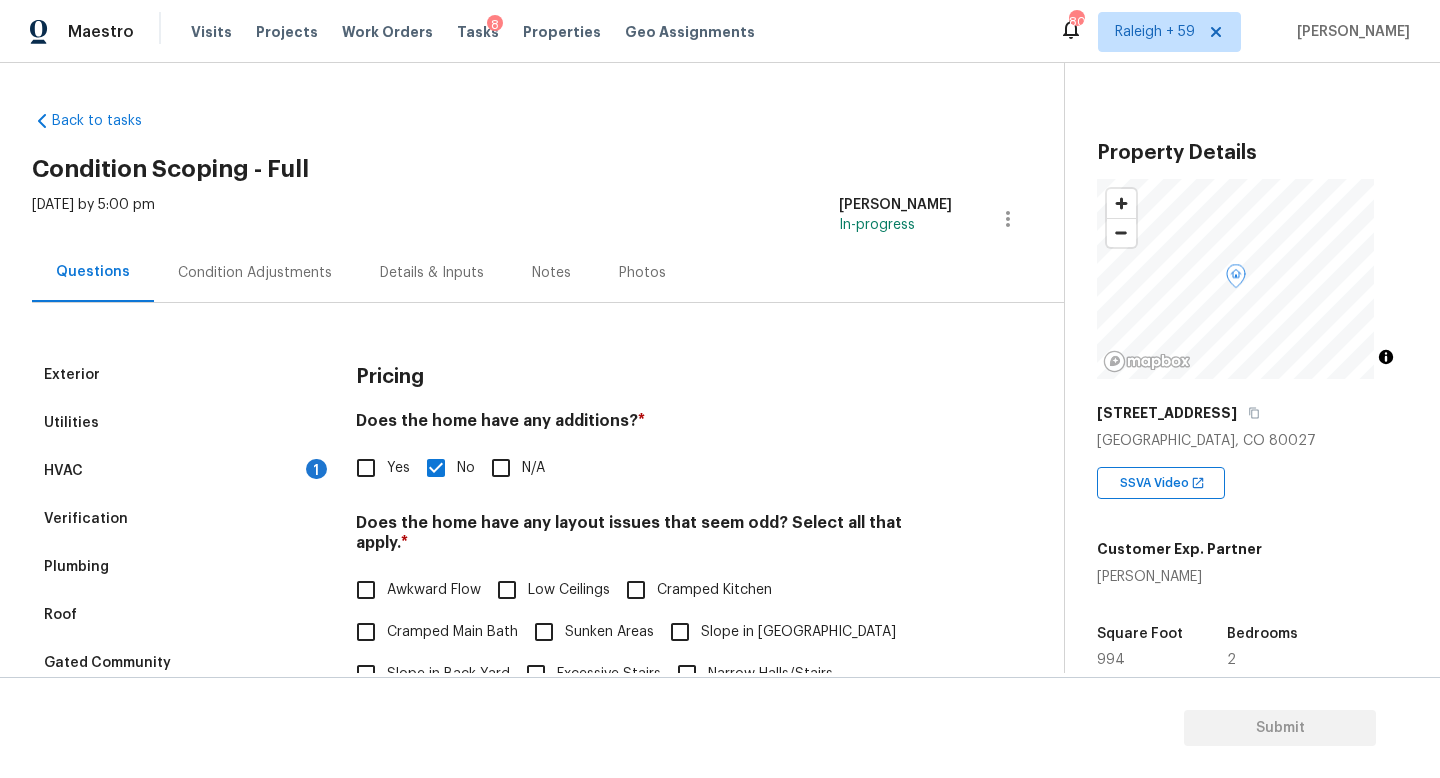 click on "Condition Adjustments" at bounding box center (255, 272) 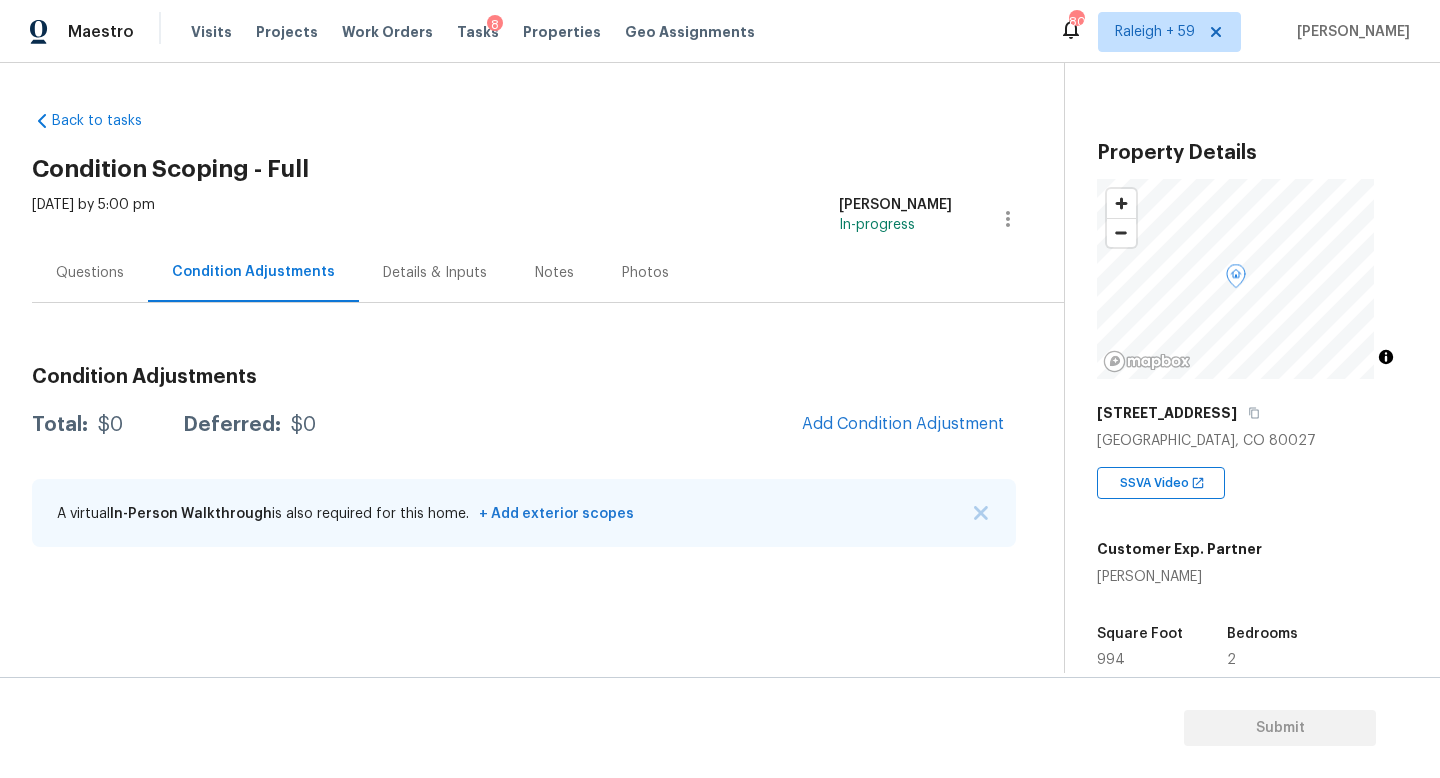 click on "Questions" at bounding box center (90, 272) 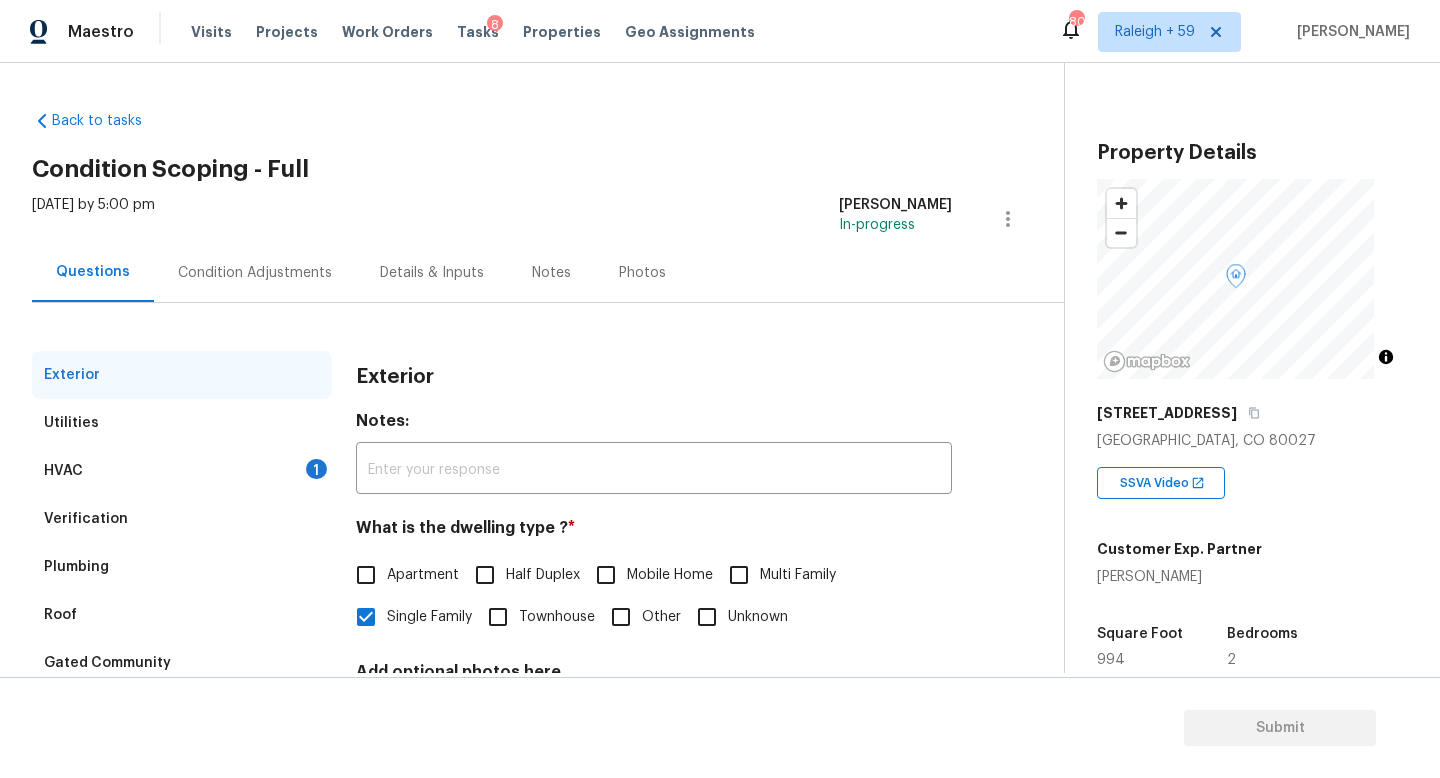 click on "Condition Adjustments" at bounding box center [255, 273] 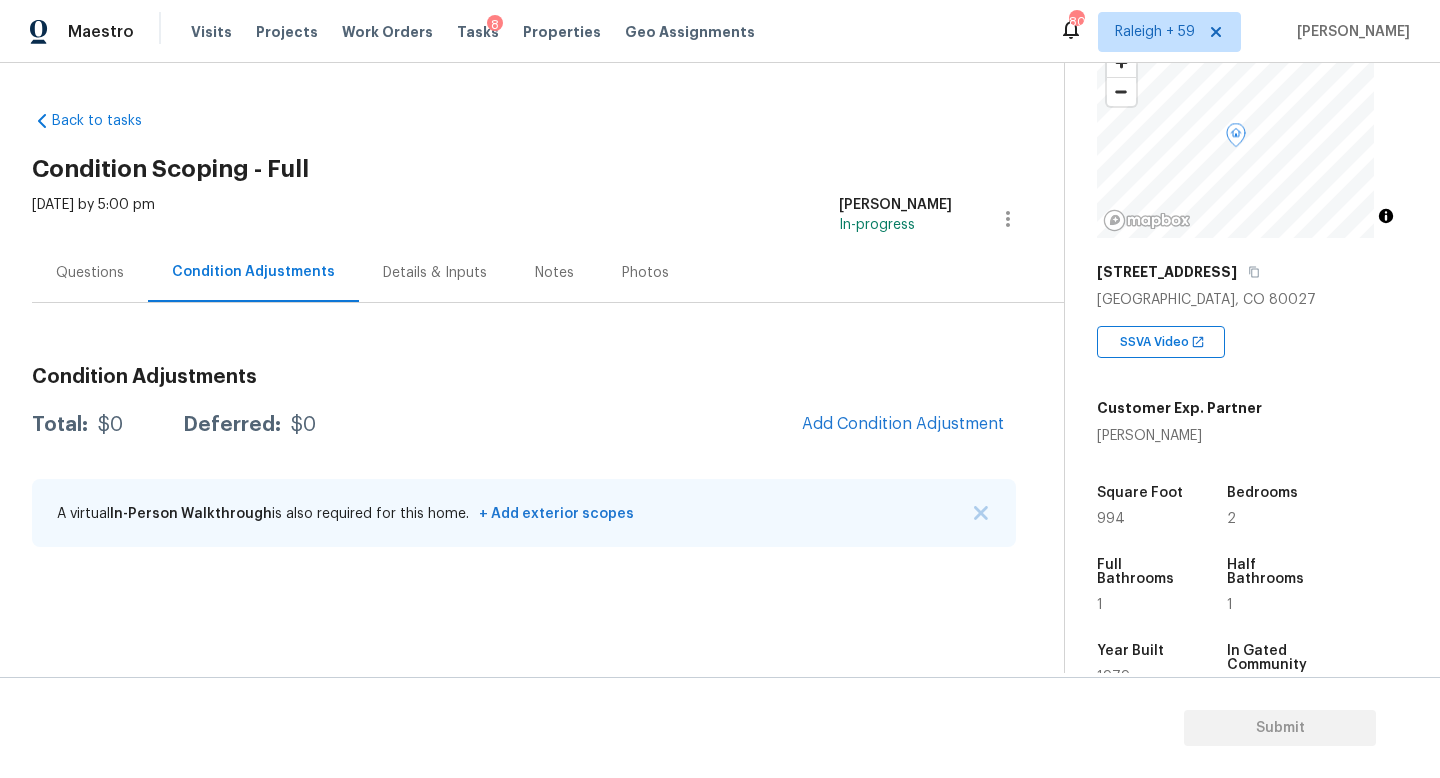 scroll, scrollTop: 195, scrollLeft: 0, axis: vertical 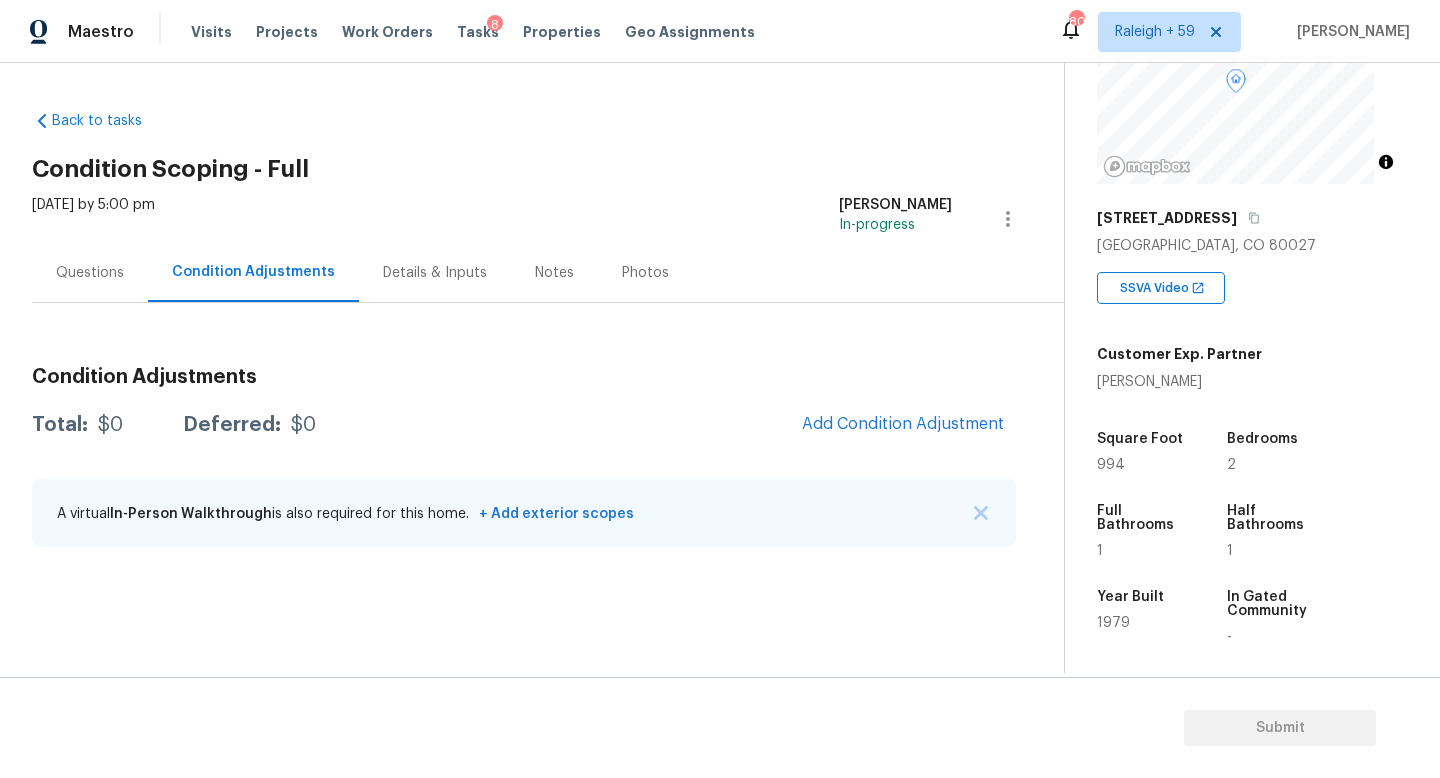click on "Questions" at bounding box center (90, 273) 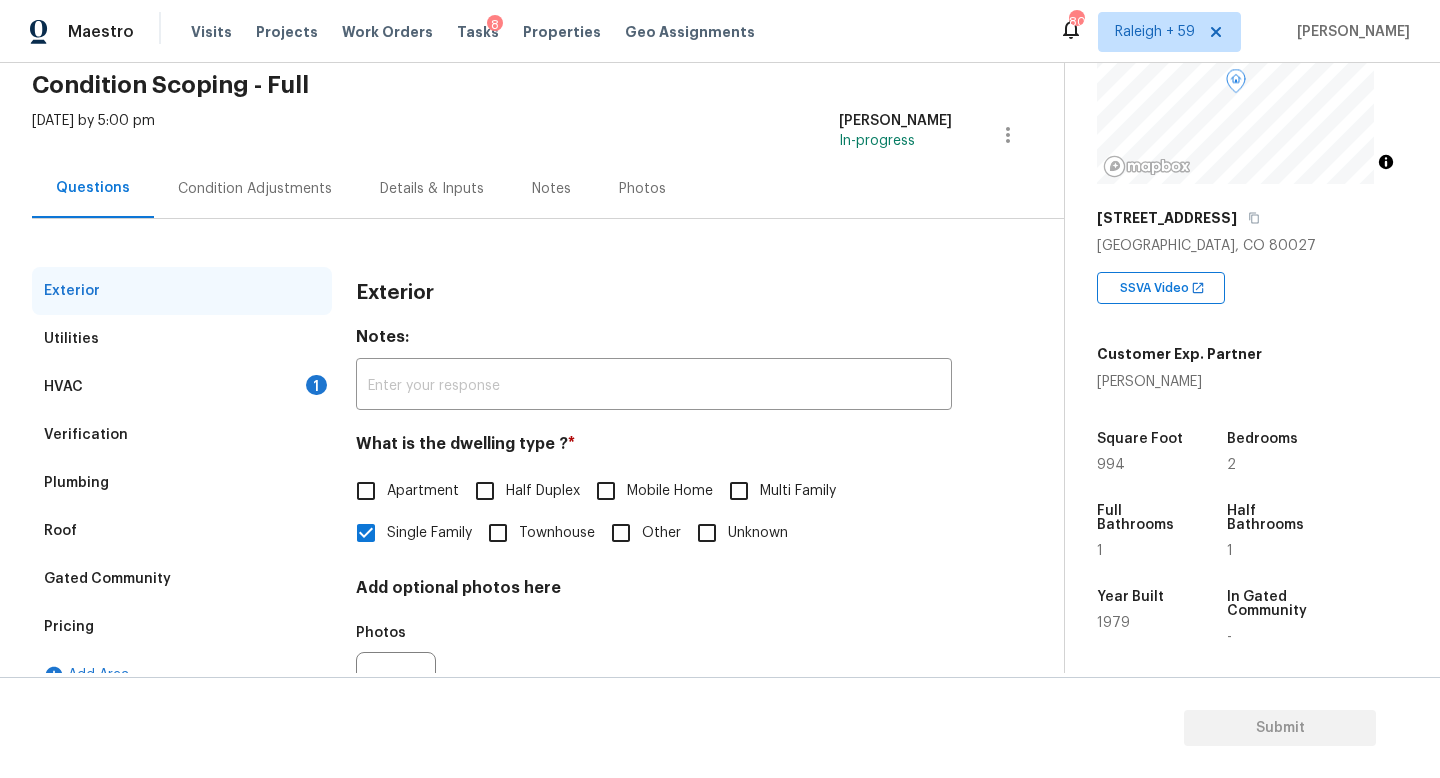 scroll, scrollTop: 3, scrollLeft: 0, axis: vertical 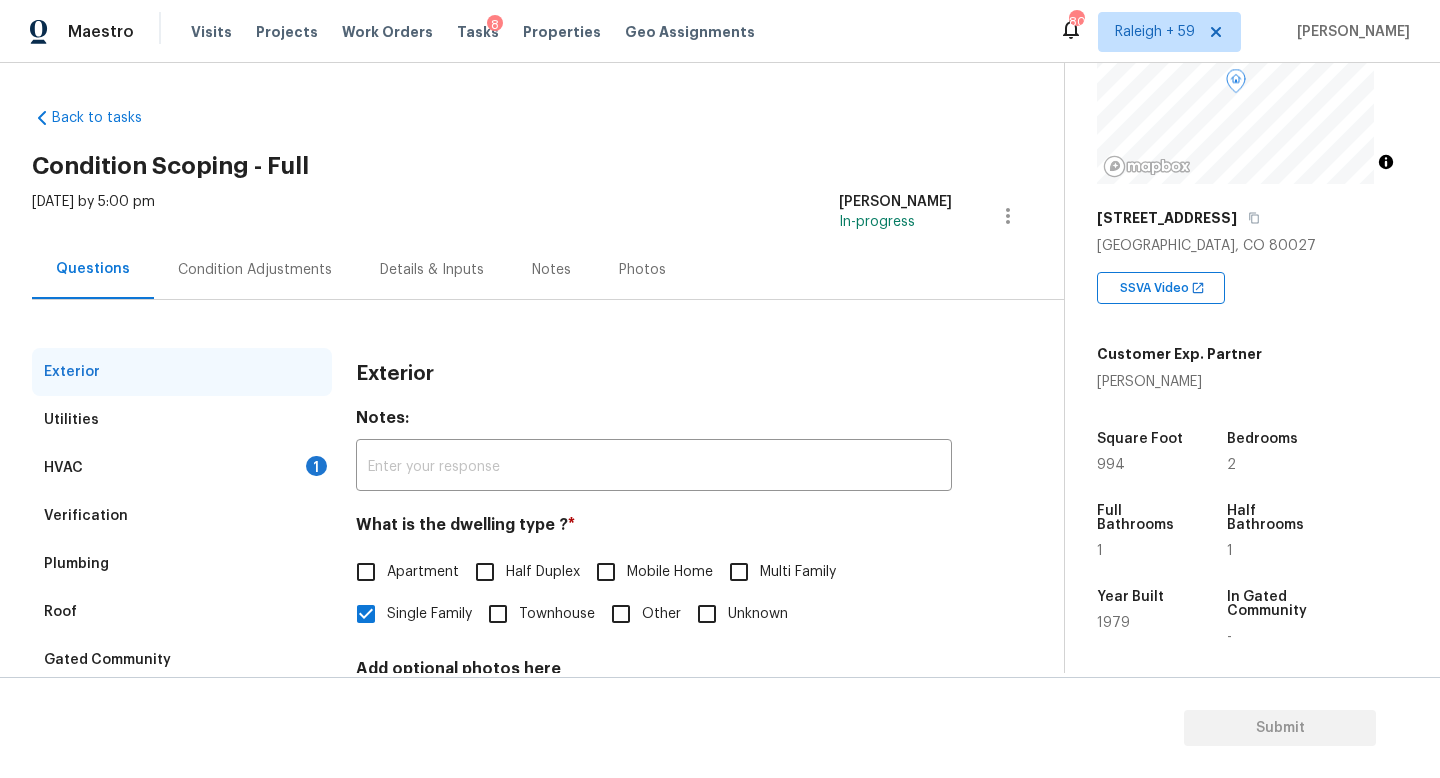 click on "Condition Adjustments" at bounding box center [255, 270] 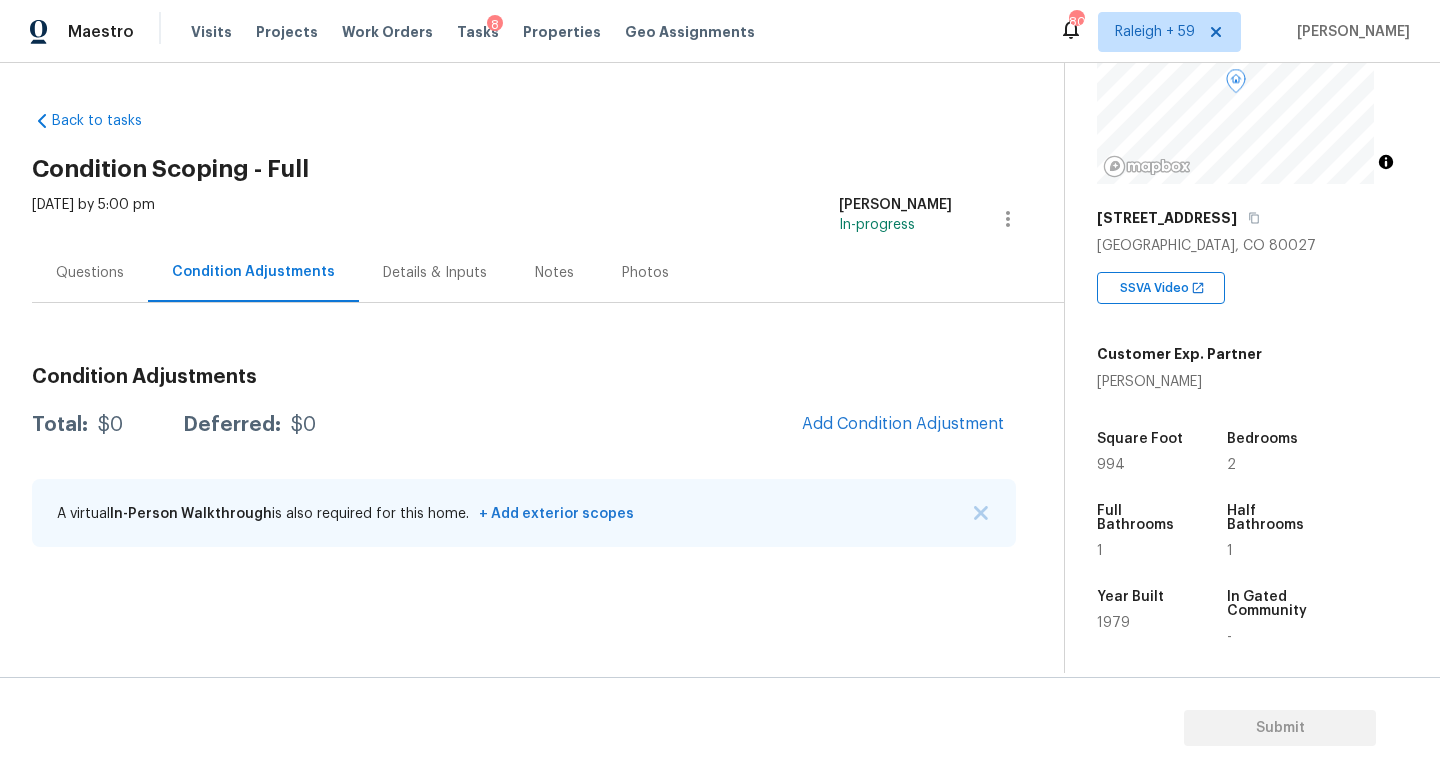 scroll, scrollTop: 0, scrollLeft: 0, axis: both 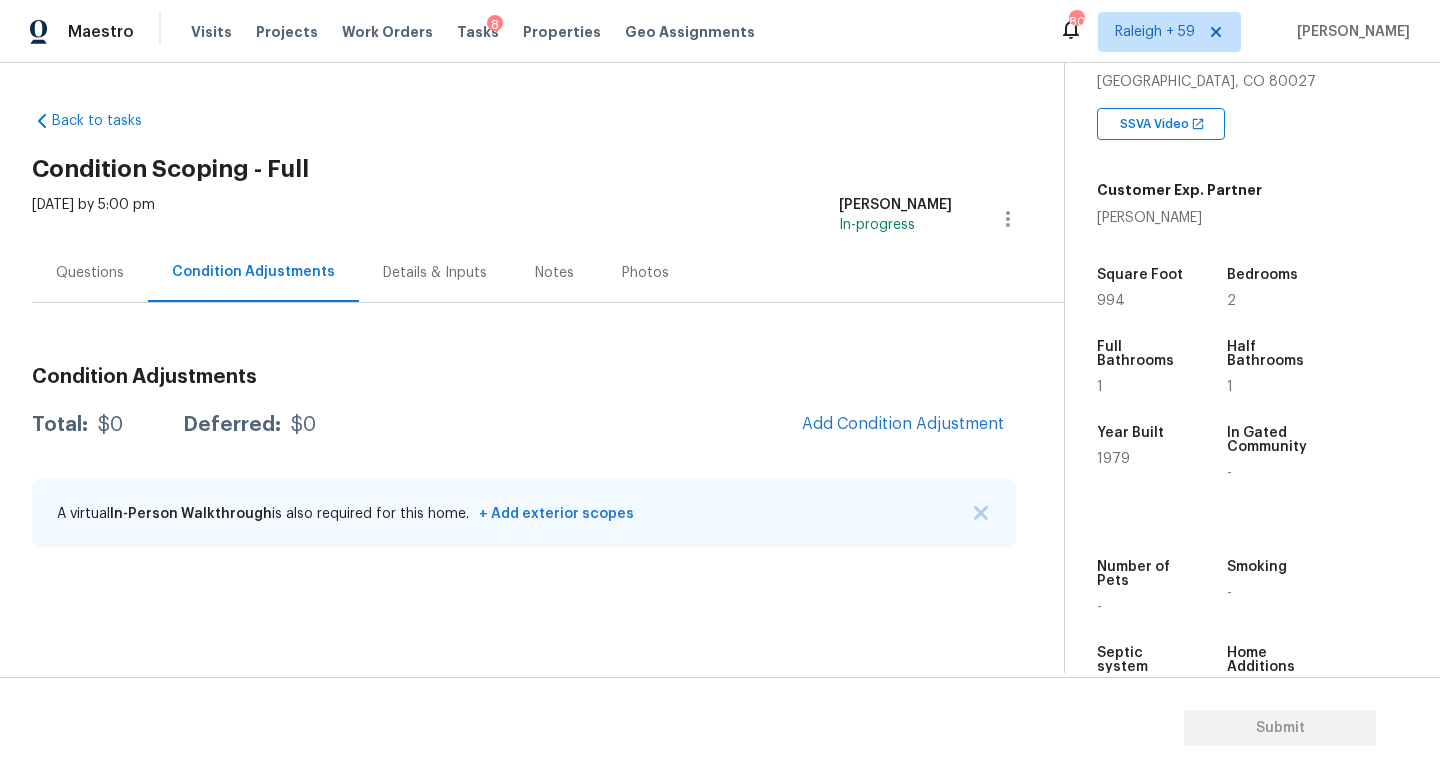 click on "Details & Inputs" at bounding box center (435, 272) 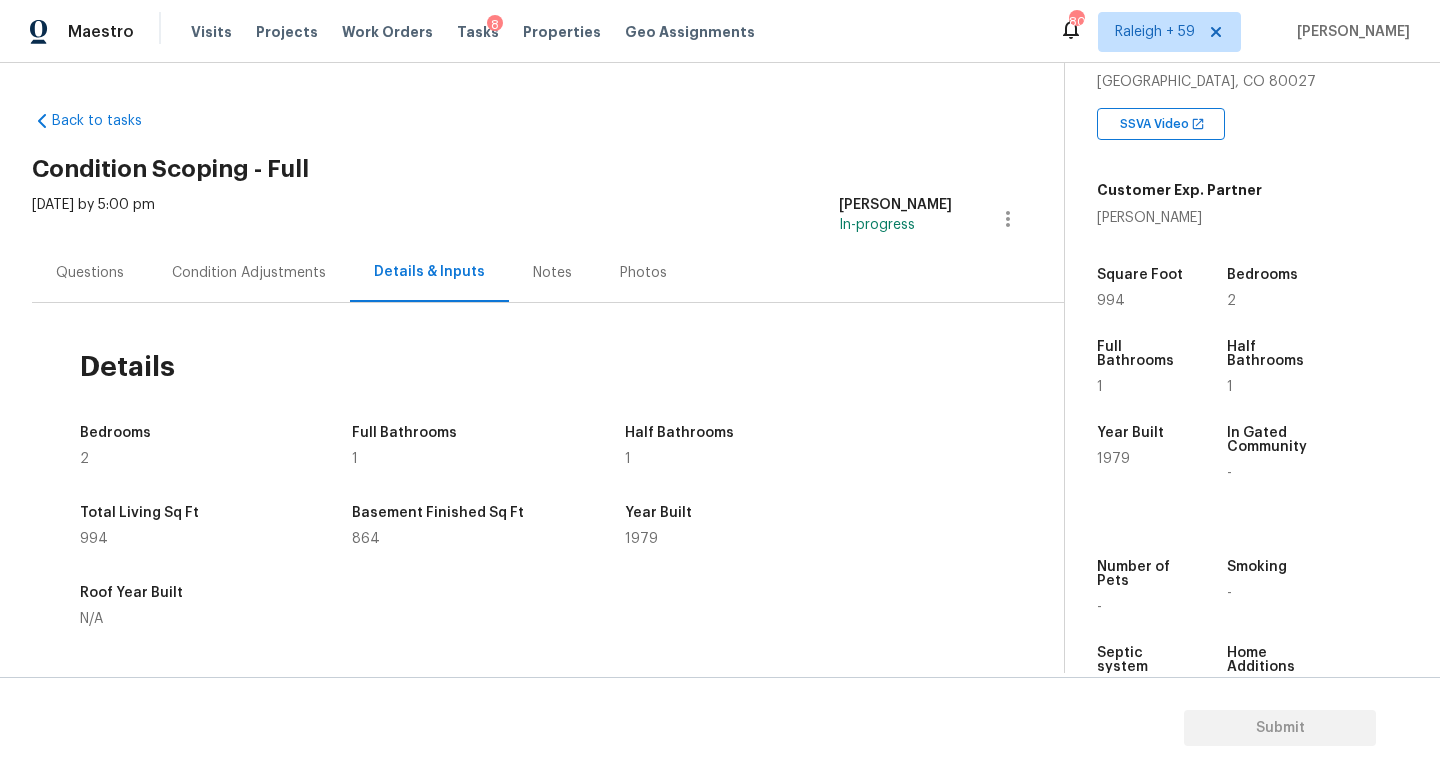 click on "Questions" at bounding box center (90, 272) 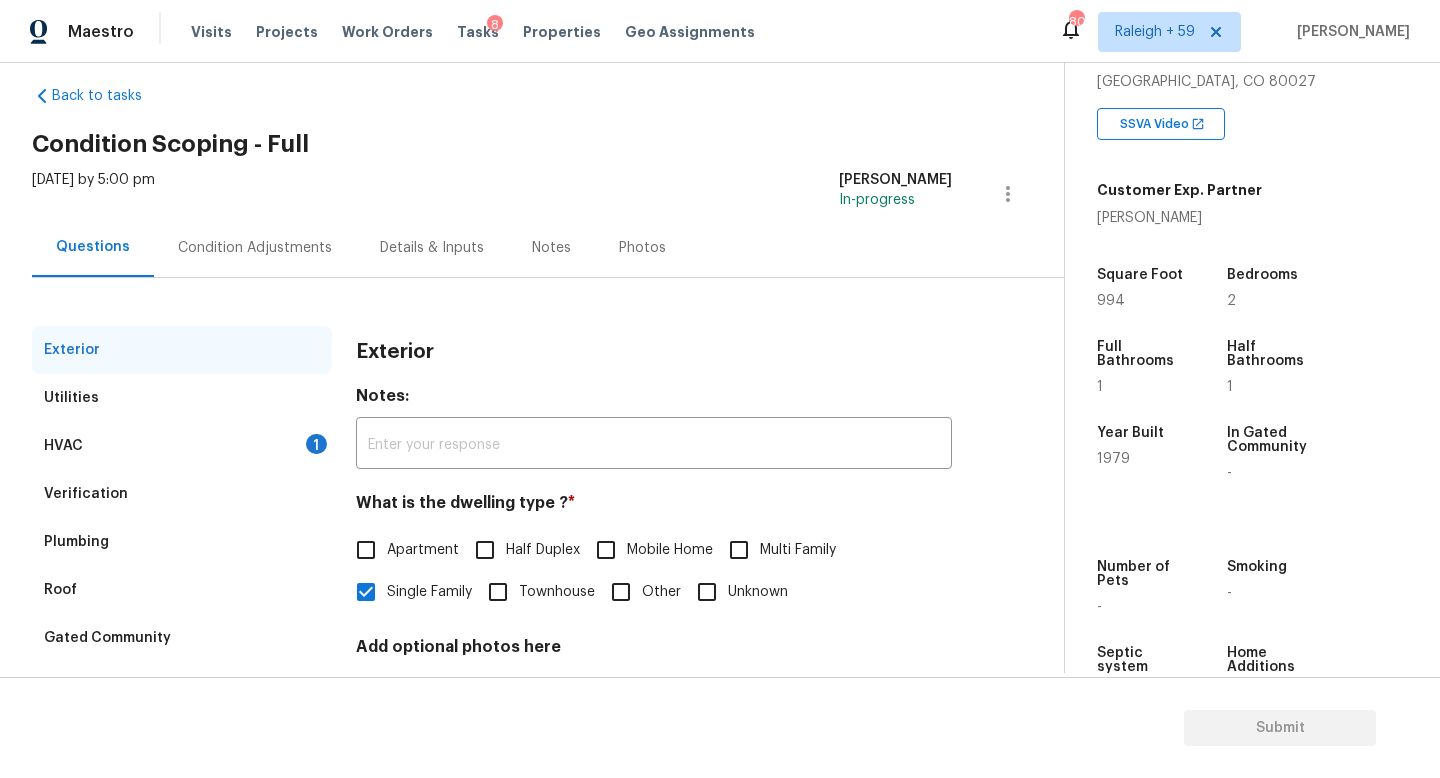 scroll, scrollTop: 25, scrollLeft: 0, axis: vertical 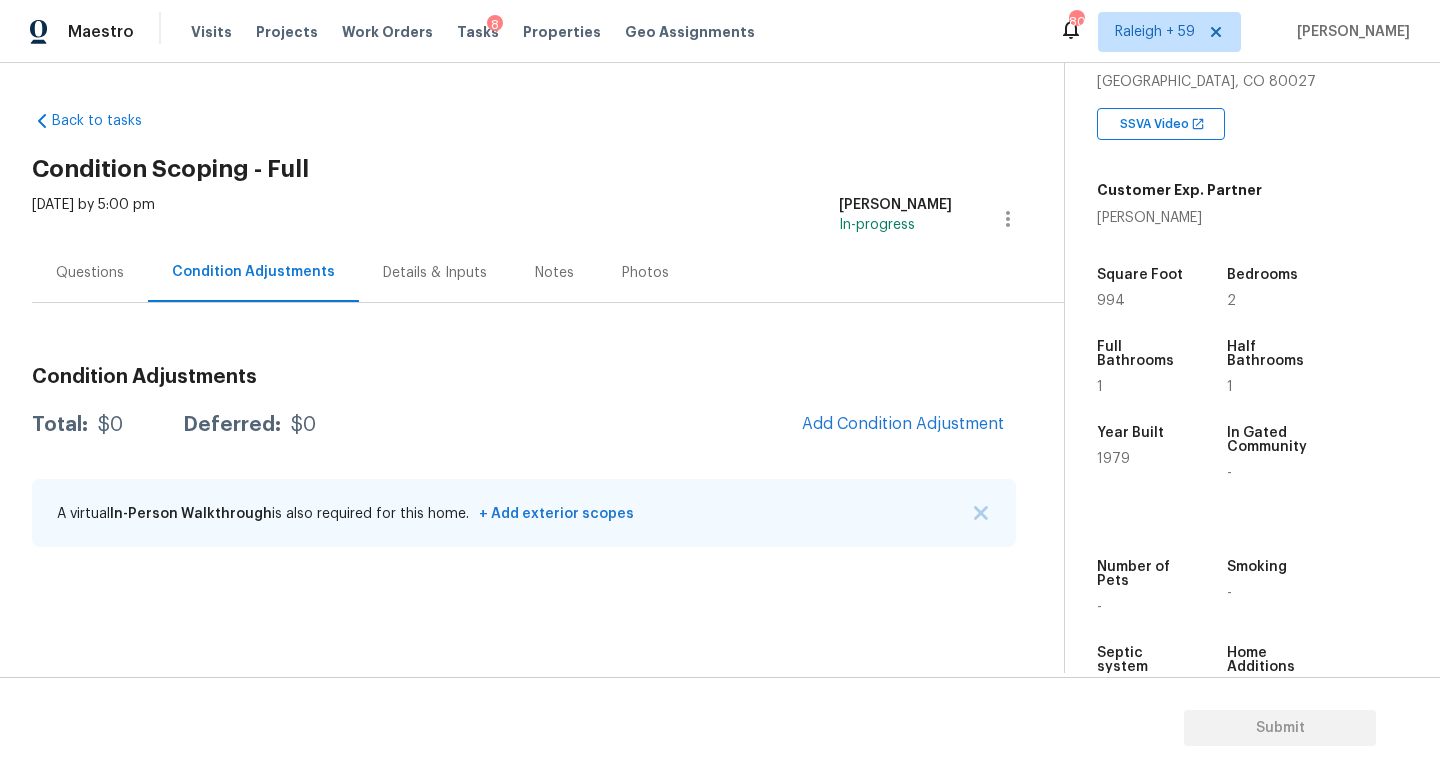 click on "Details & Inputs" at bounding box center [435, 272] 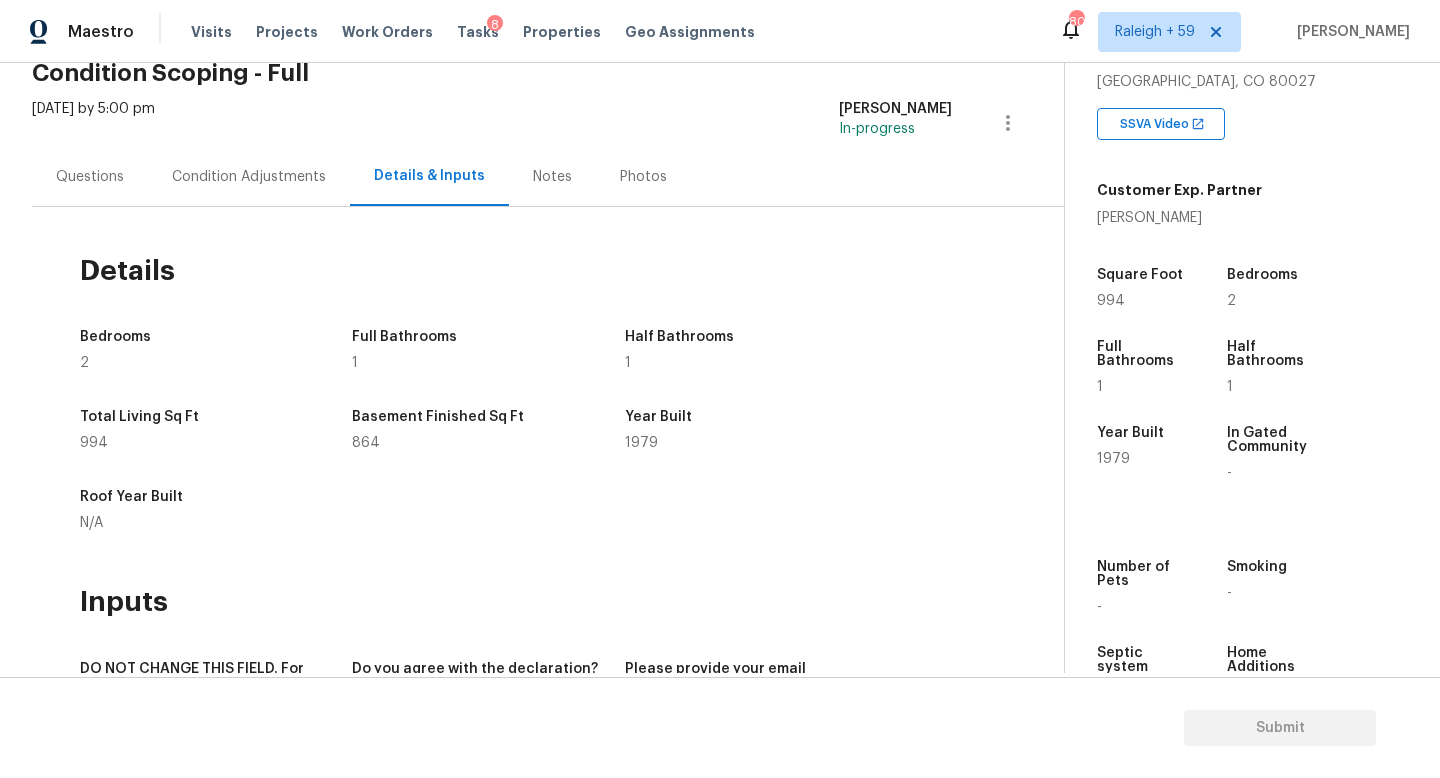 scroll, scrollTop: 0, scrollLeft: 0, axis: both 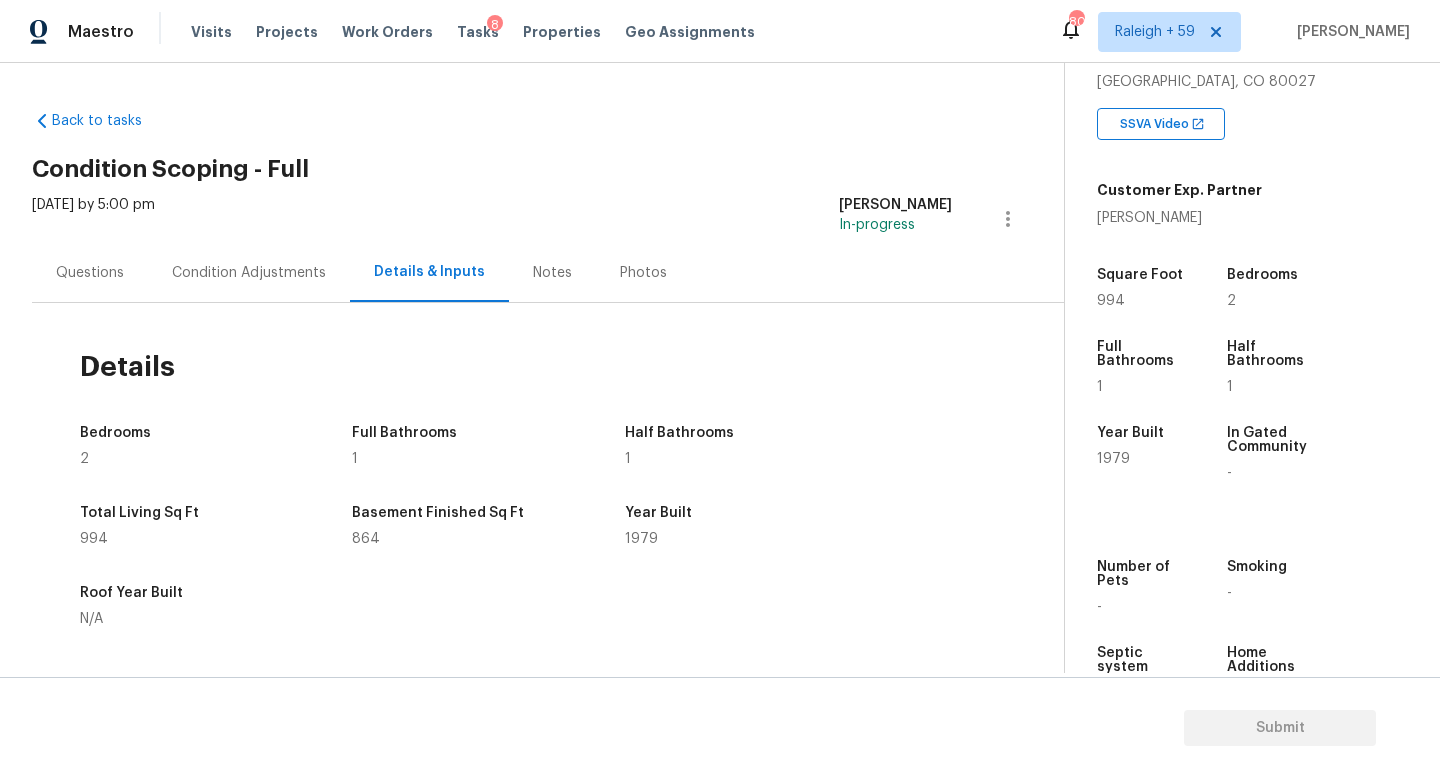 click on "Questions" at bounding box center [90, 272] 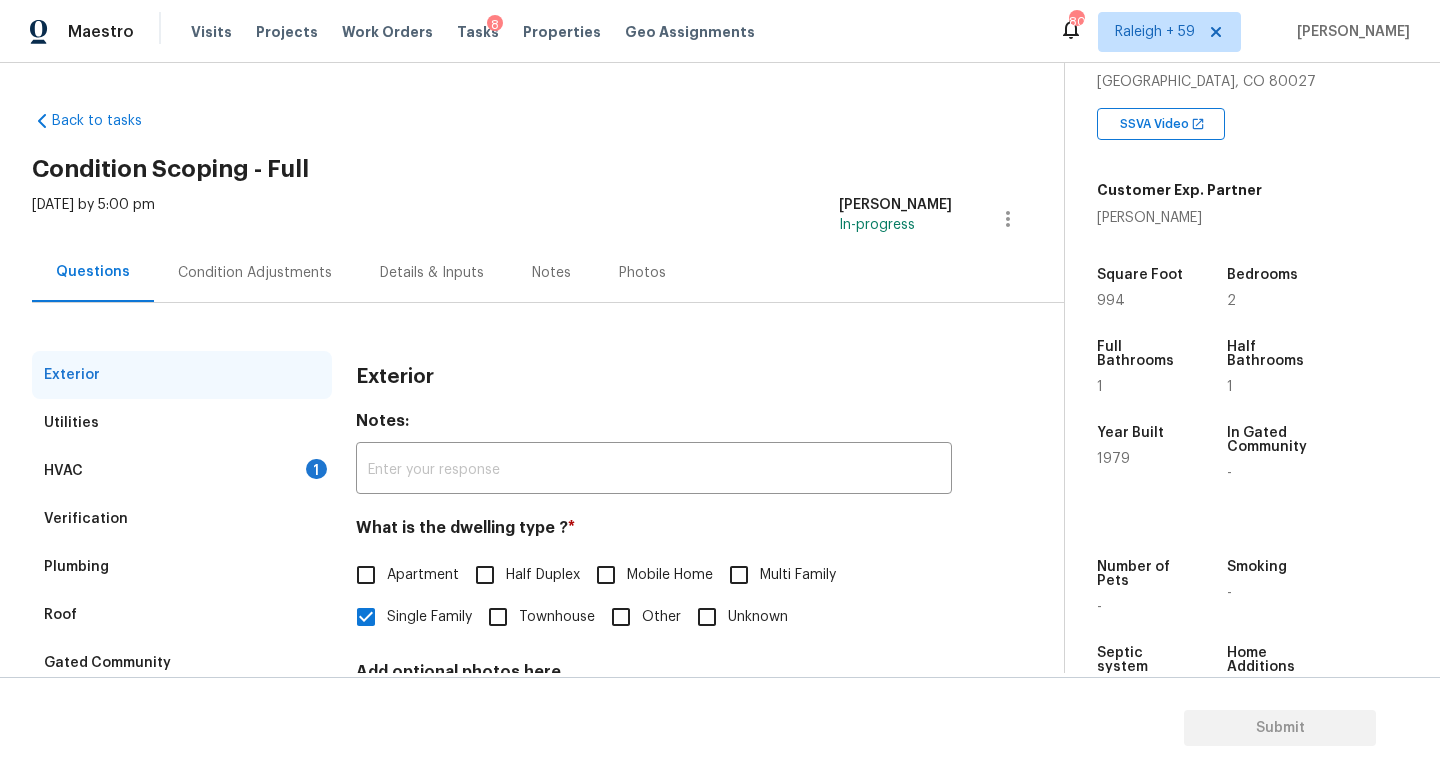 click on "Condition Adjustments" at bounding box center (255, 273) 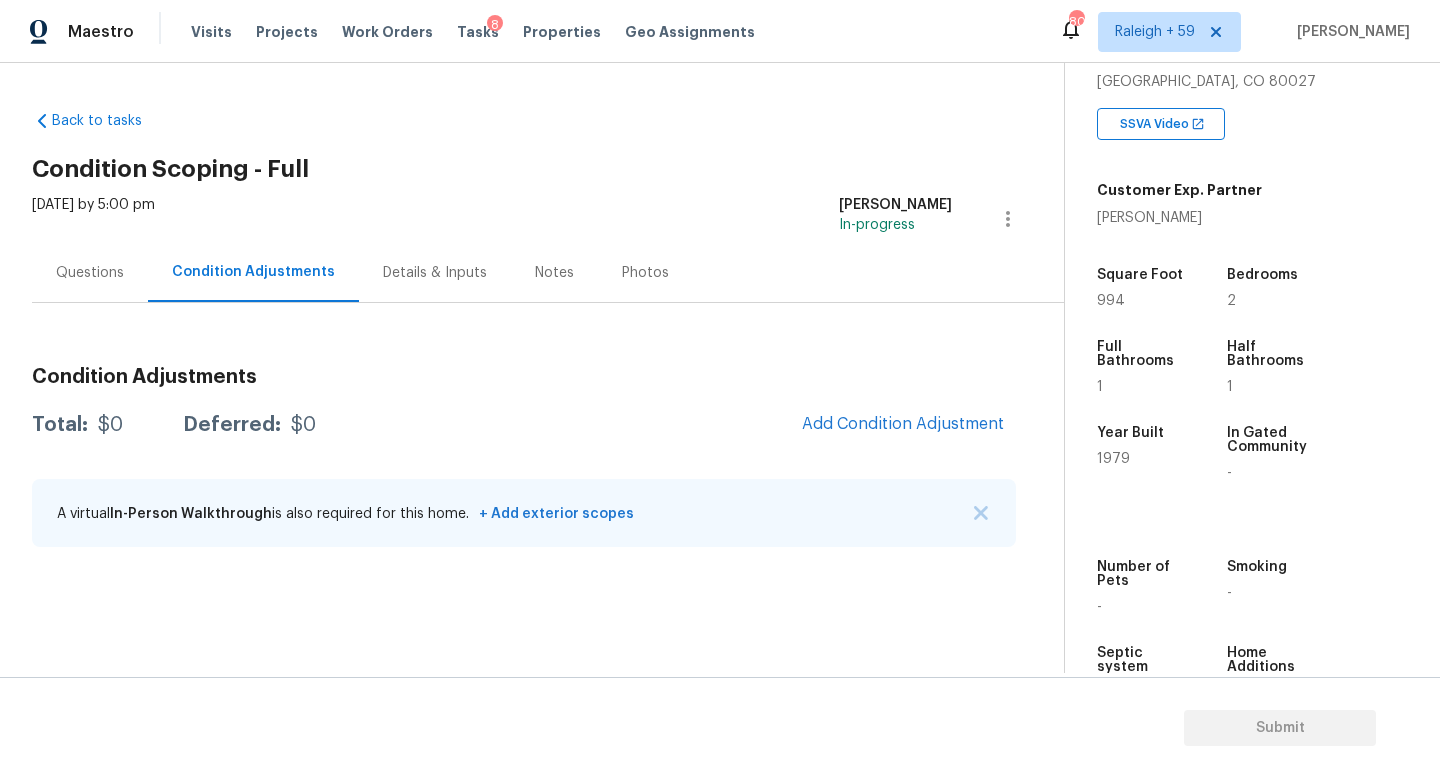 click on "Questions" at bounding box center [90, 273] 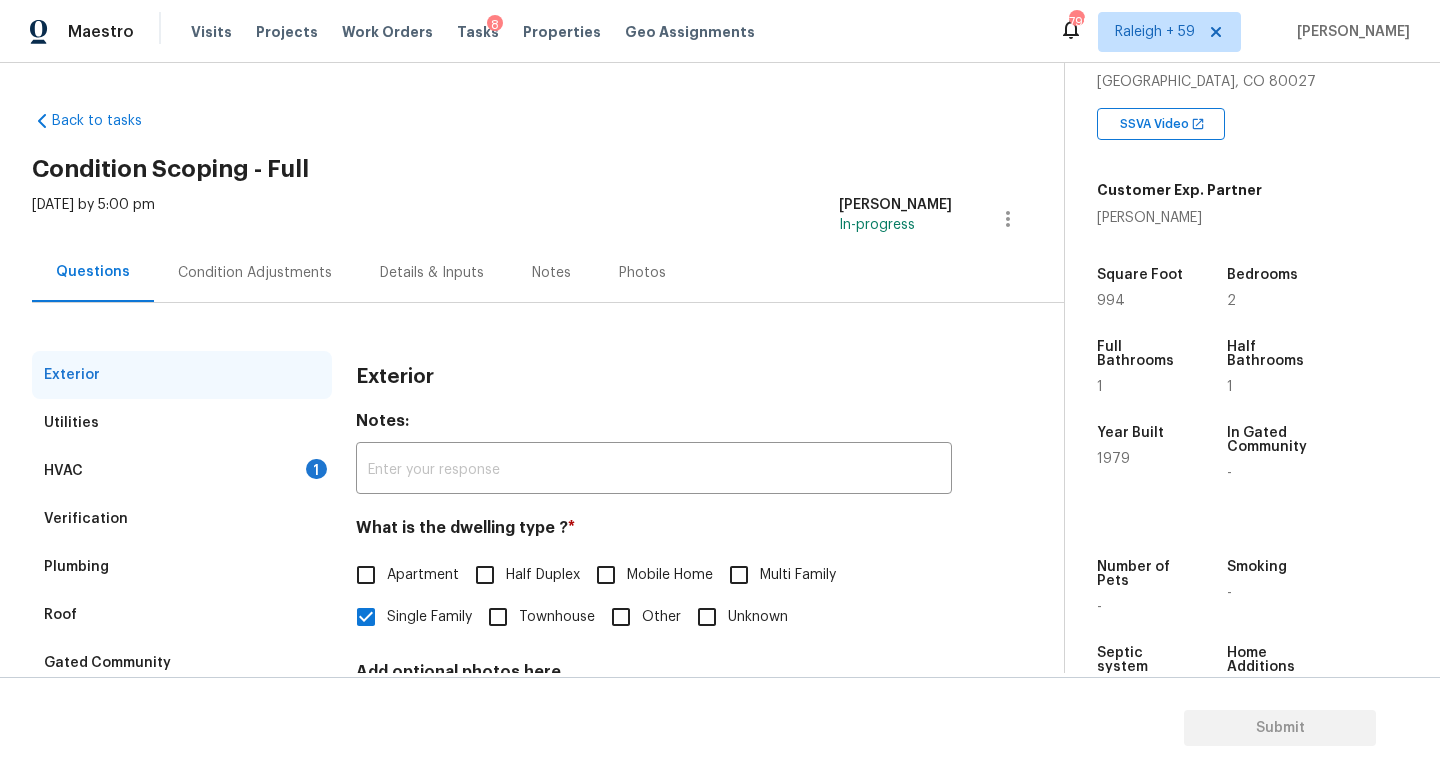 click on "Condition Adjustments" at bounding box center [255, 272] 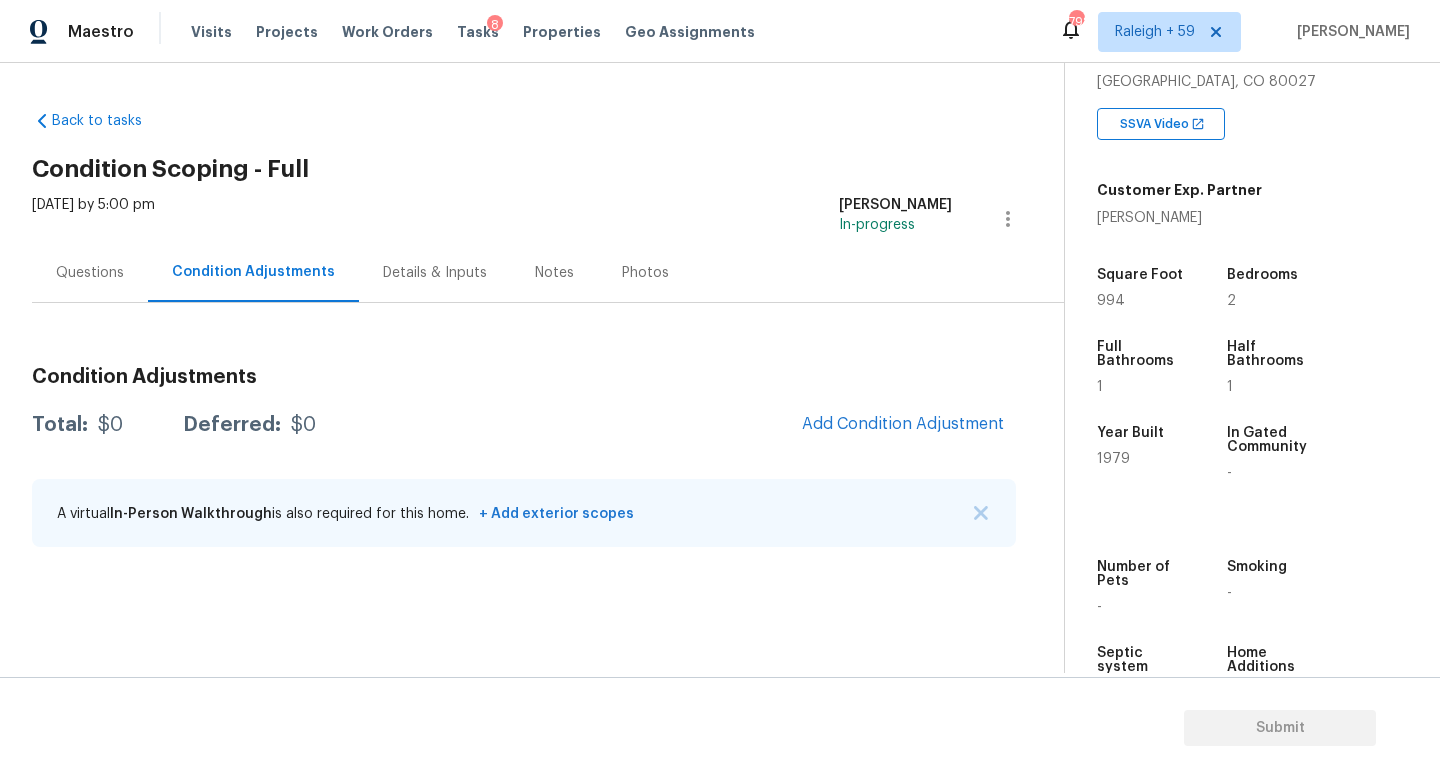click on "Questions" at bounding box center [90, 272] 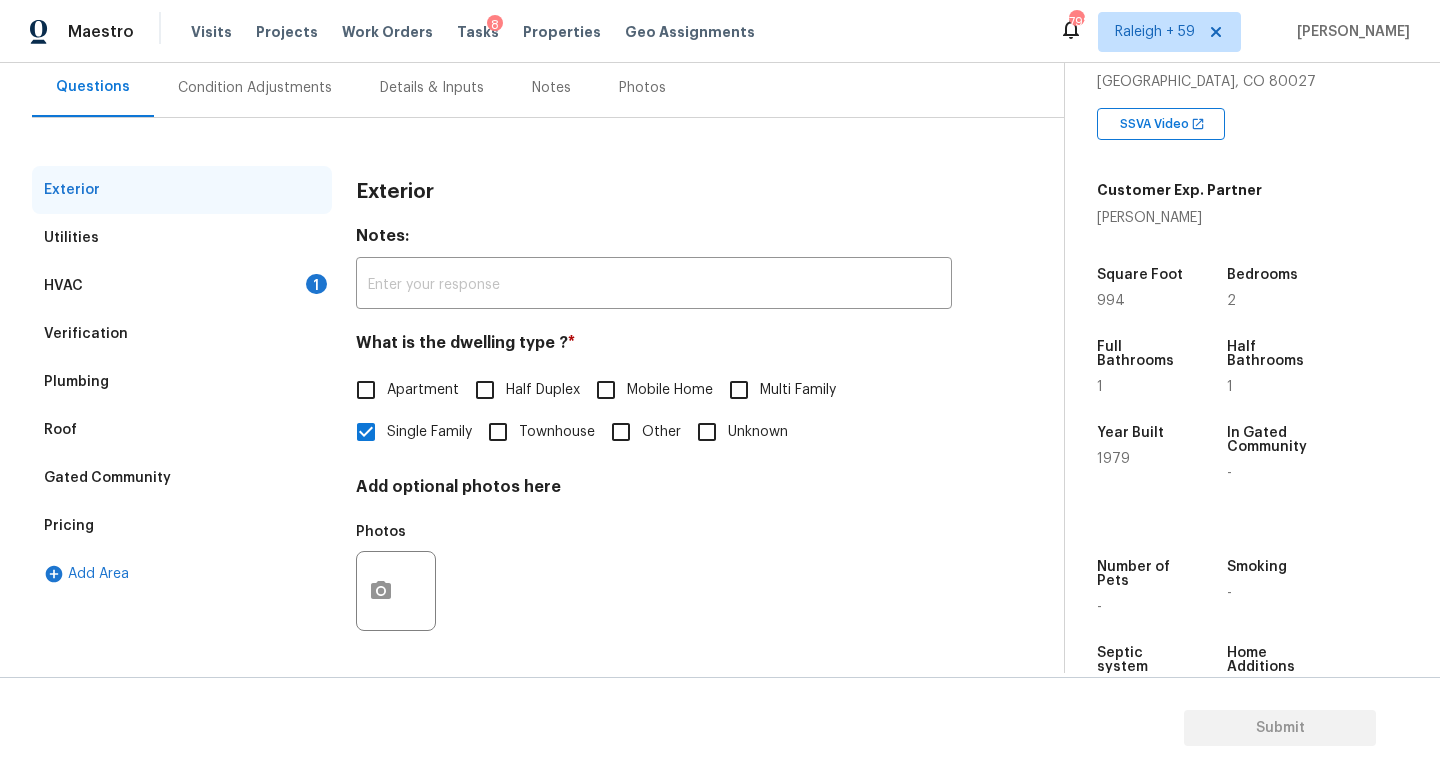 scroll, scrollTop: 200, scrollLeft: 0, axis: vertical 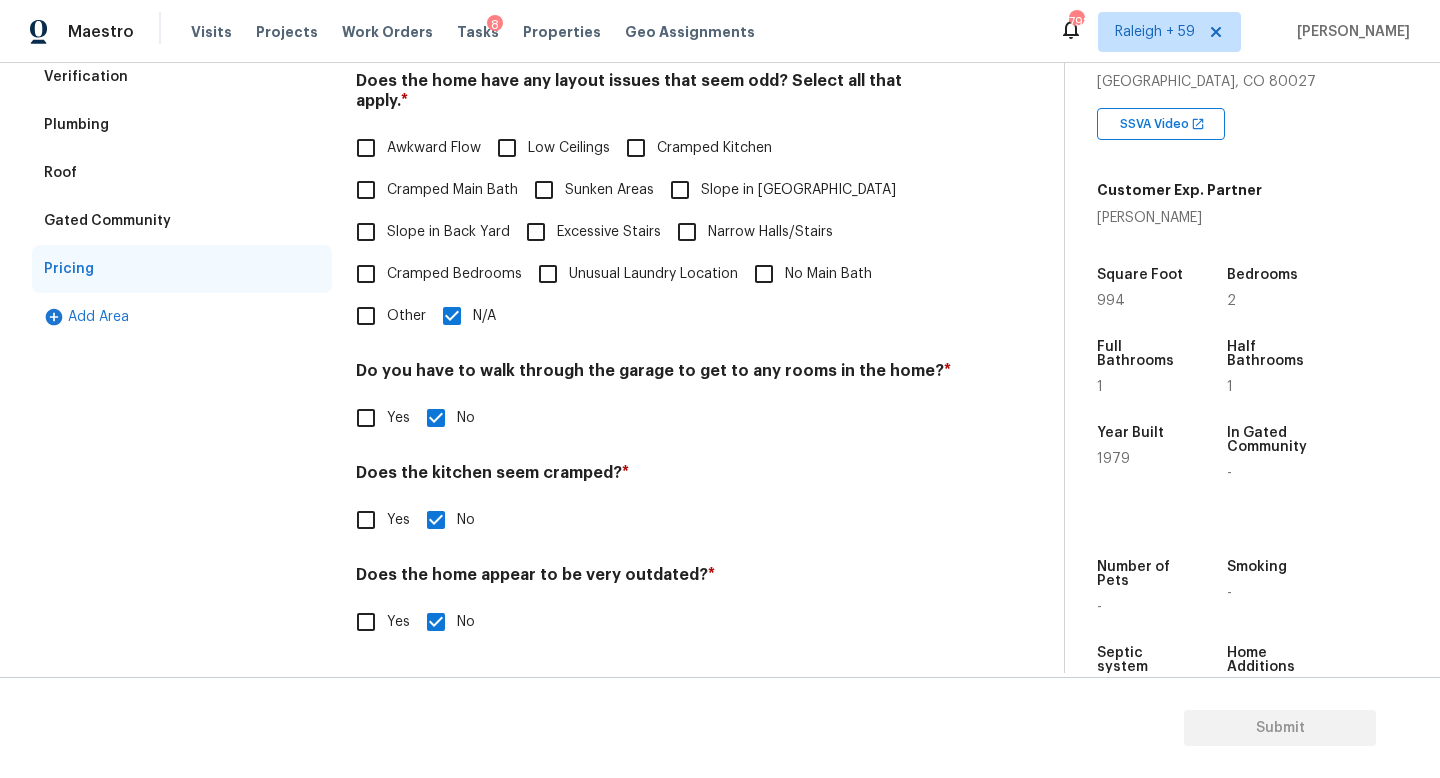 click on "Other" at bounding box center (385, 316) 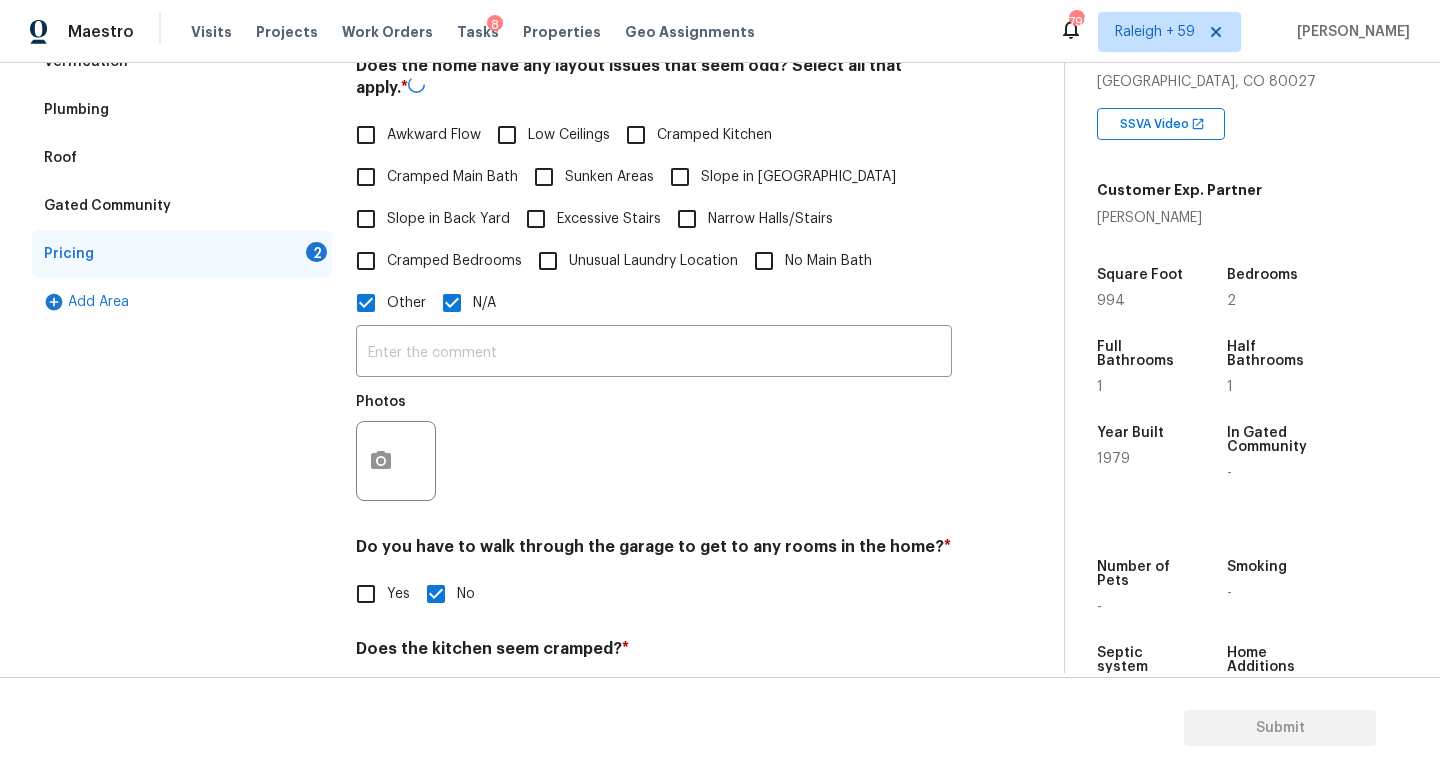 click on "N/A" at bounding box center (484, 303) 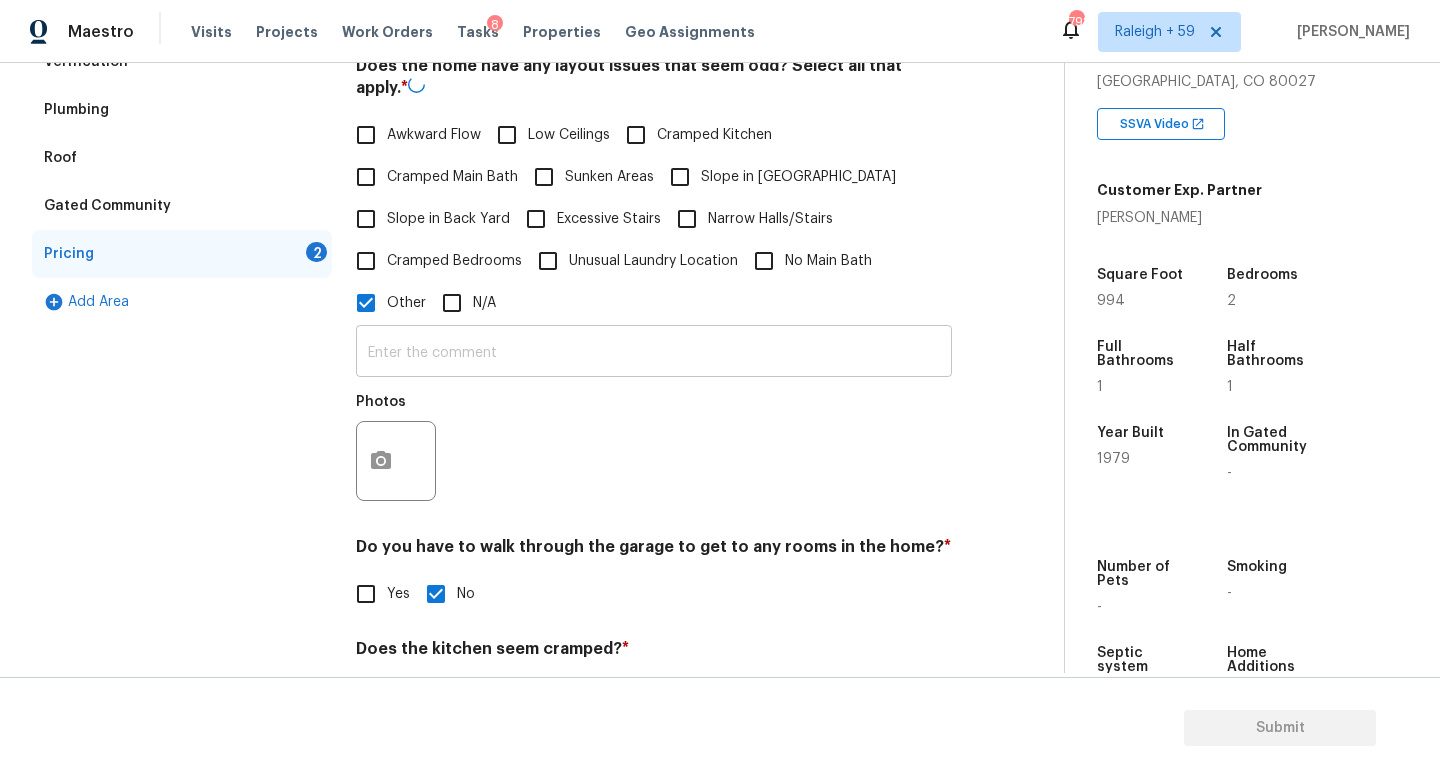 click at bounding box center [654, 353] 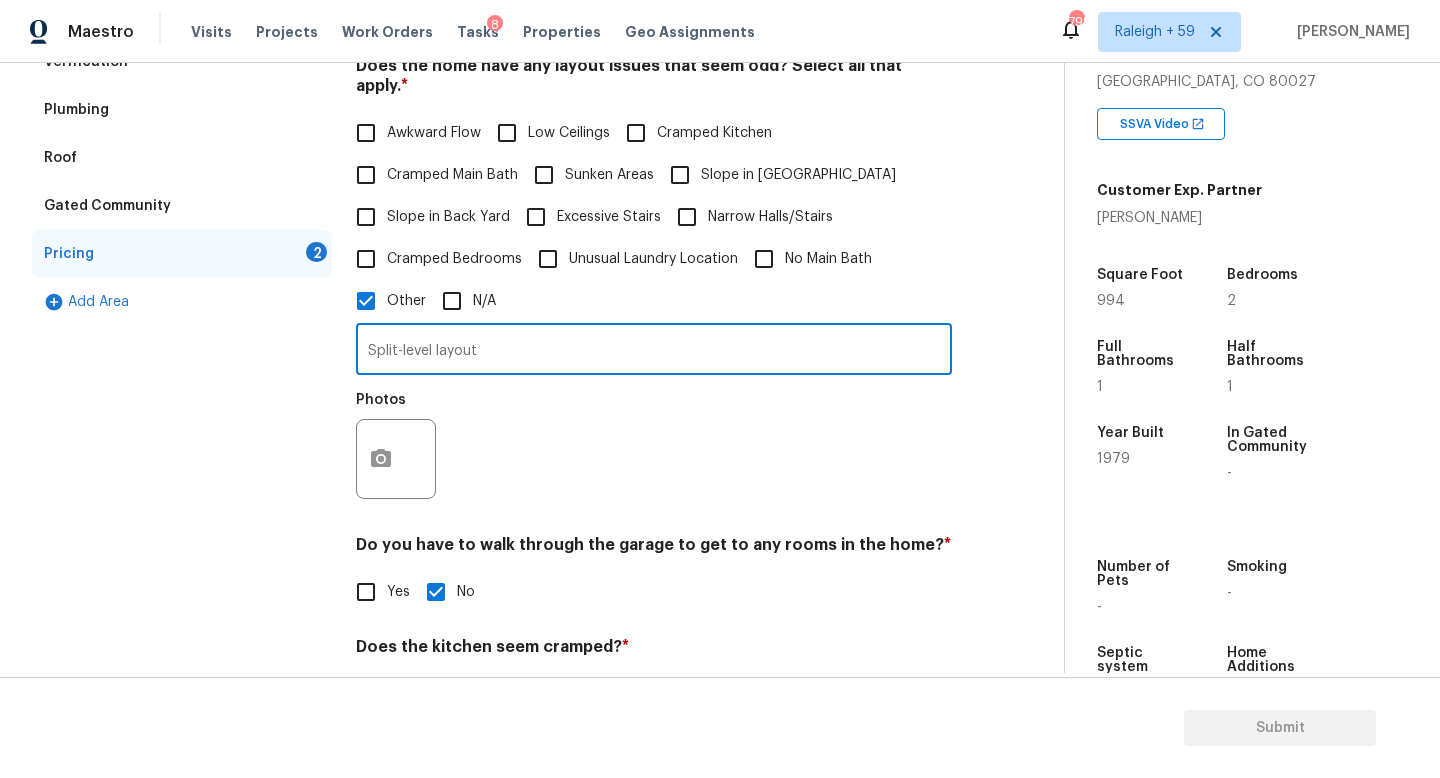 type on "Split-level layout" 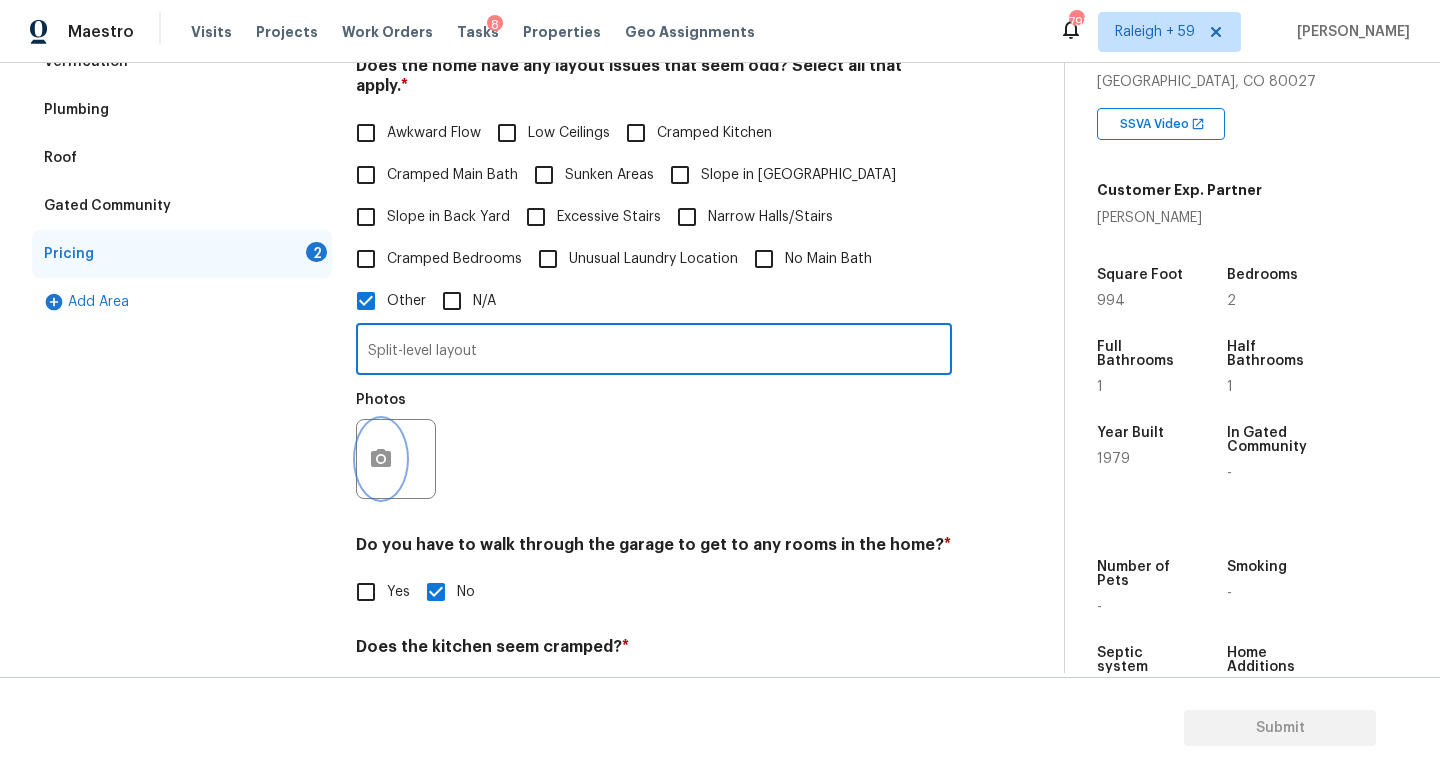 click at bounding box center (381, 459) 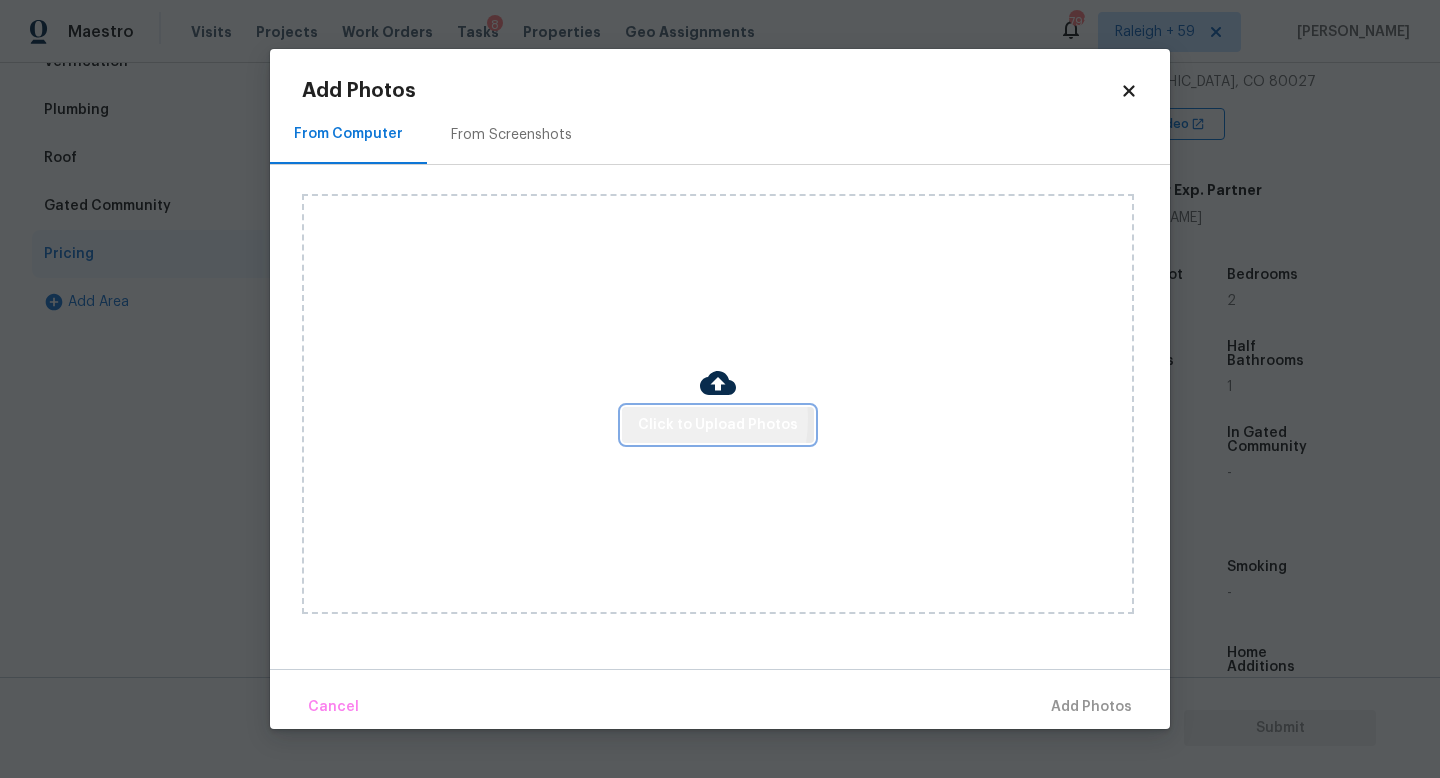 click on "Click to Upload Photos" at bounding box center [718, 425] 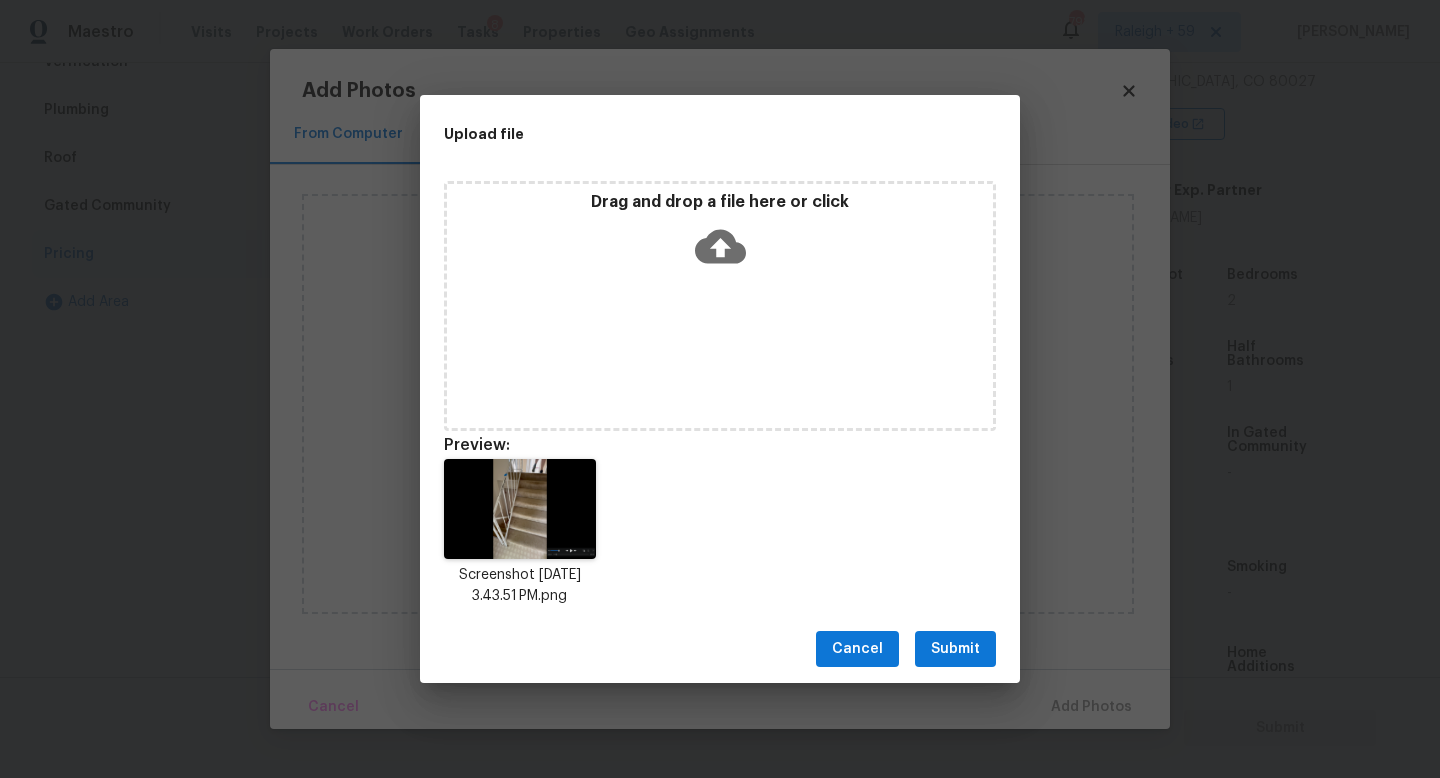 click on "Submit" at bounding box center (955, 649) 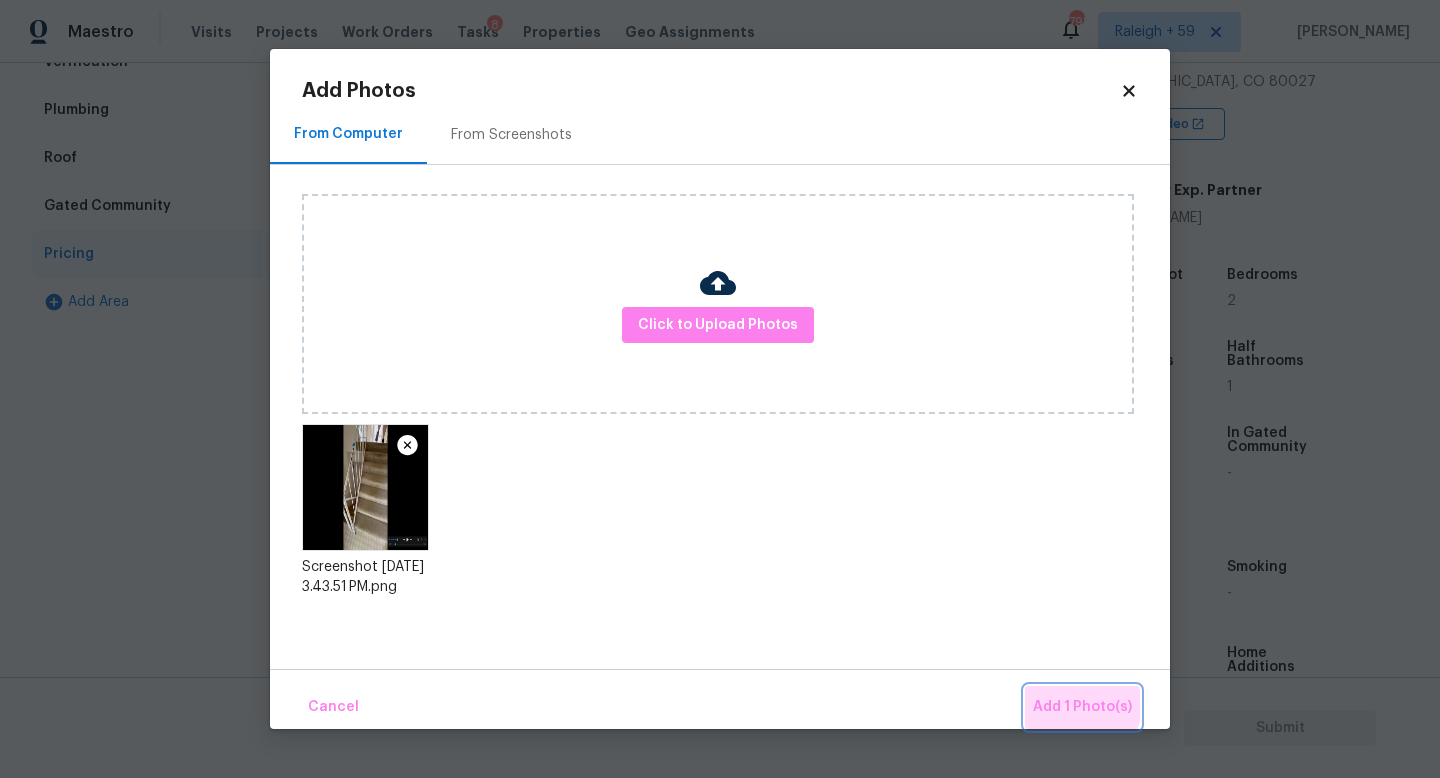 click on "Add 1 Photo(s)" at bounding box center (1082, 707) 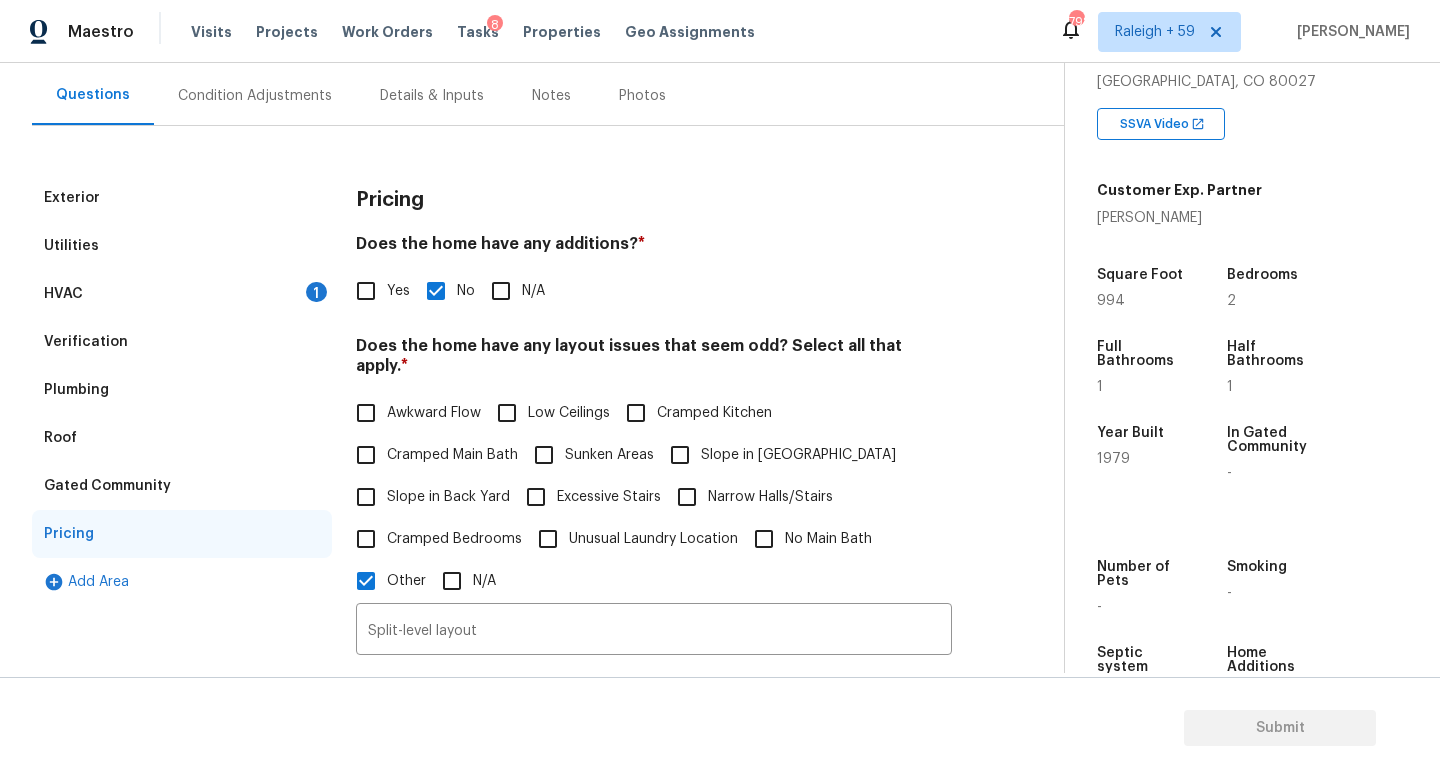 scroll, scrollTop: 91, scrollLeft: 0, axis: vertical 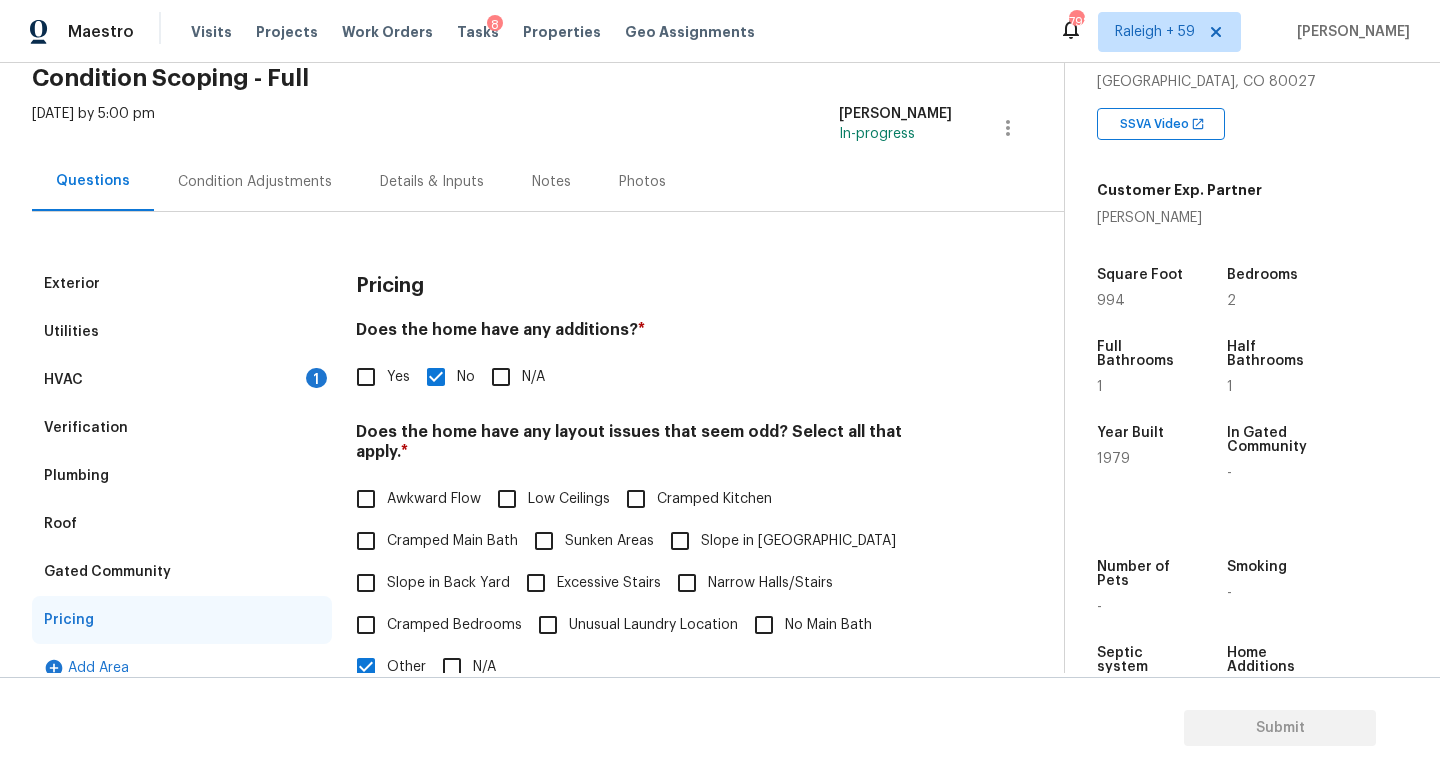 click on "HVAC 1" at bounding box center [182, 380] 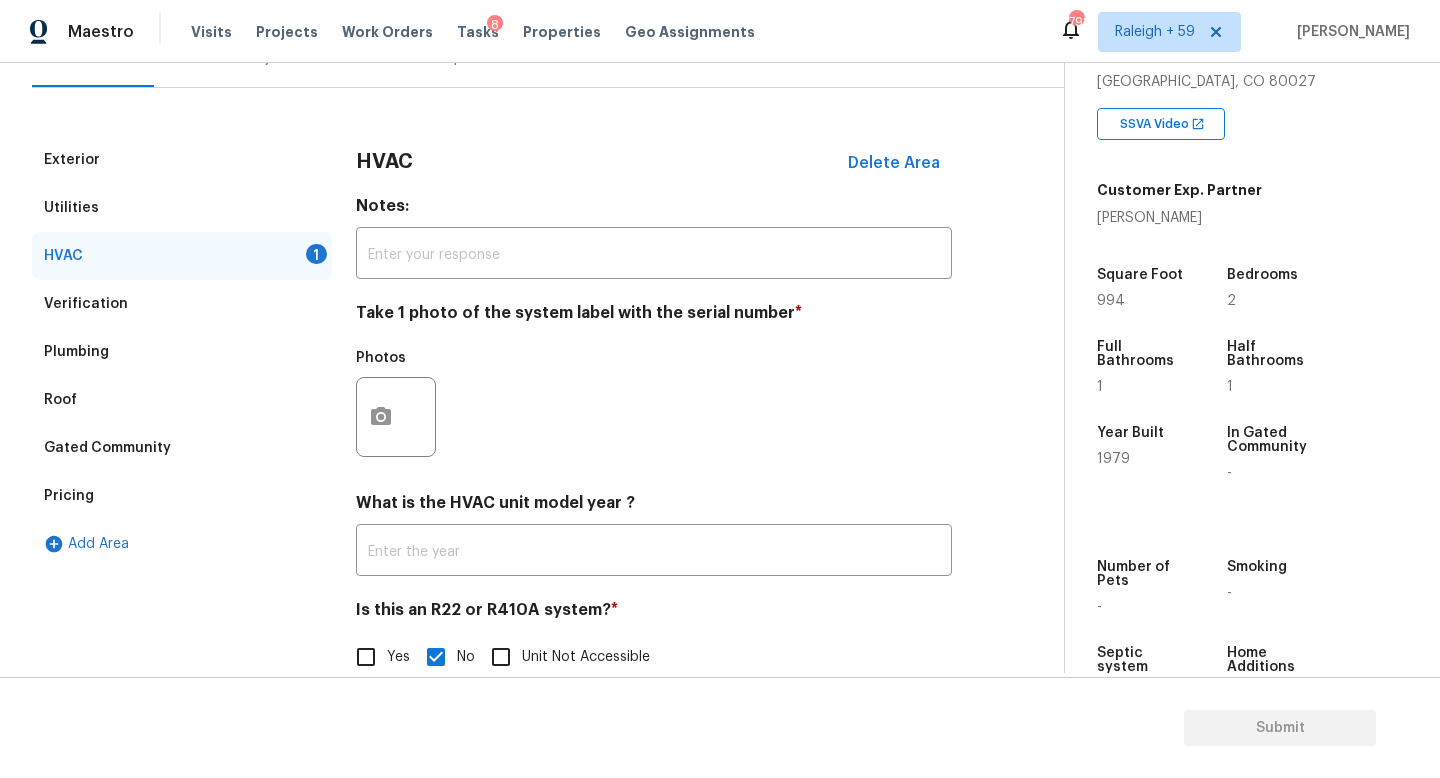 scroll, scrollTop: 266, scrollLeft: 0, axis: vertical 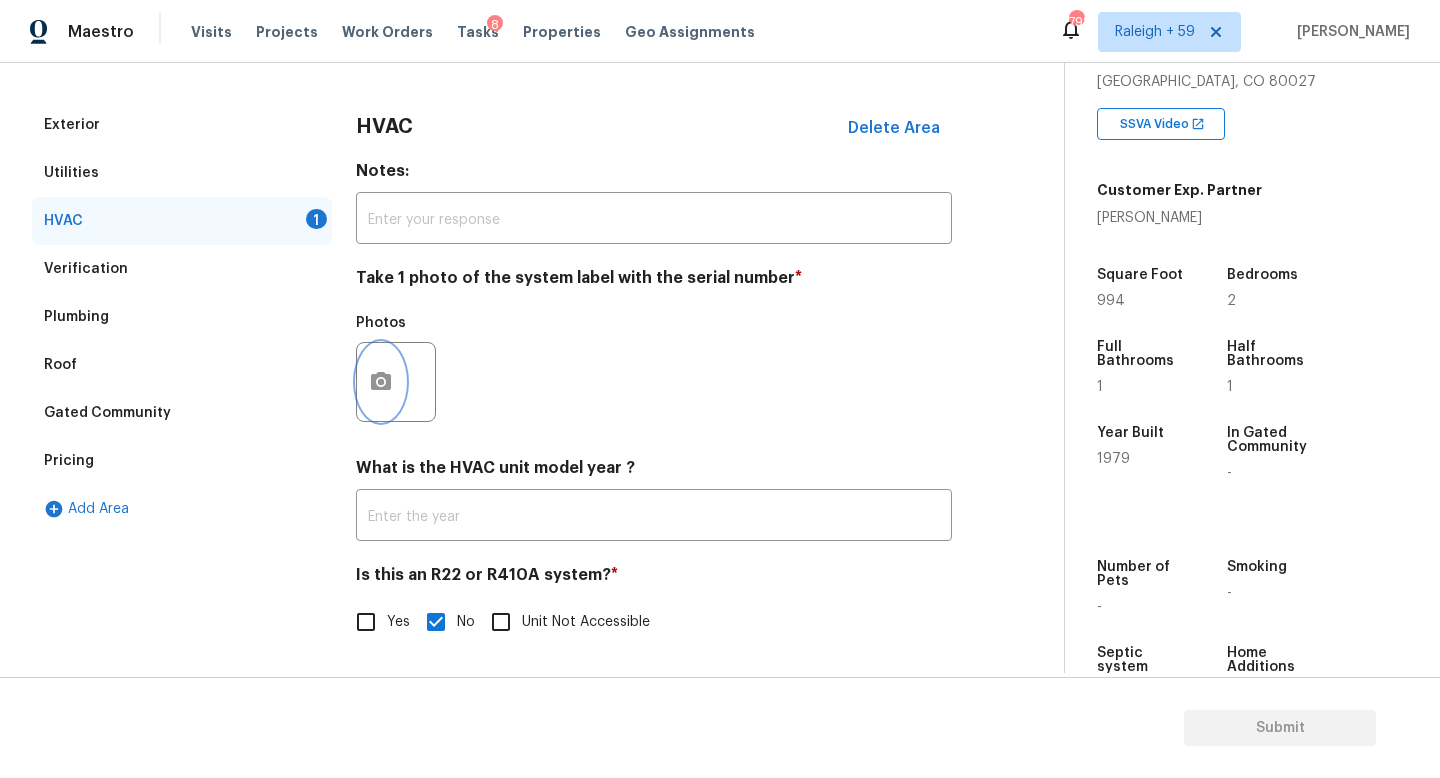 click at bounding box center (381, 382) 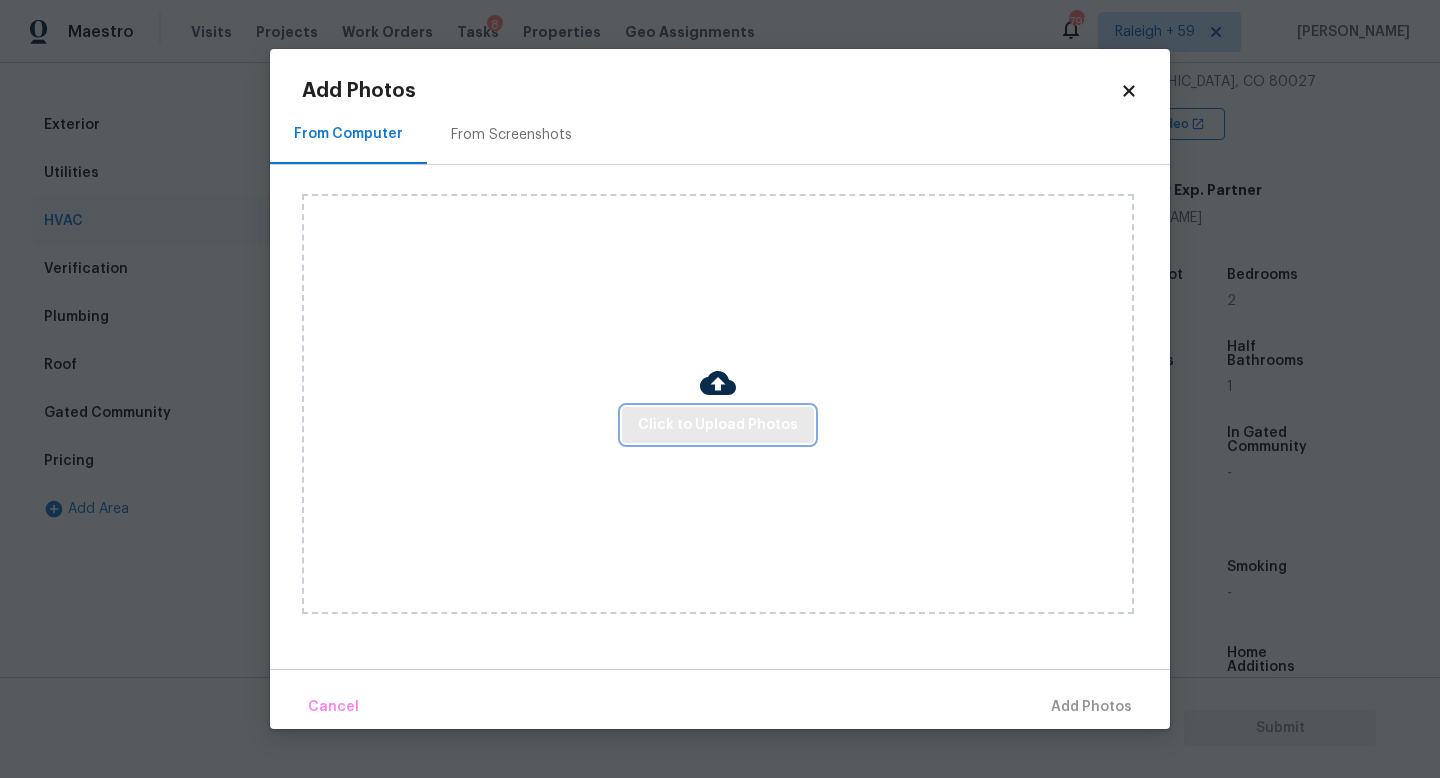 click on "Click to Upload Photos" at bounding box center [718, 425] 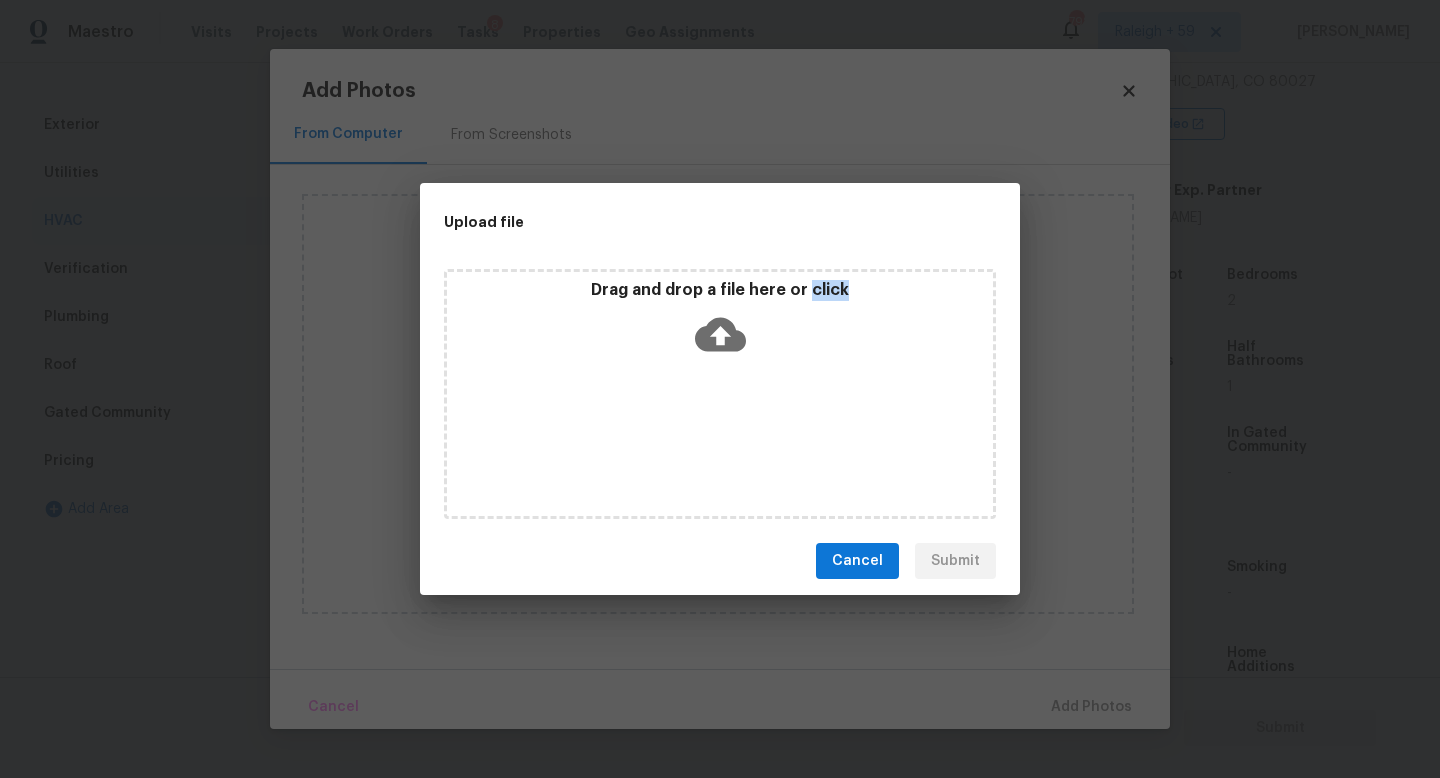 click on "Drag and drop a file here or click" at bounding box center [720, 394] 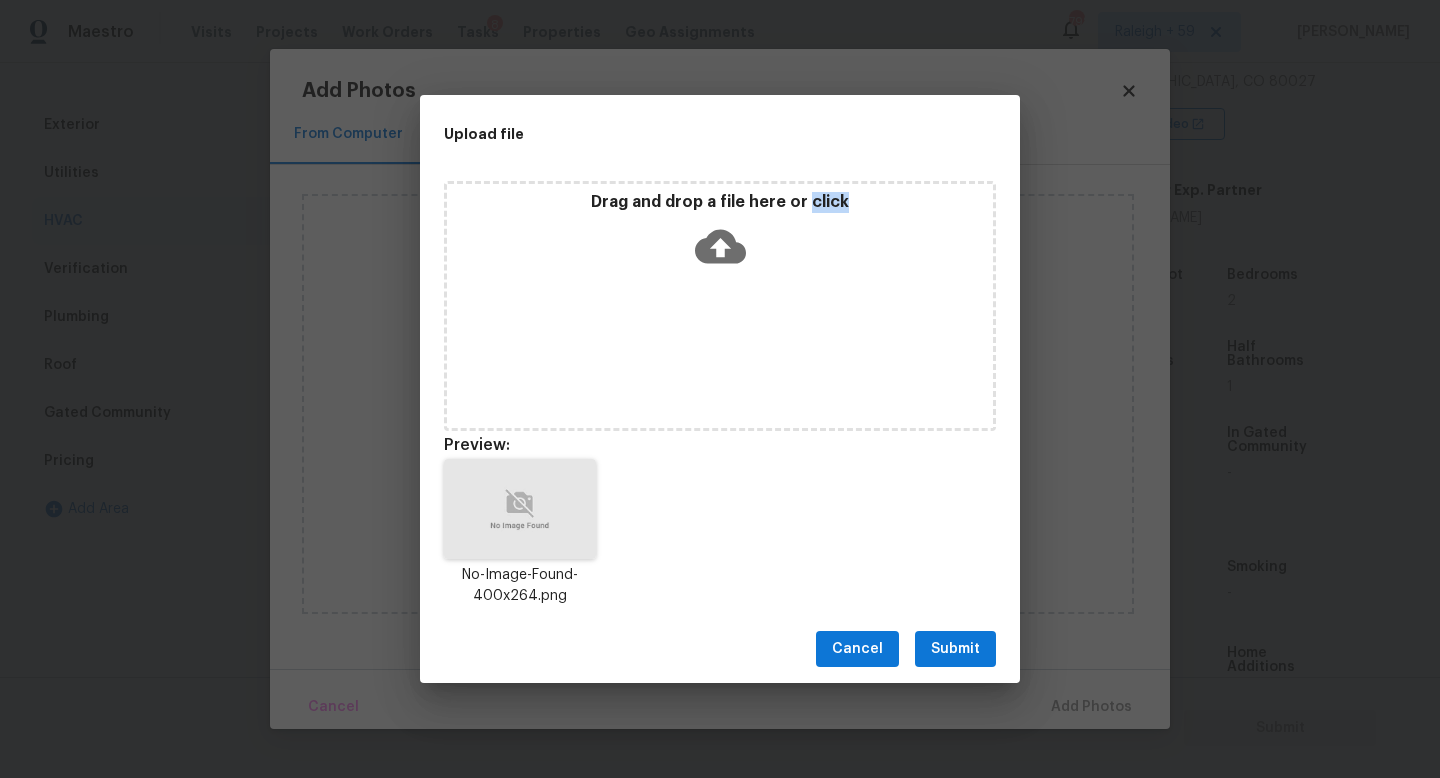 click on "Submit" at bounding box center [955, 649] 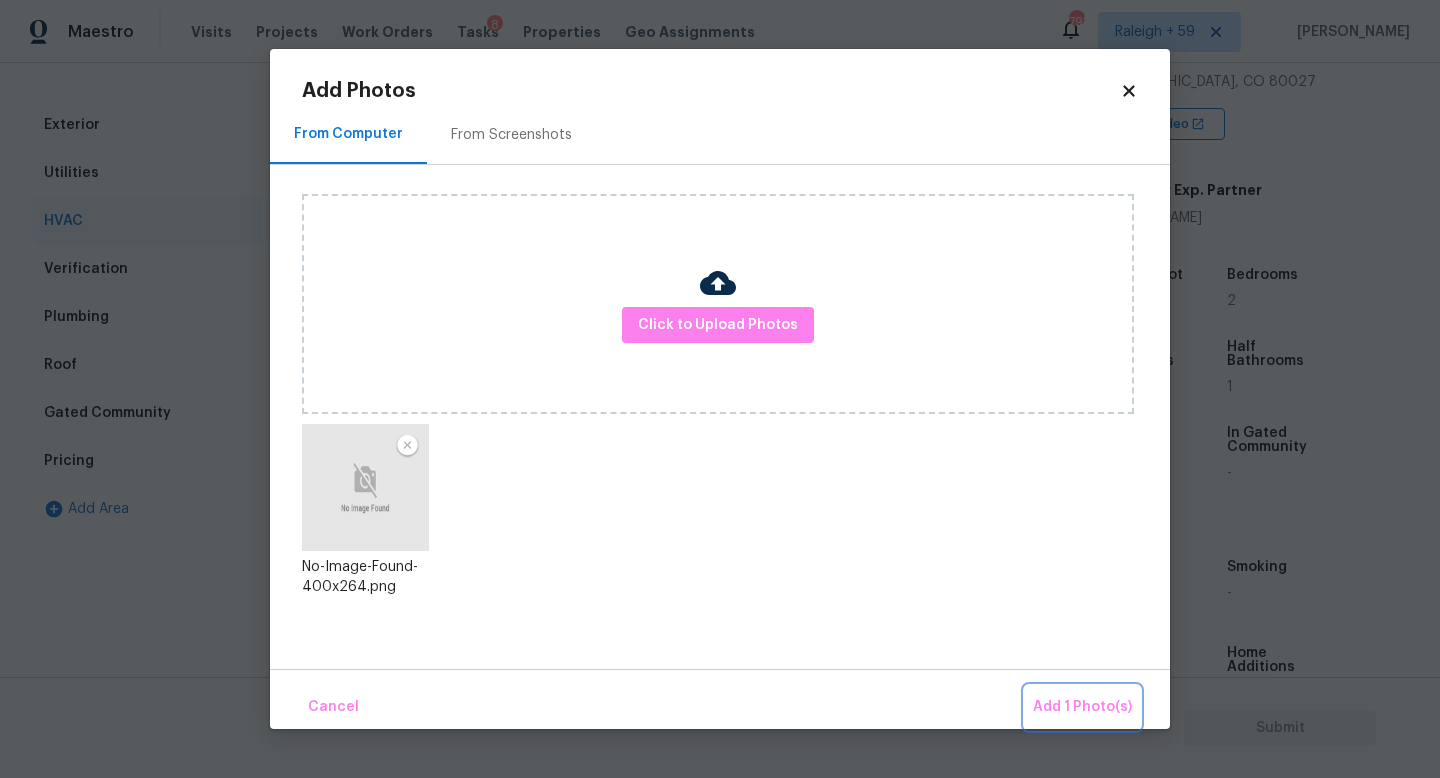 click on "Add 1 Photo(s)" at bounding box center (1082, 707) 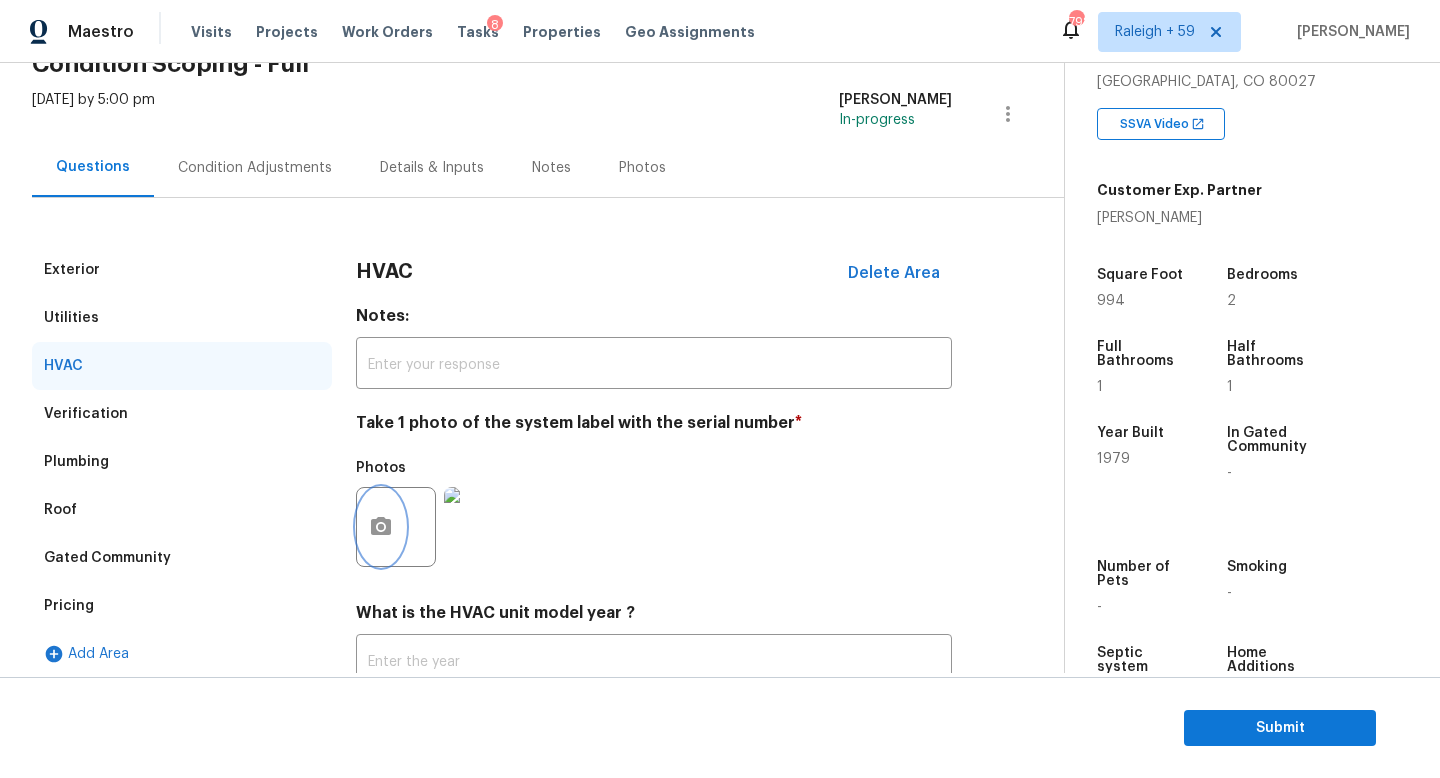 scroll, scrollTop: 68, scrollLeft: 0, axis: vertical 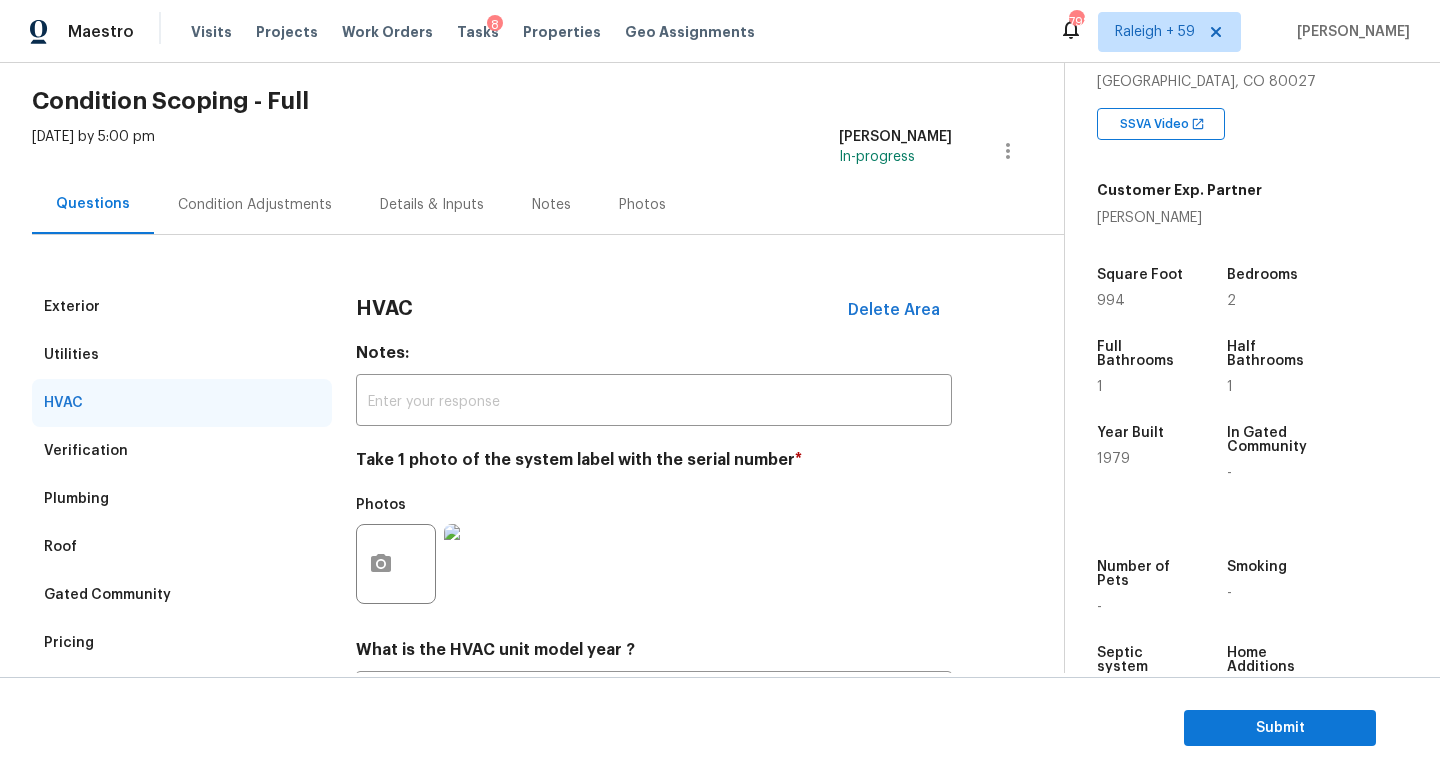 click on "Condition Adjustments" at bounding box center (255, 205) 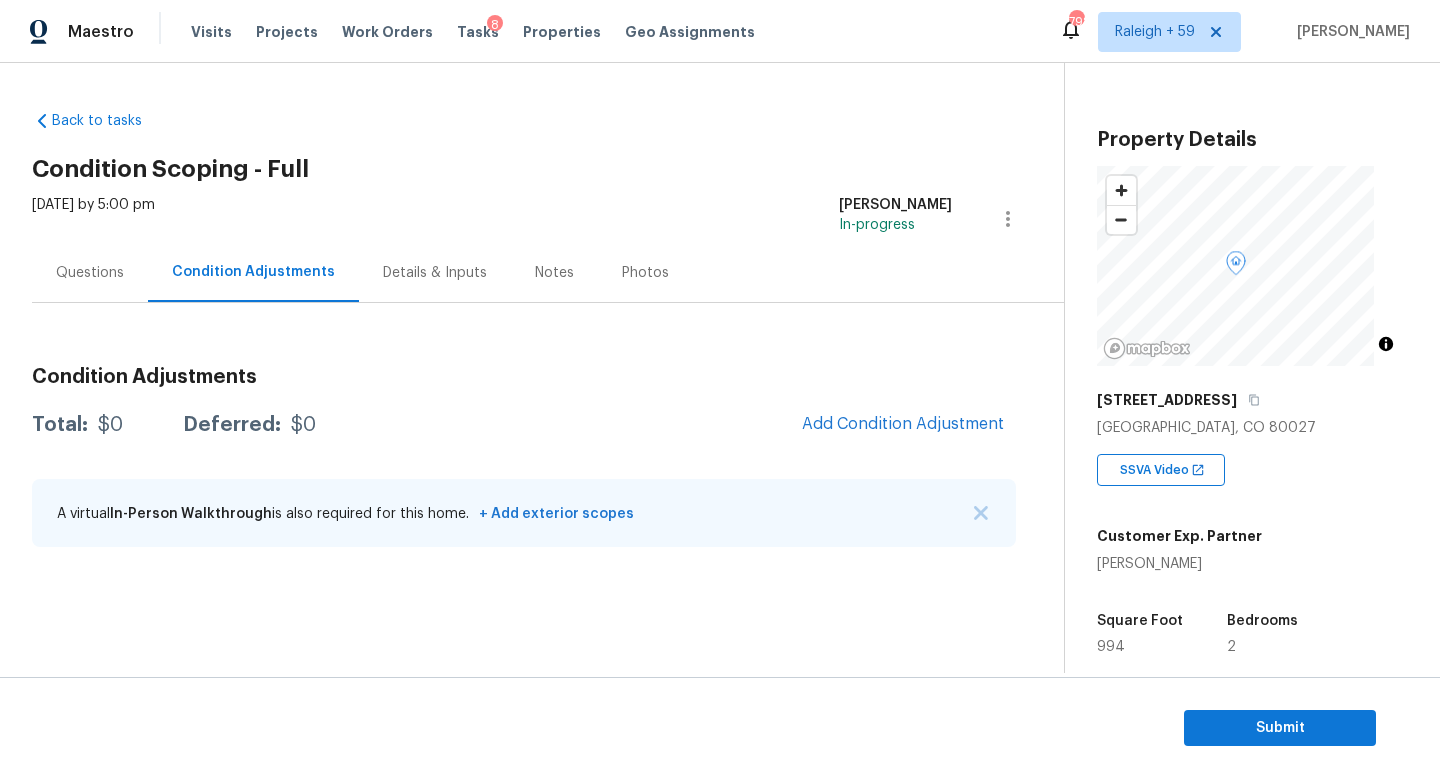 scroll, scrollTop: 34, scrollLeft: 0, axis: vertical 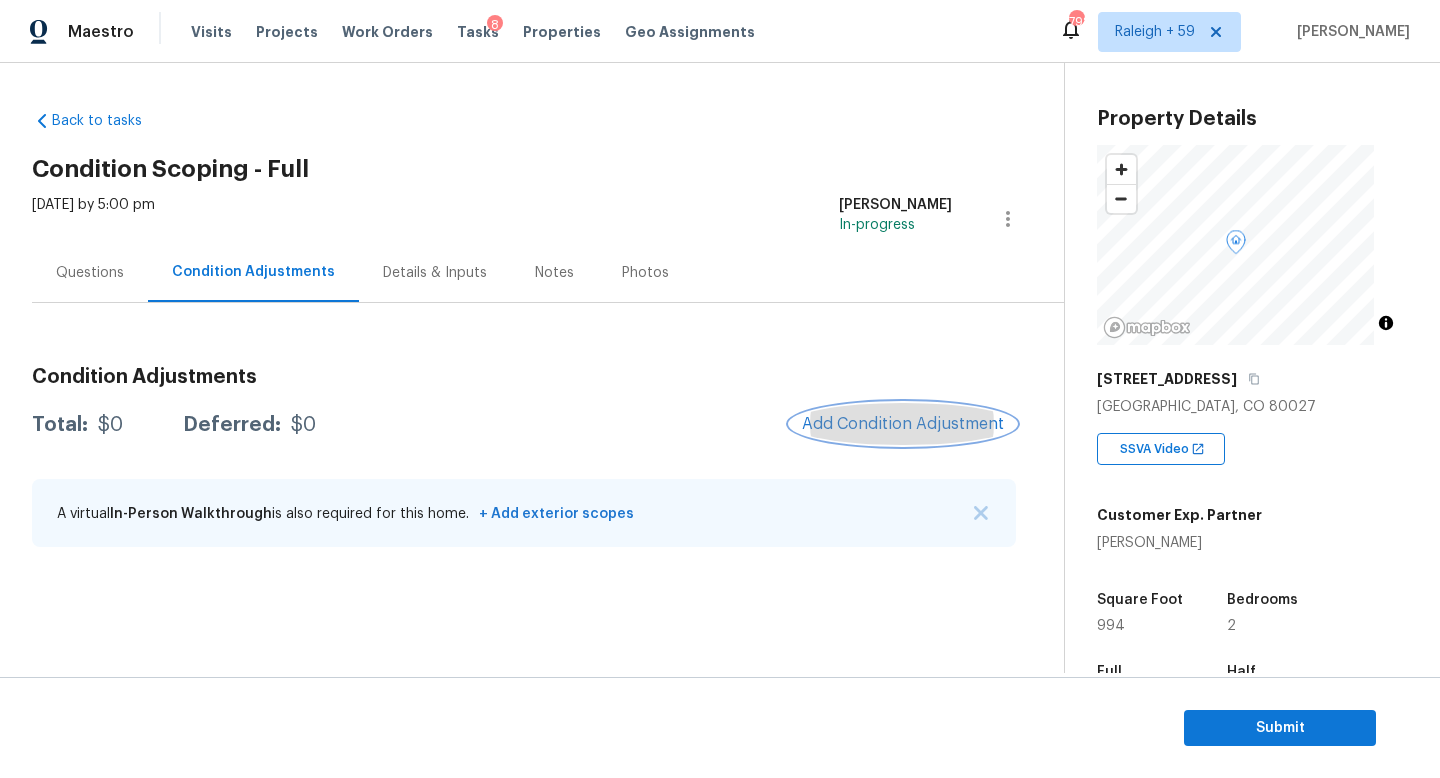click on "Add Condition Adjustment" at bounding box center [903, 424] 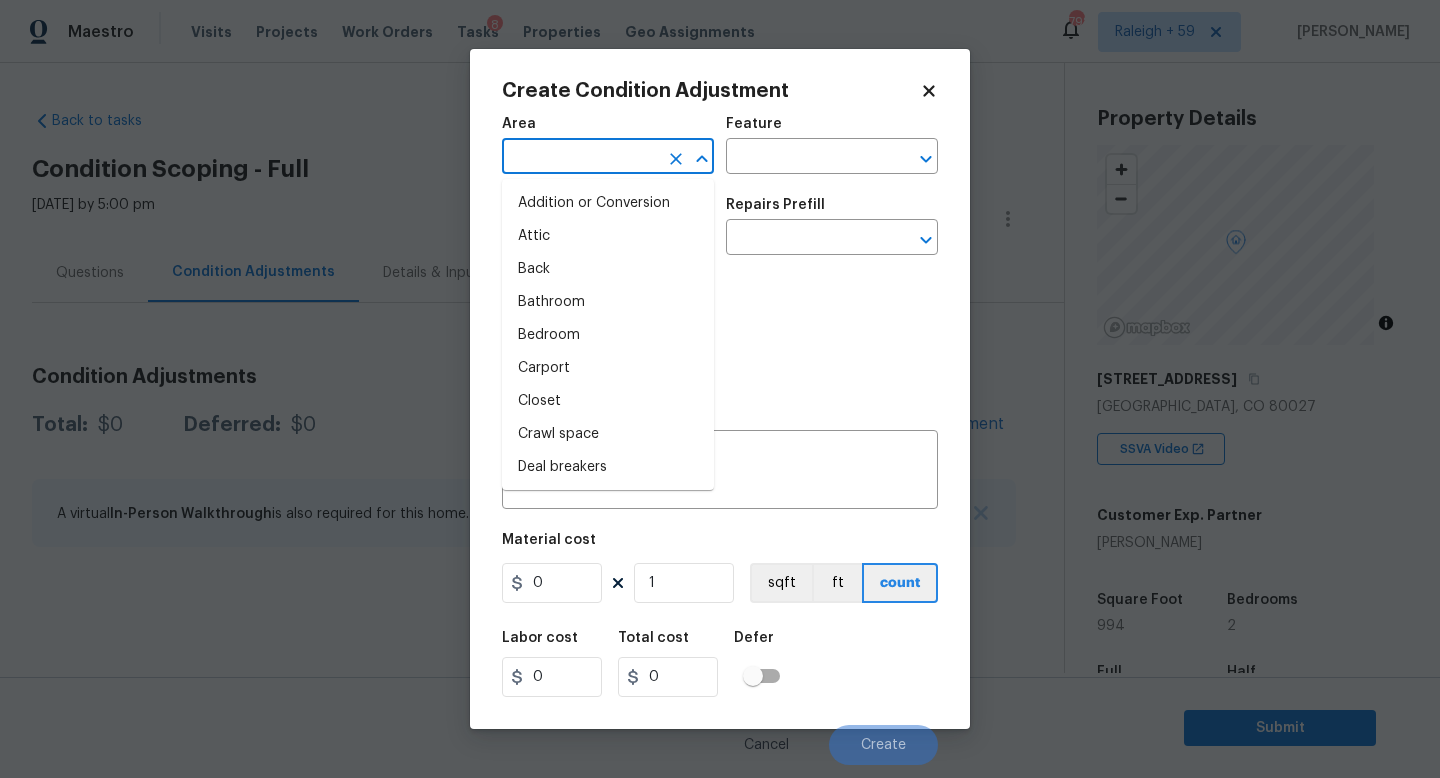 click at bounding box center (580, 158) 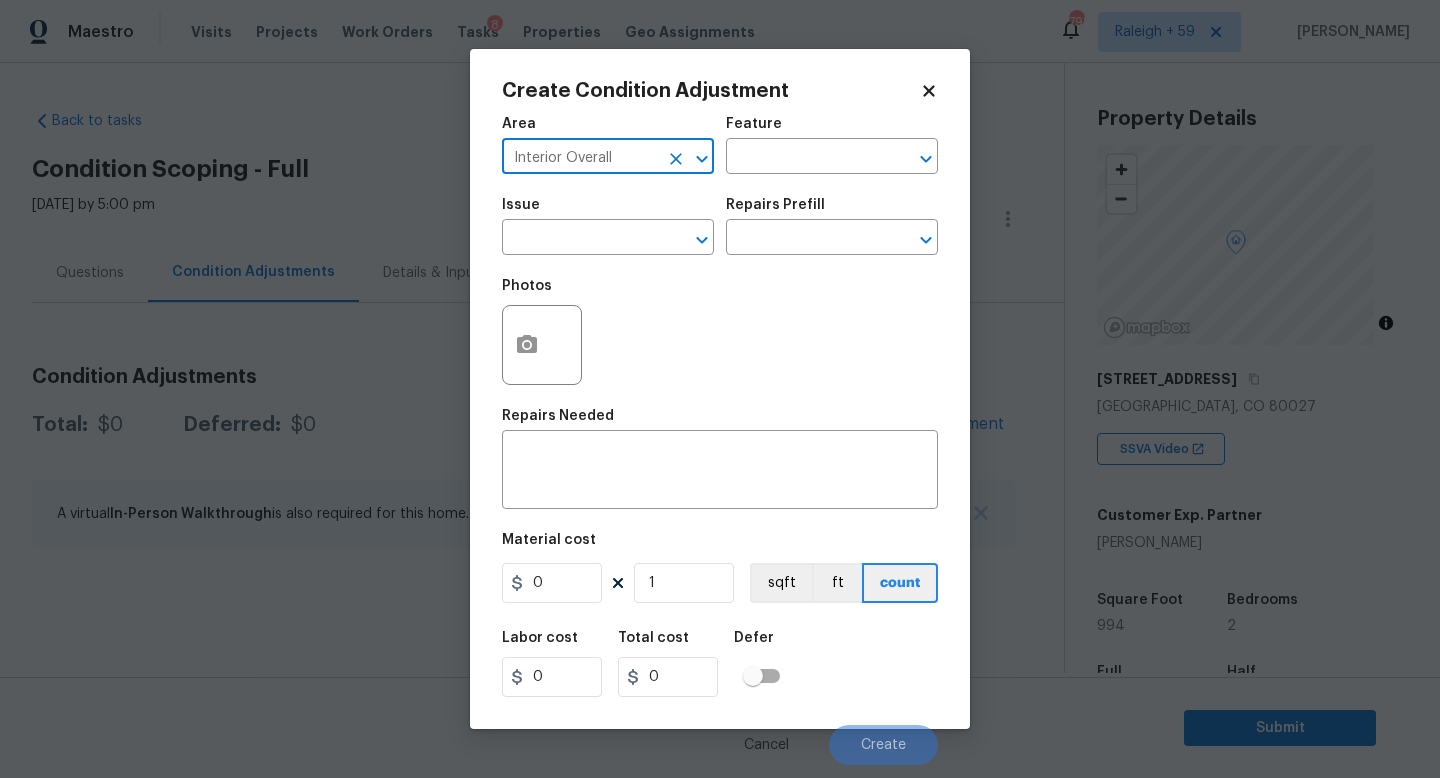 type on "Interior Overall" 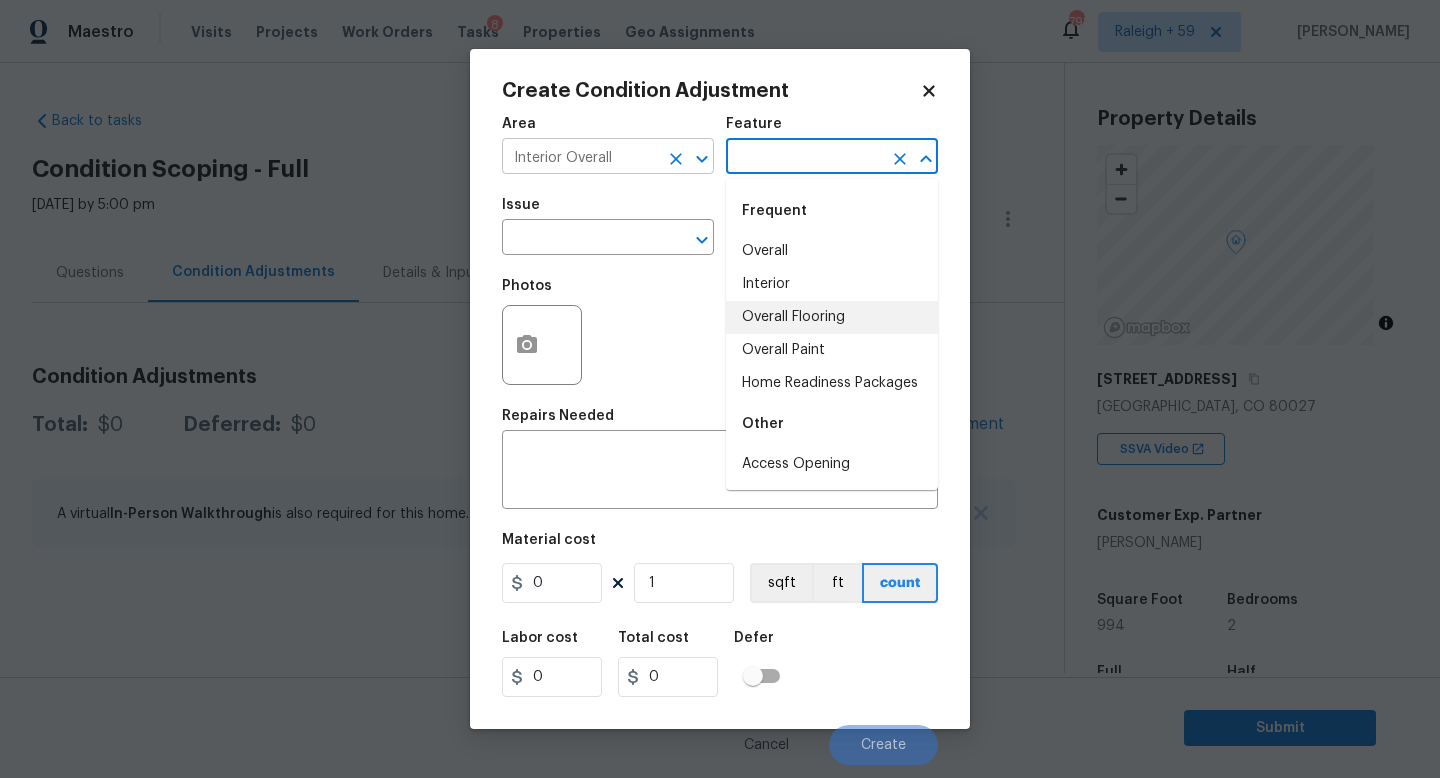 type on "Overall Flooring" 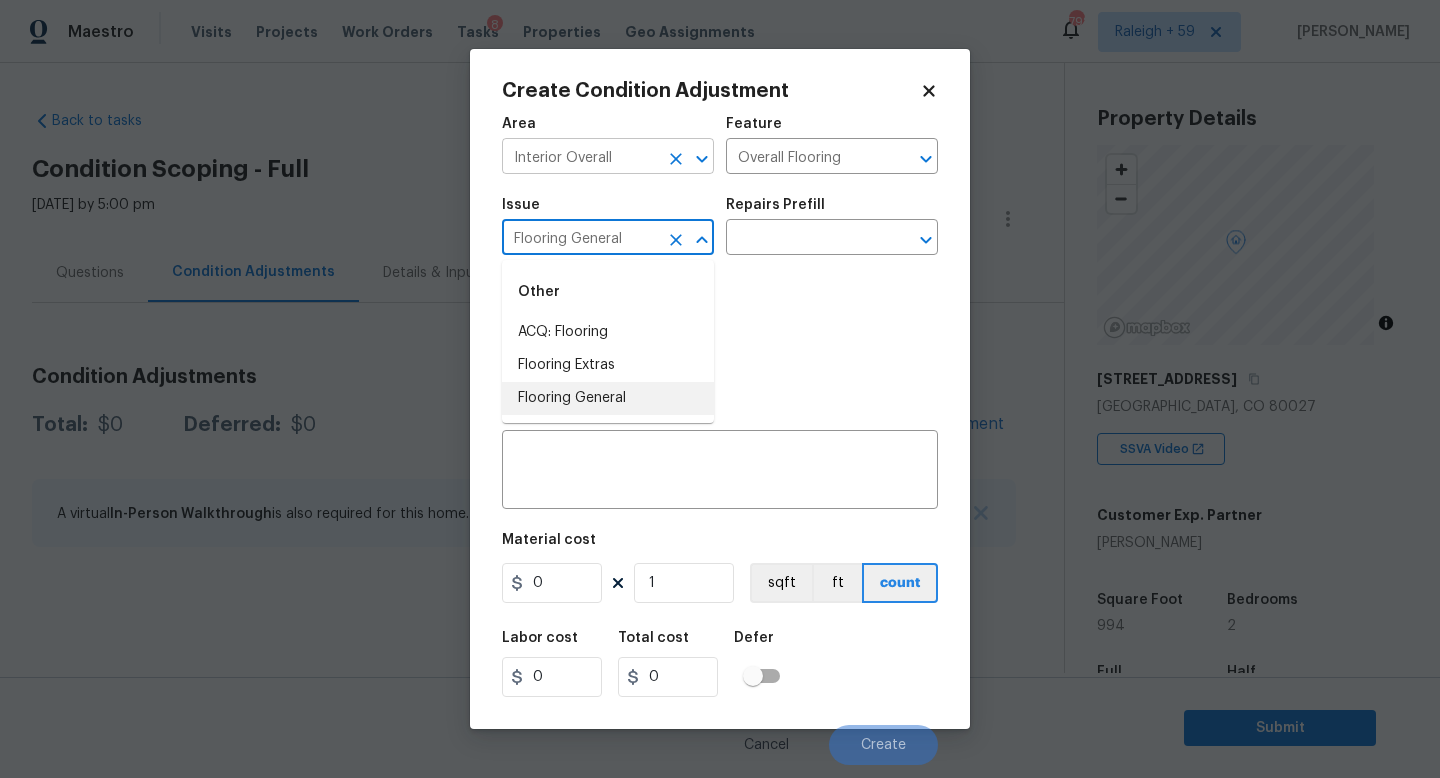 type on "Flooring General" 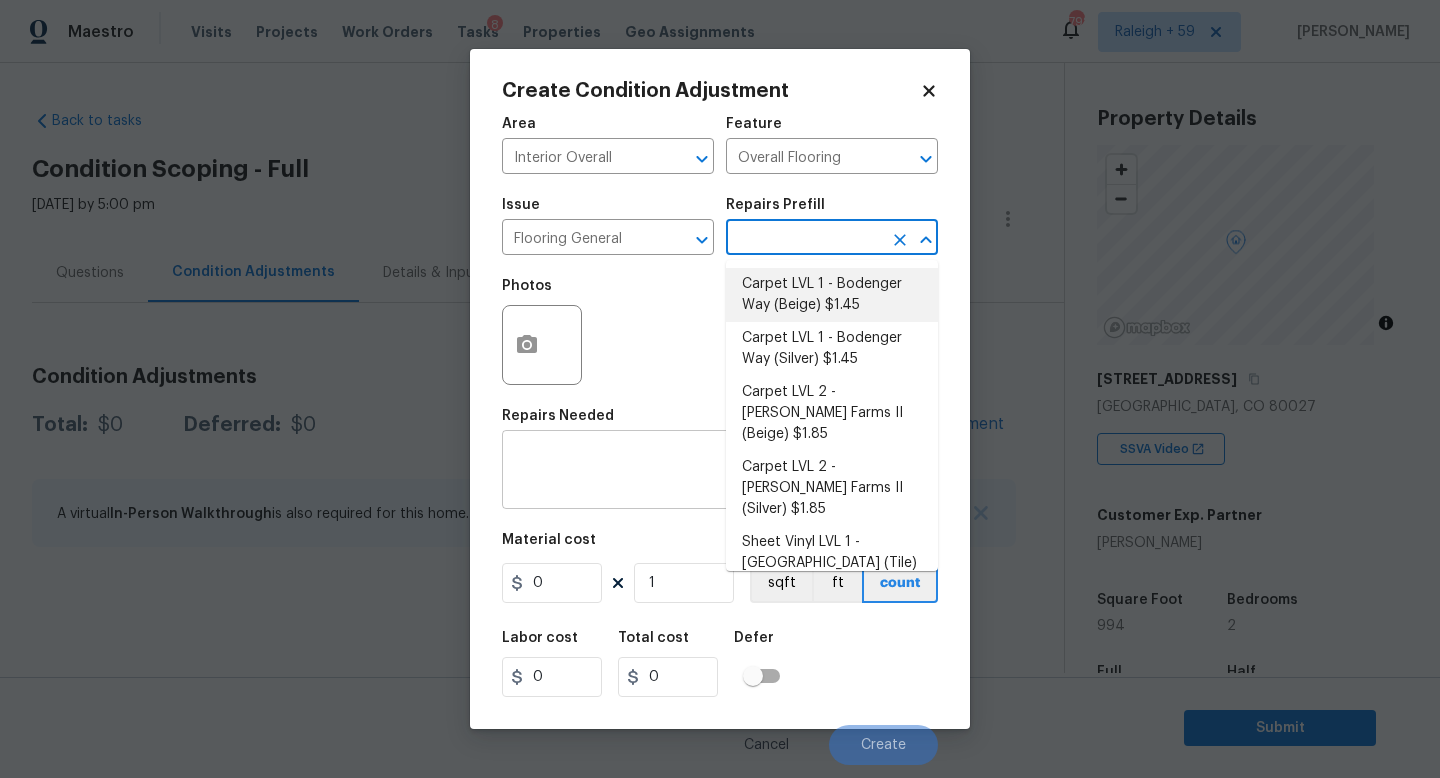 drag, startPoint x: 855, startPoint y: 304, endPoint x: 788, endPoint y: 454, distance: 164.2833 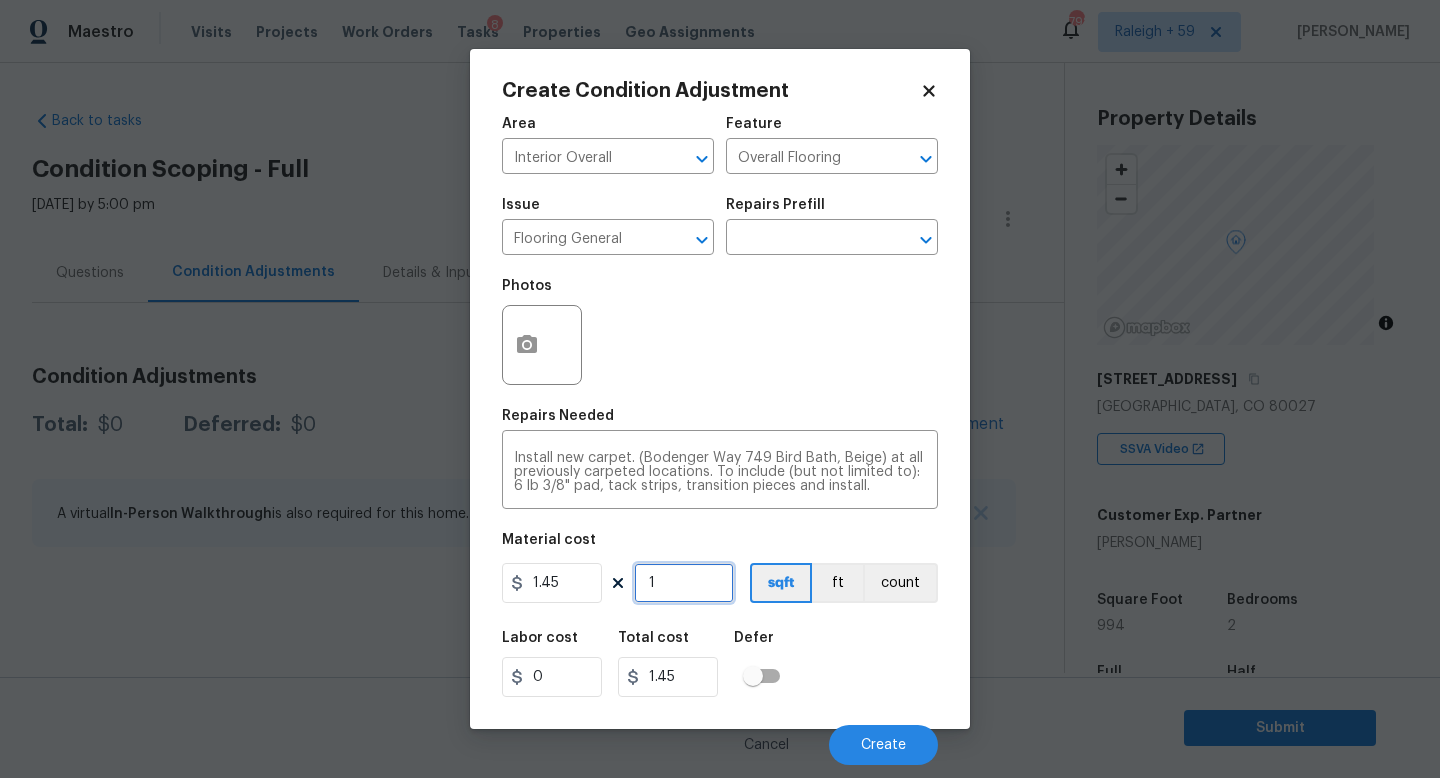 click on "1" at bounding box center [684, 583] 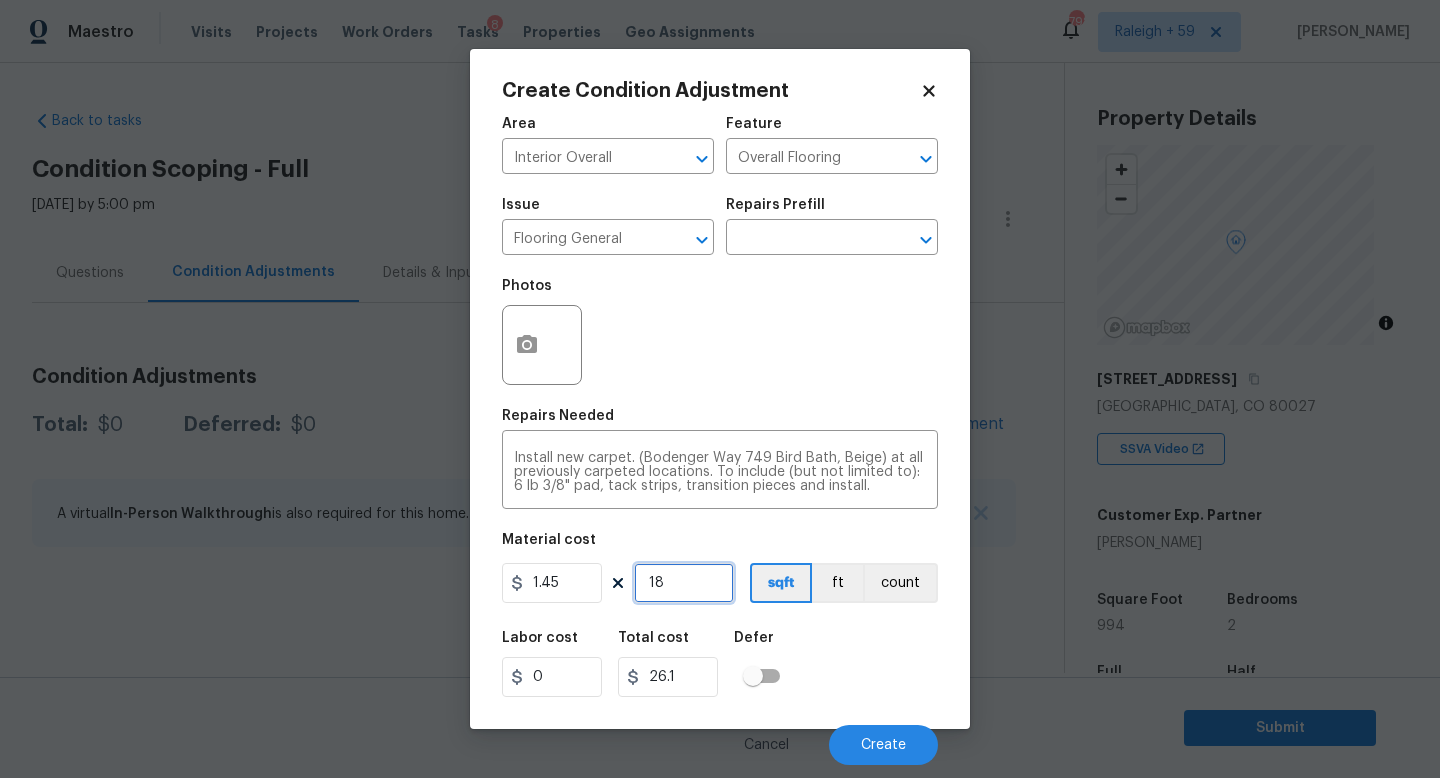 type on "186" 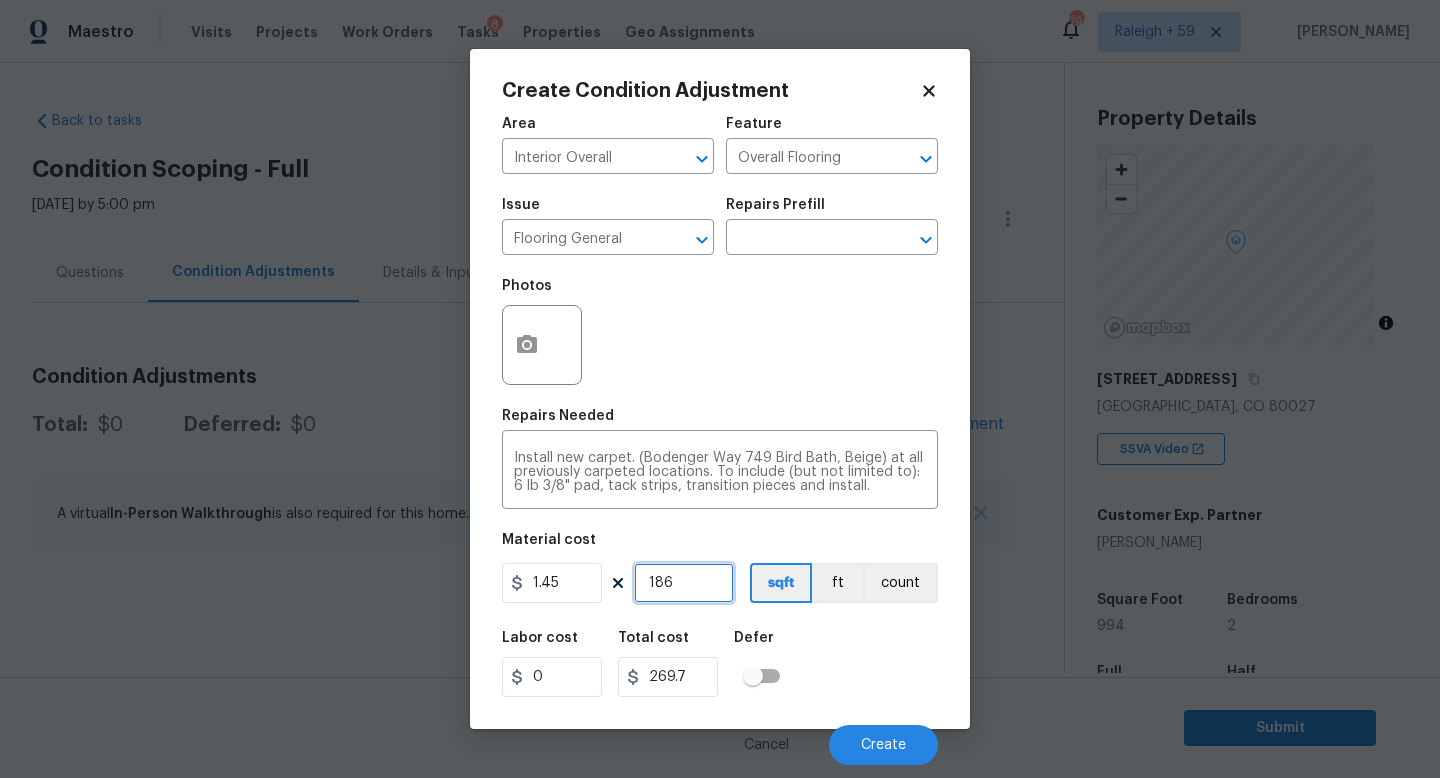 type on "1864" 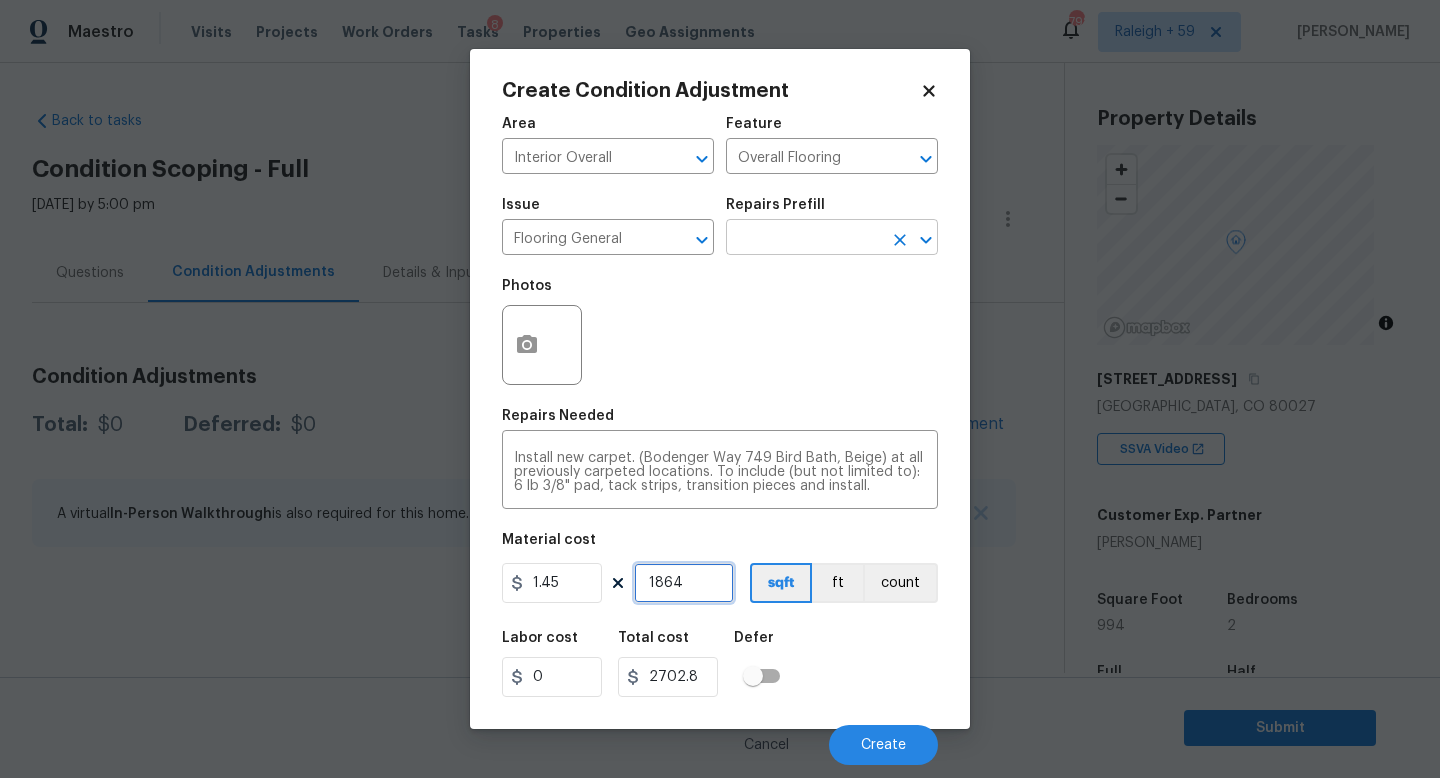 type on "1864" 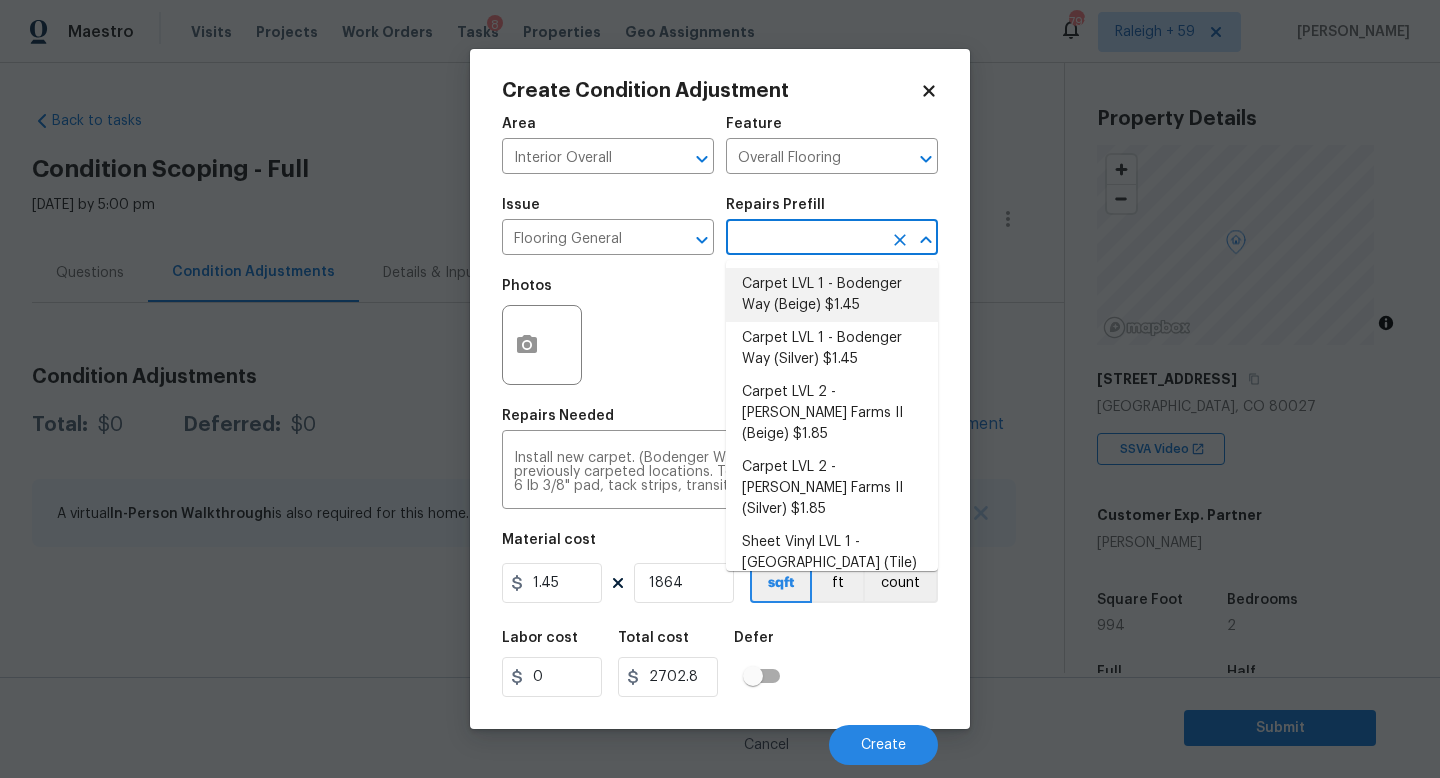 click at bounding box center [804, 239] 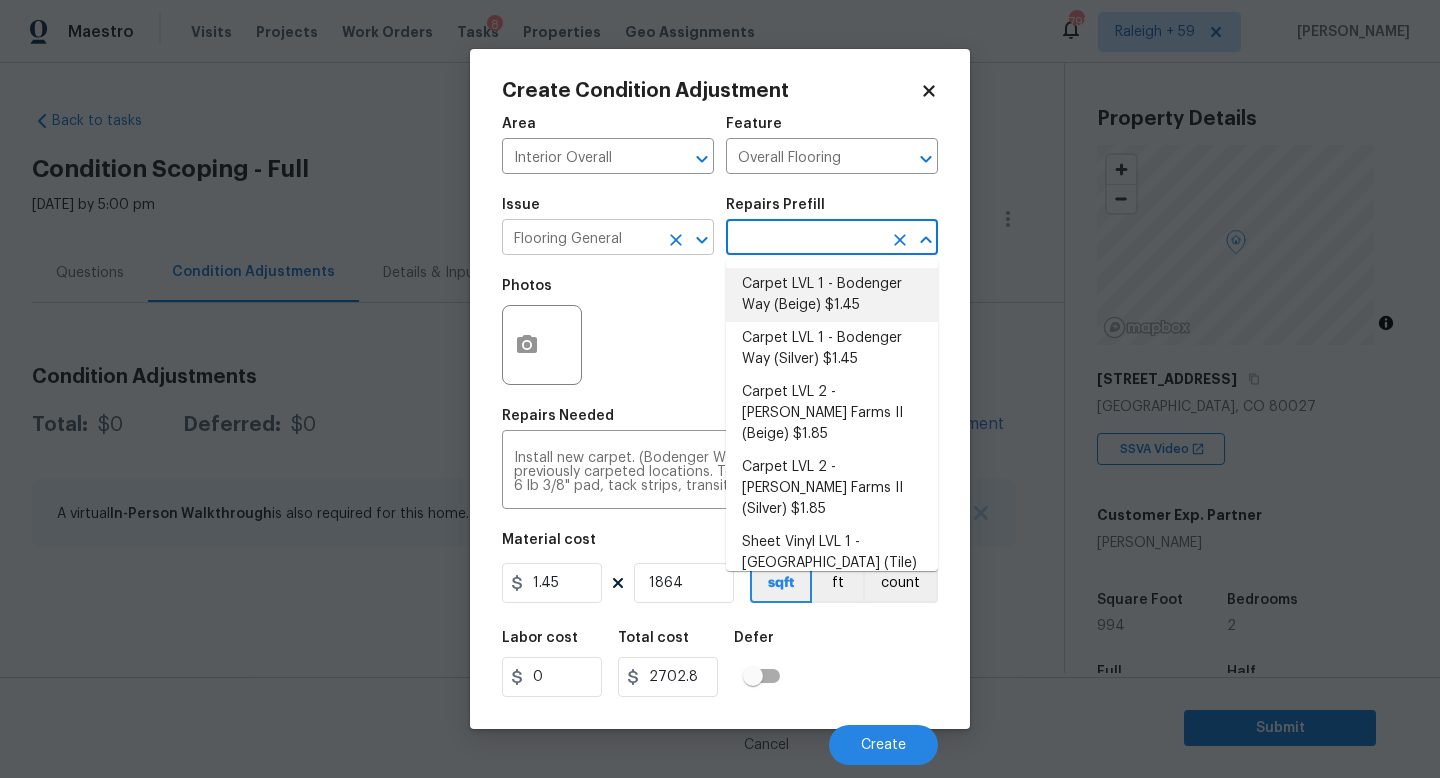 click on "Flooring General" at bounding box center (580, 239) 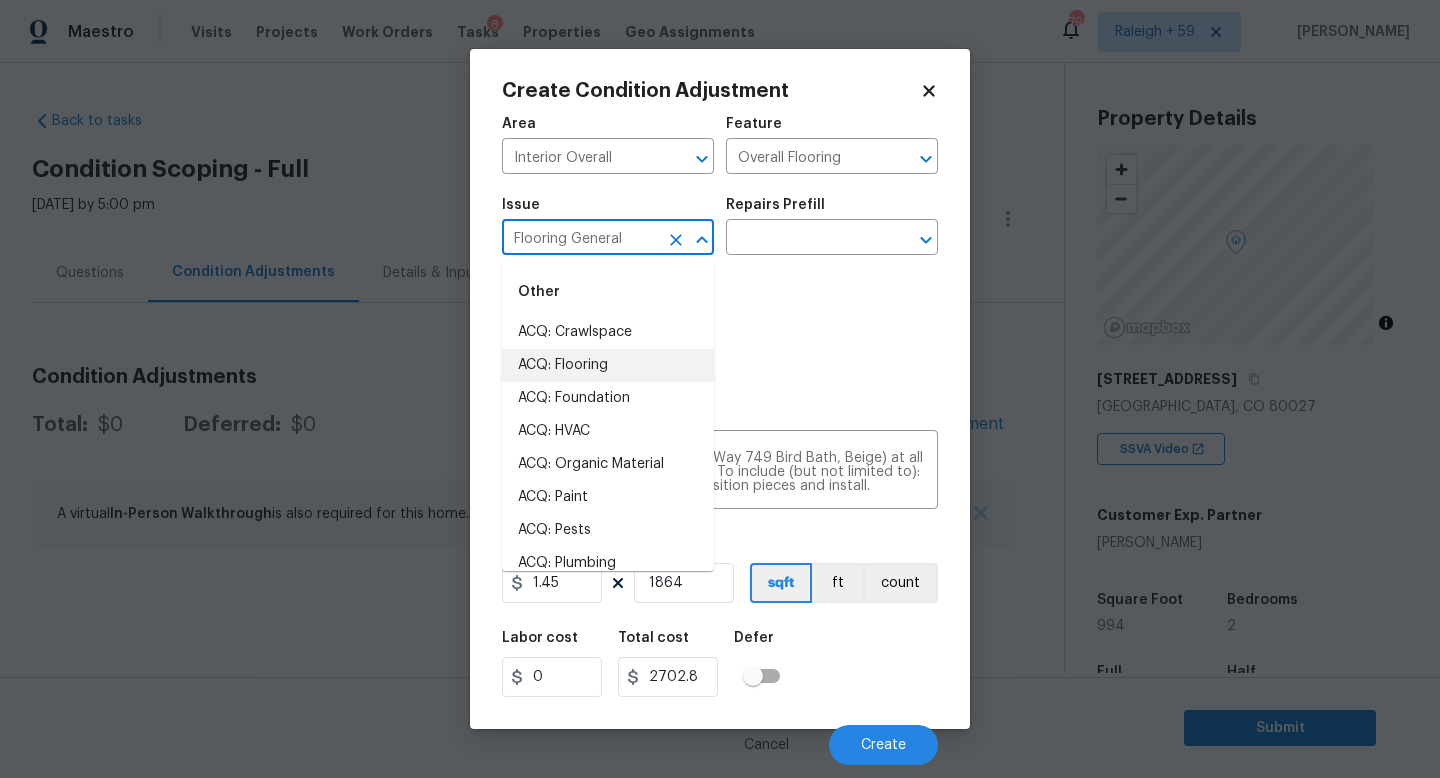 click on "ACQ: Flooring" at bounding box center (608, 365) 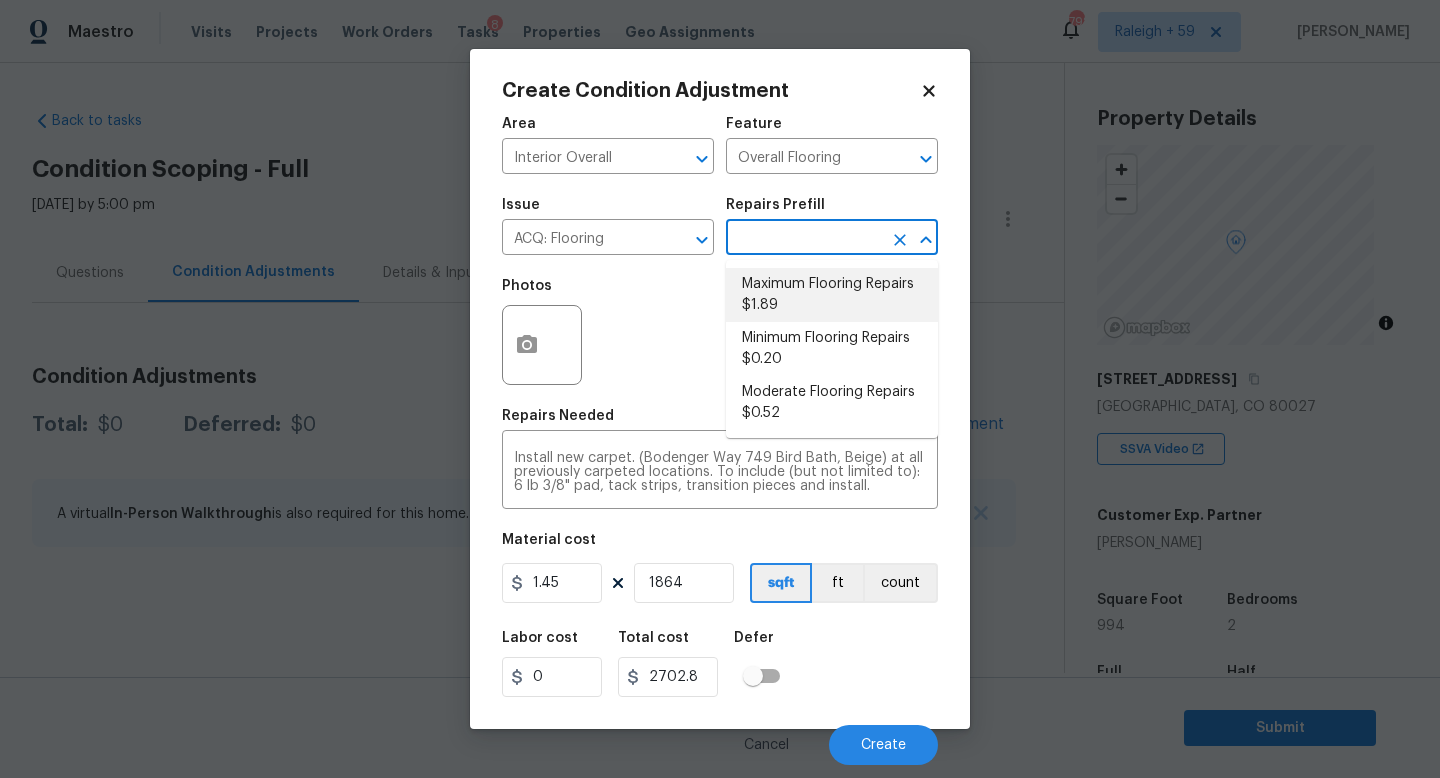 click on "Maestro Visits Projects Work Orders Tasks 8 Properties Geo Assignments 798 [GEOGRAPHIC_DATA] + 59 [PERSON_NAME] Back to tasks Condition Scoping - Full [DATE] by 5:00 pm   [PERSON_NAME] In-progress Questions Condition Adjustments Details & Inputs Notes Photos Condition Adjustments Total:  $0 Deferred:  $0 Add Condition Adjustment A virtual  In-Person Walkthrough  is also required for this home.   + Add exterior scopes Property Details © Mapbox   © OpenStreetMap   Improve this map [STREET_ADDRESS] SSVA Video Customer Exp. Partner [PERSON_NAME] Square Foot 994 Bedrooms 2 Full Bathrooms 1 Half Bathrooms 1 Year Built 1979 In Gated Community - Number of Pets - Smoking - Septic system - Home Additions - Submit
Create Condition Adjustment Area Interior Overall ​ Feature Overall Flooring ​ Issue ACQ: Flooring ​ Repairs Prefill ​ Photos Repairs Needed x ​ Material cost 1.45 1864 sqft ft count Labor cost 0 Total cost 2702.8 Defer Cancel Create Maximum Flooring Repairs $1.89" at bounding box center (720, 389) 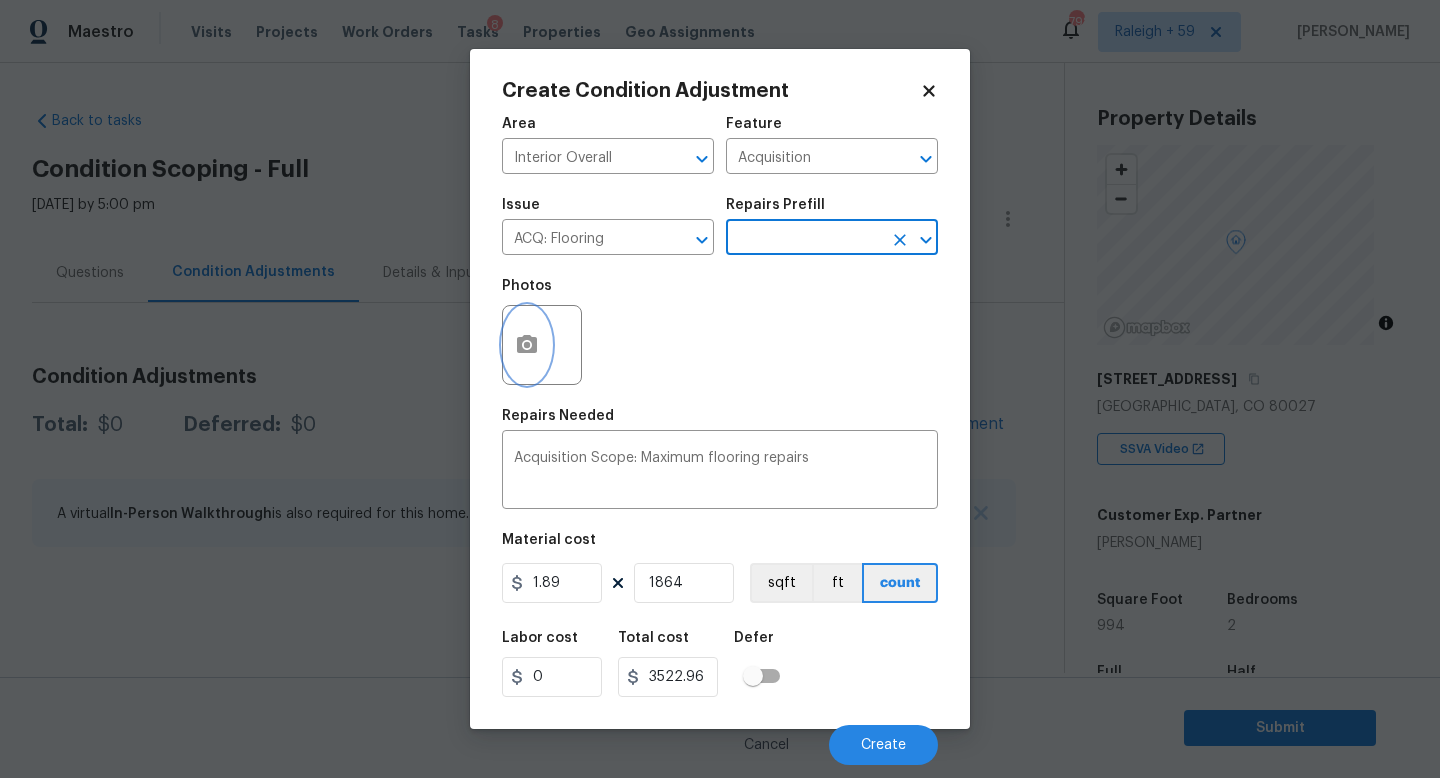 click at bounding box center [527, 345] 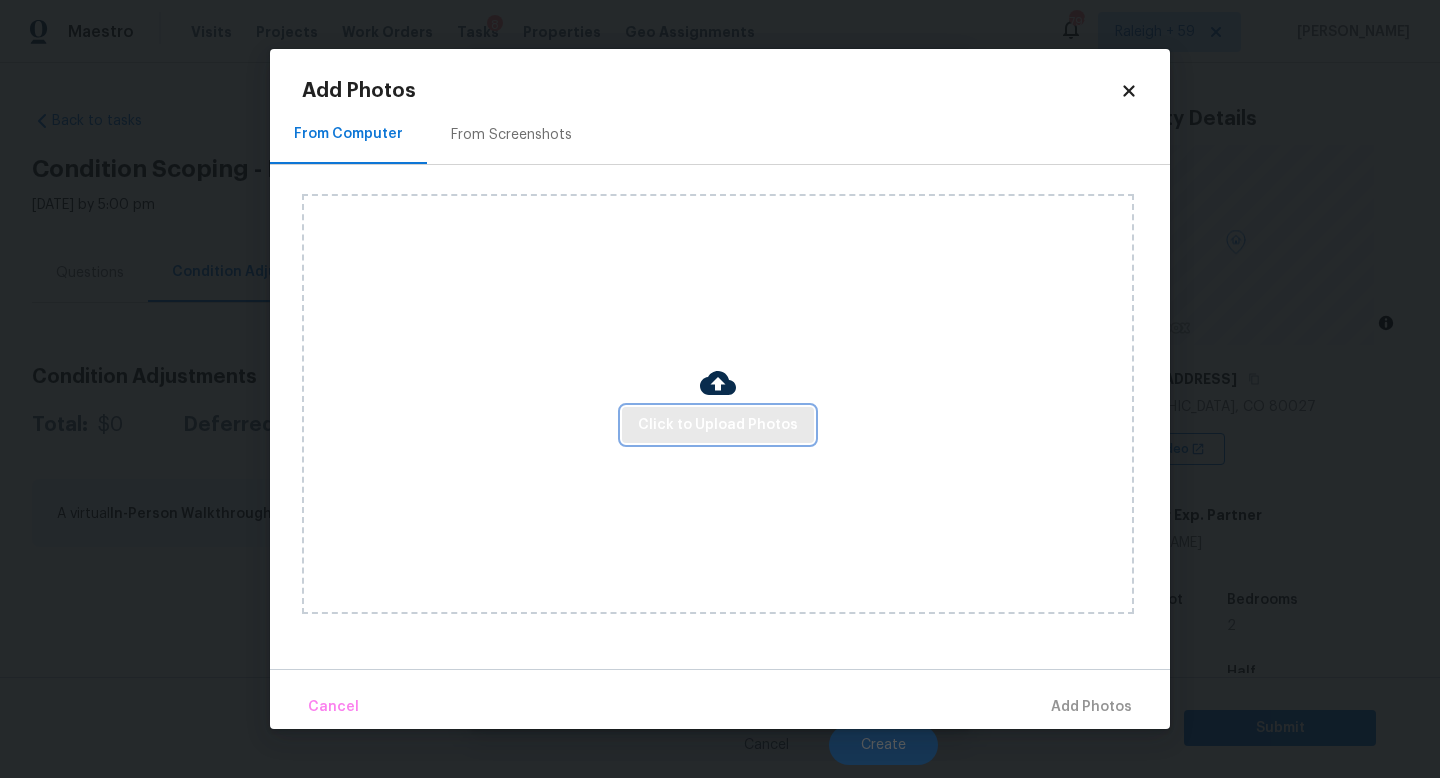 click on "Click to Upload Photos" at bounding box center (718, 425) 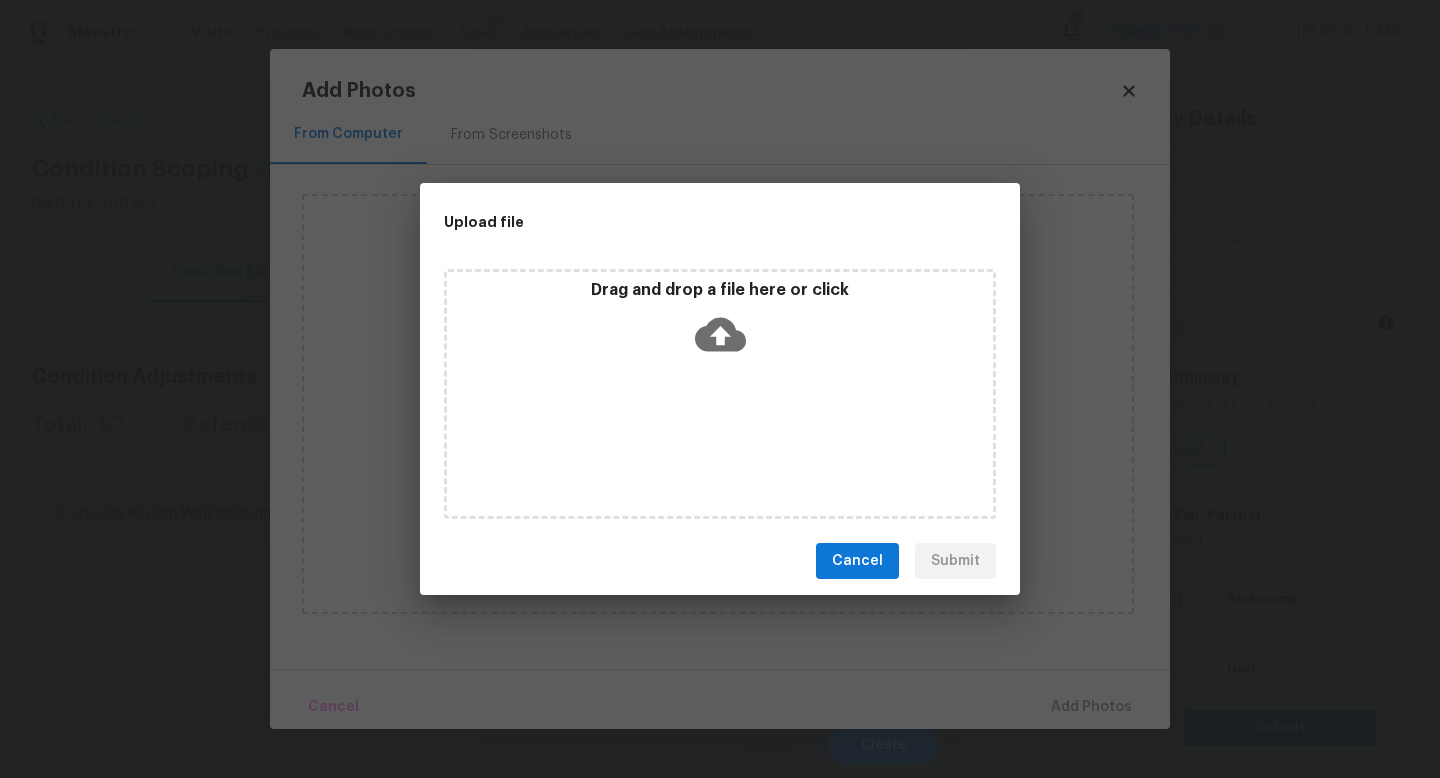 click on "Drag and drop a file here or click" at bounding box center [720, 394] 